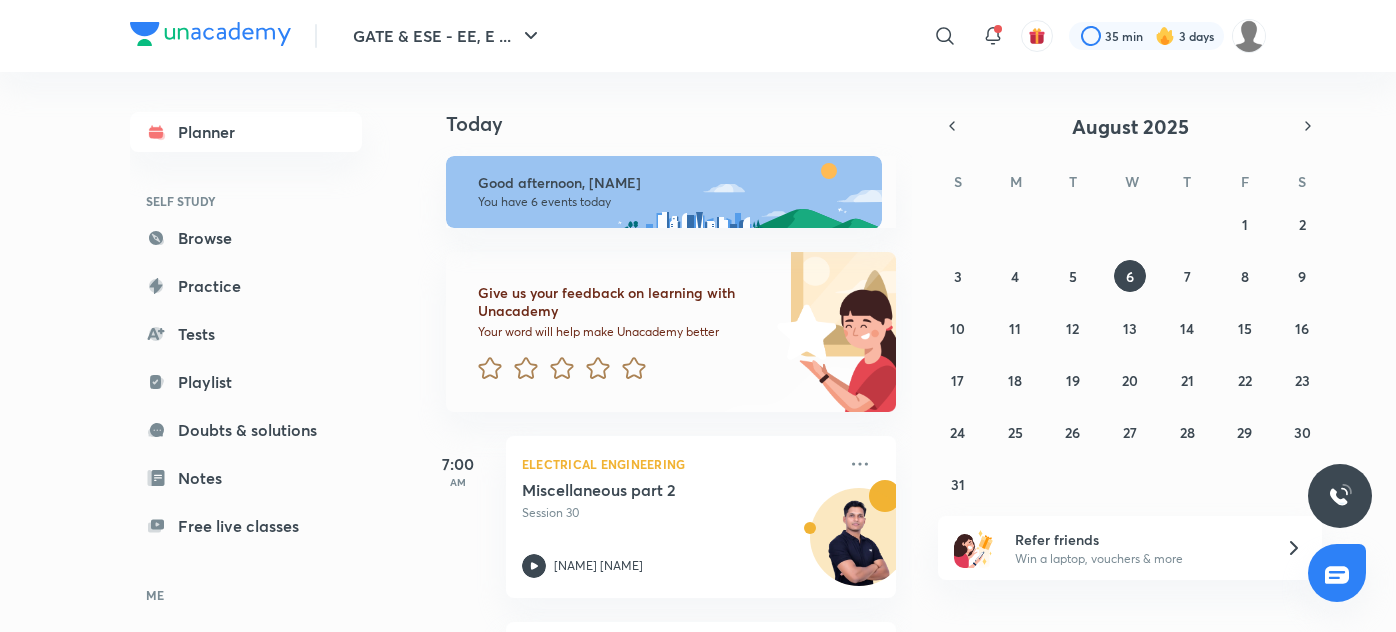 scroll, scrollTop: 0, scrollLeft: 0, axis: both 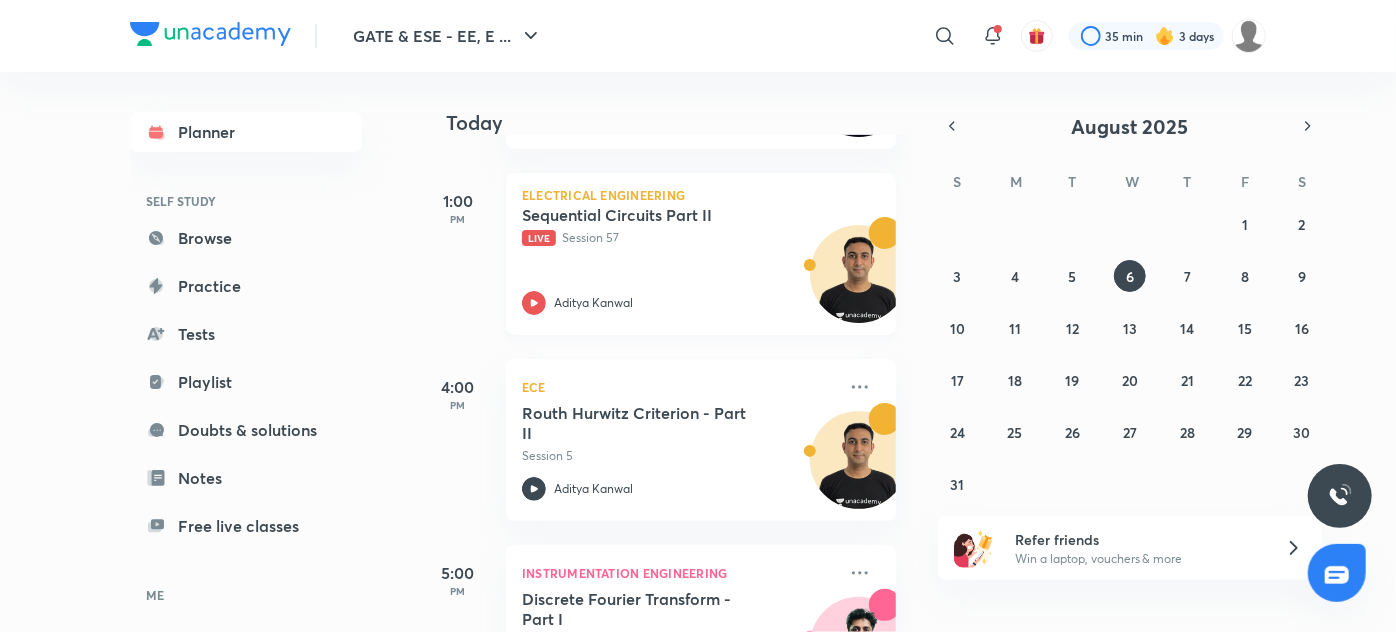 click on "Sequential Circuits Part II Live Session 57 [NAME] [NAME]" at bounding box center (679, 260) 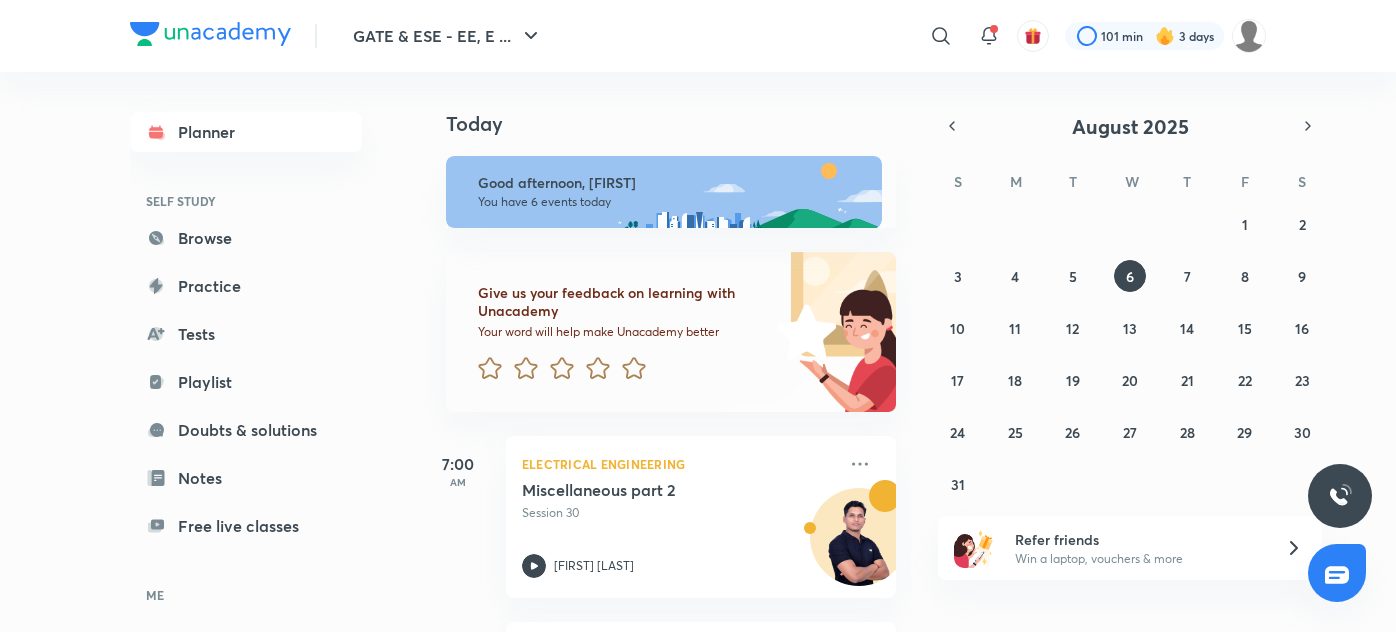 scroll, scrollTop: 0, scrollLeft: 0, axis: both 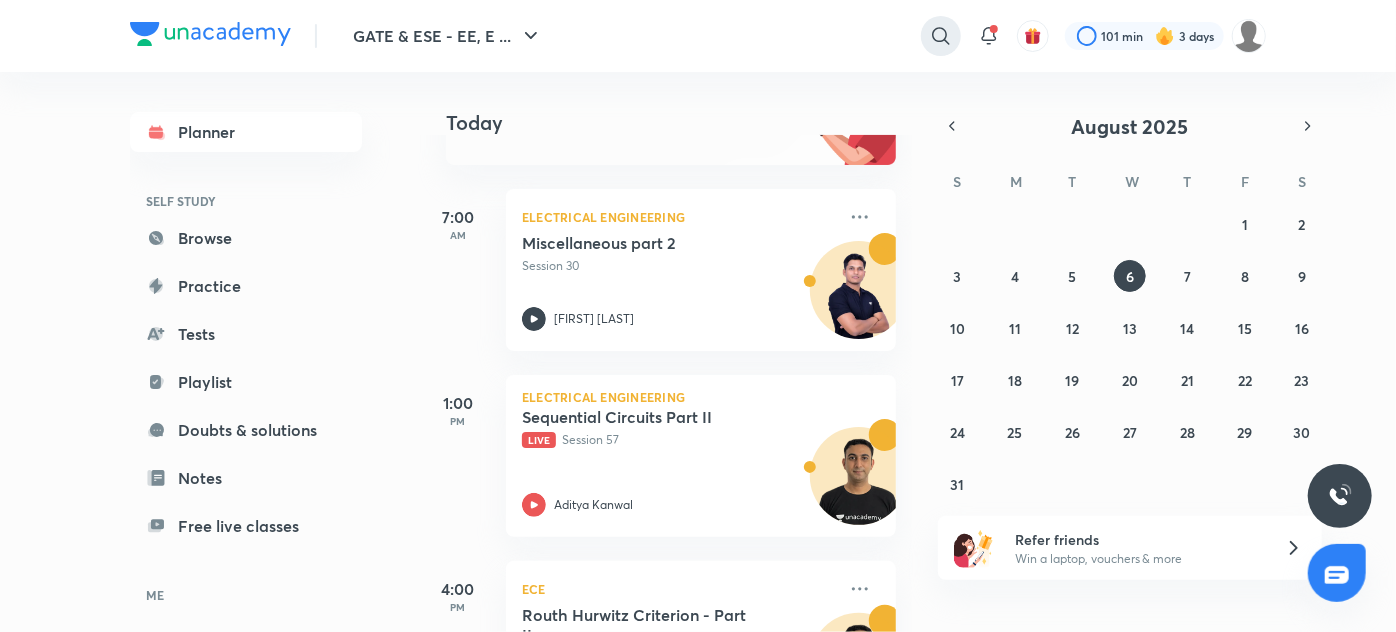 click 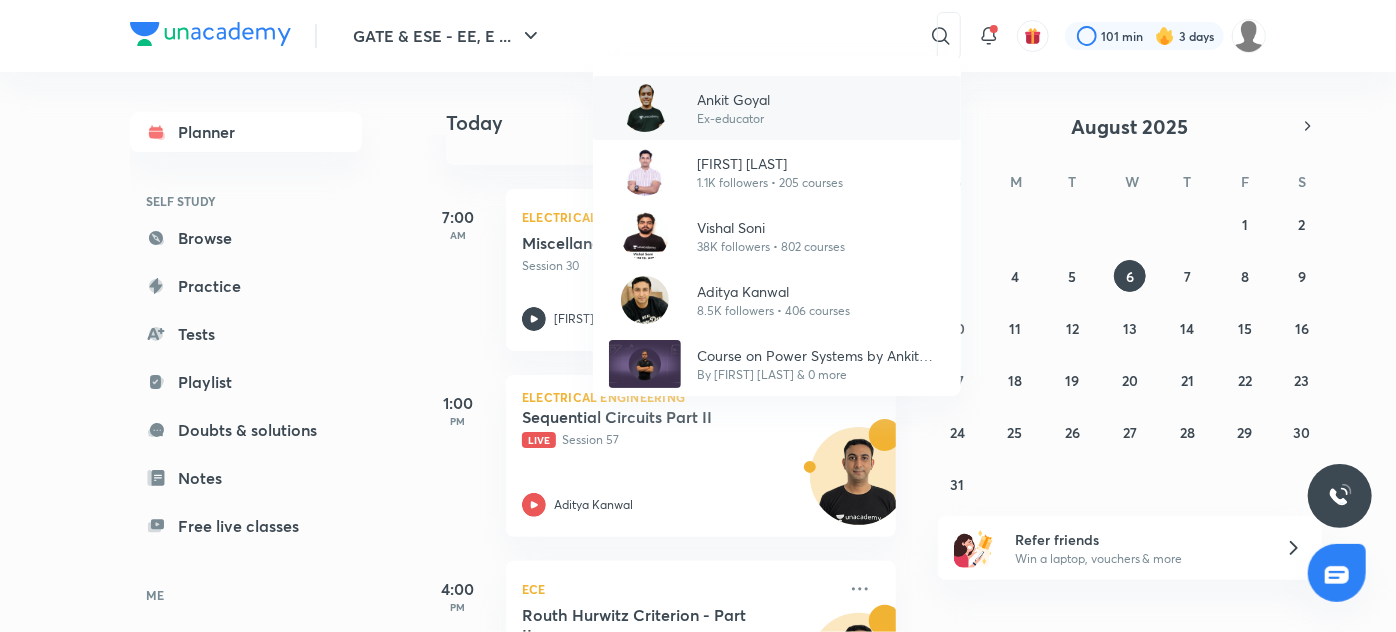click on "[FIRST] [LAST] Ex-educator" at bounding box center [777, 108] 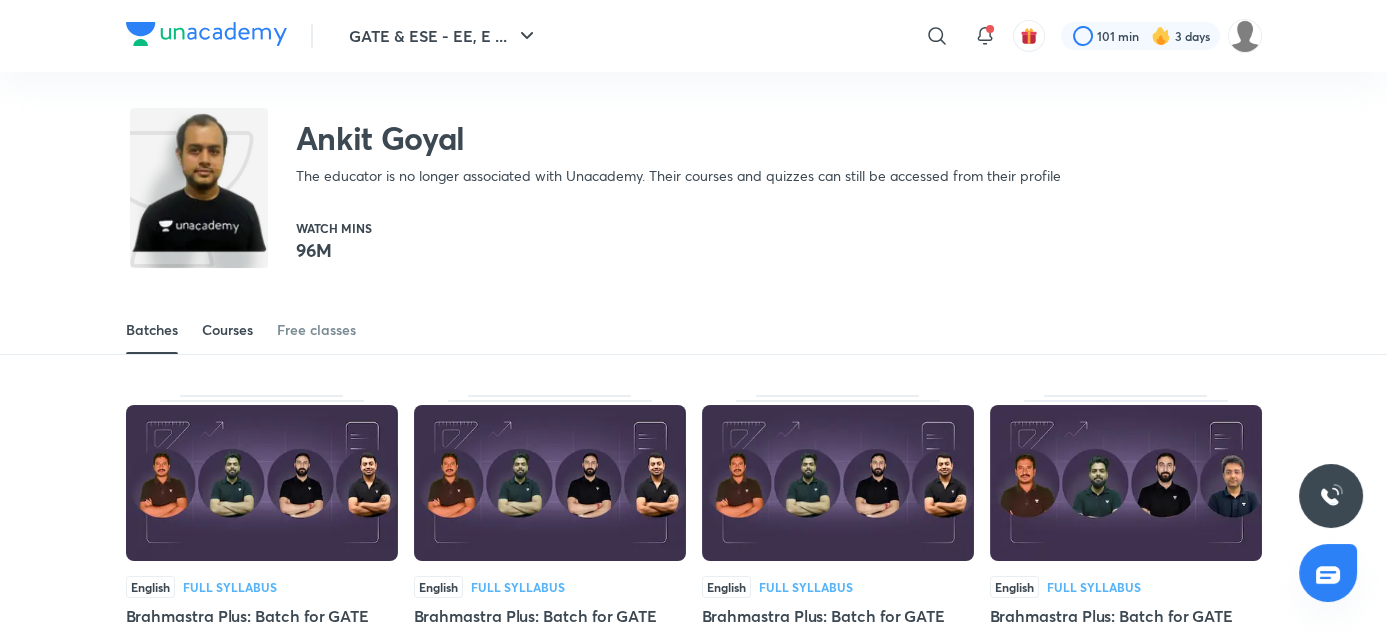 click on "Courses" at bounding box center [227, 330] 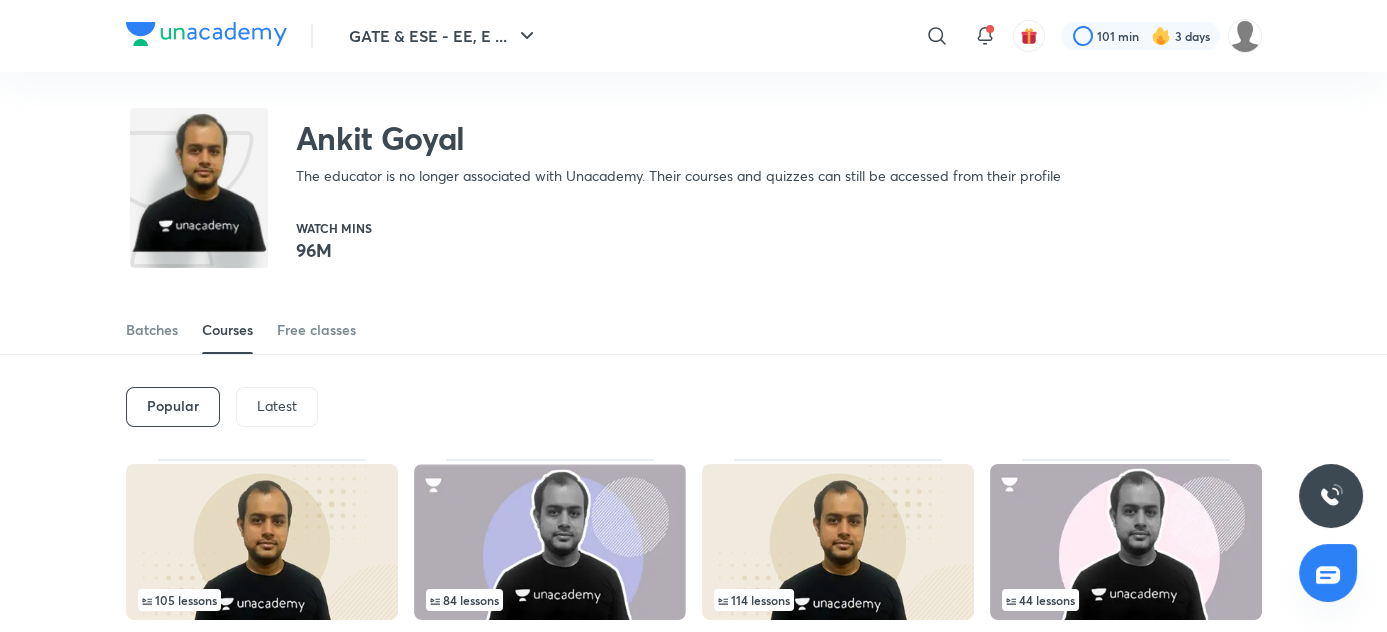 click on "Latest" at bounding box center (277, 406) 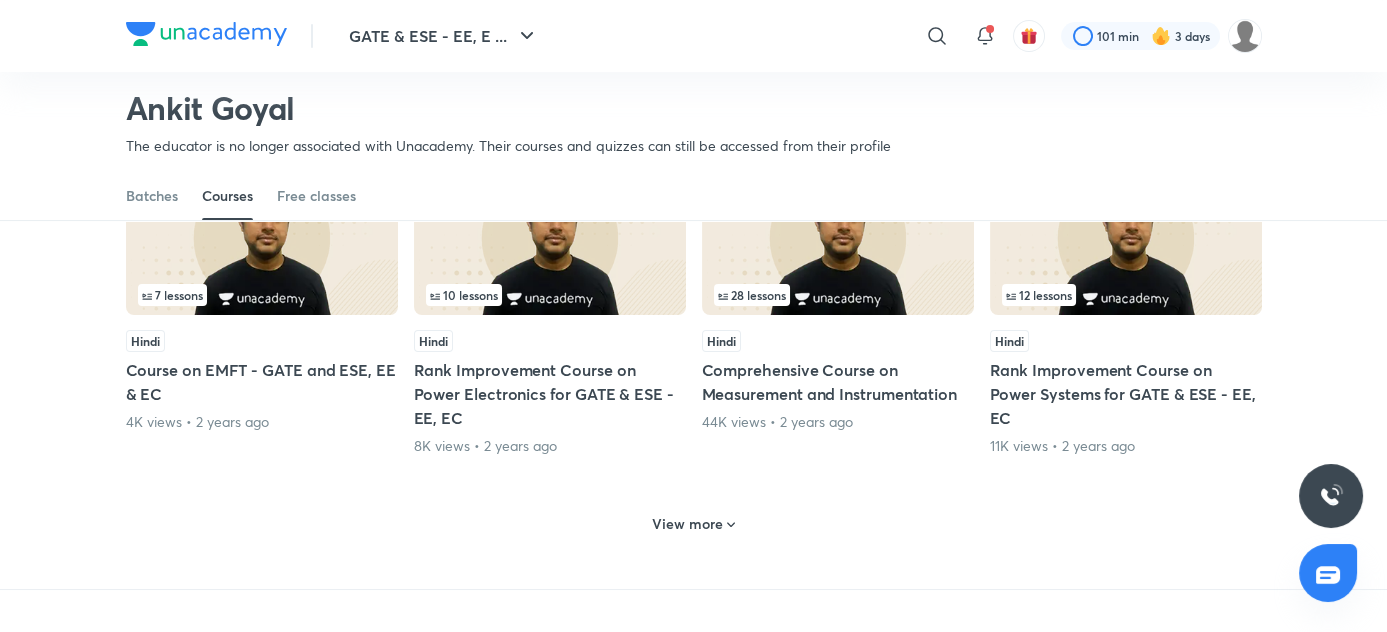 scroll, scrollTop: 882, scrollLeft: 0, axis: vertical 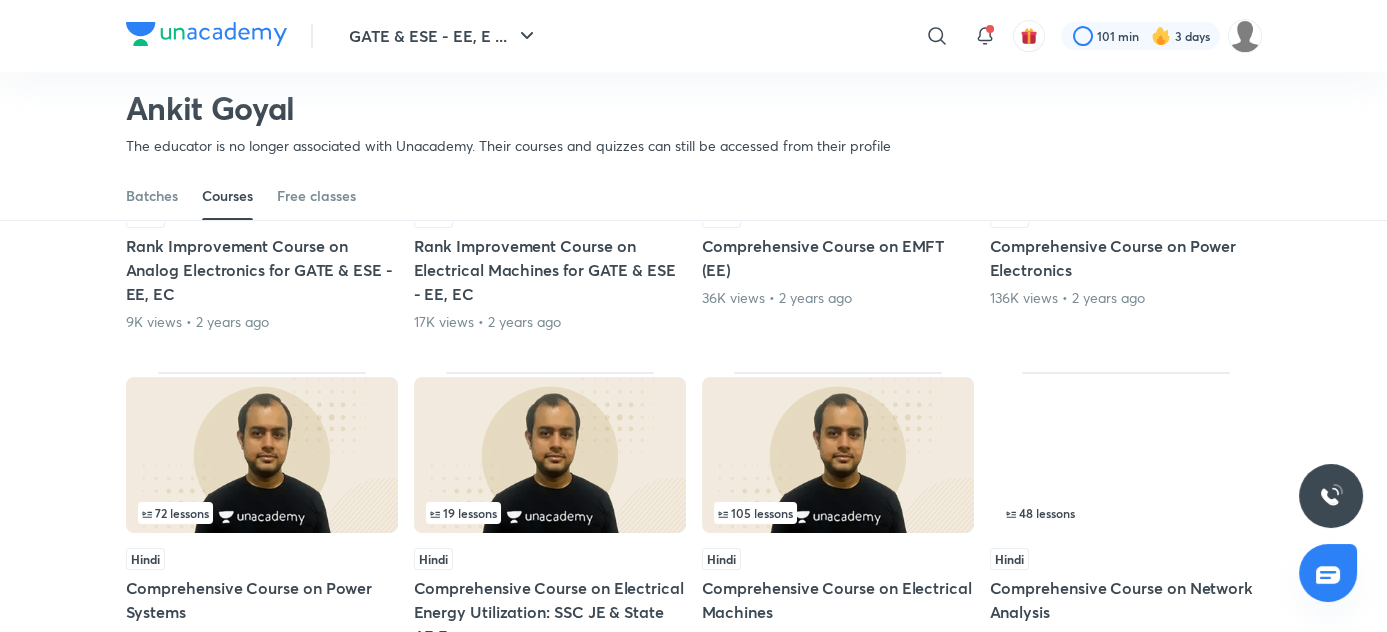 click at bounding box center (262, 455) 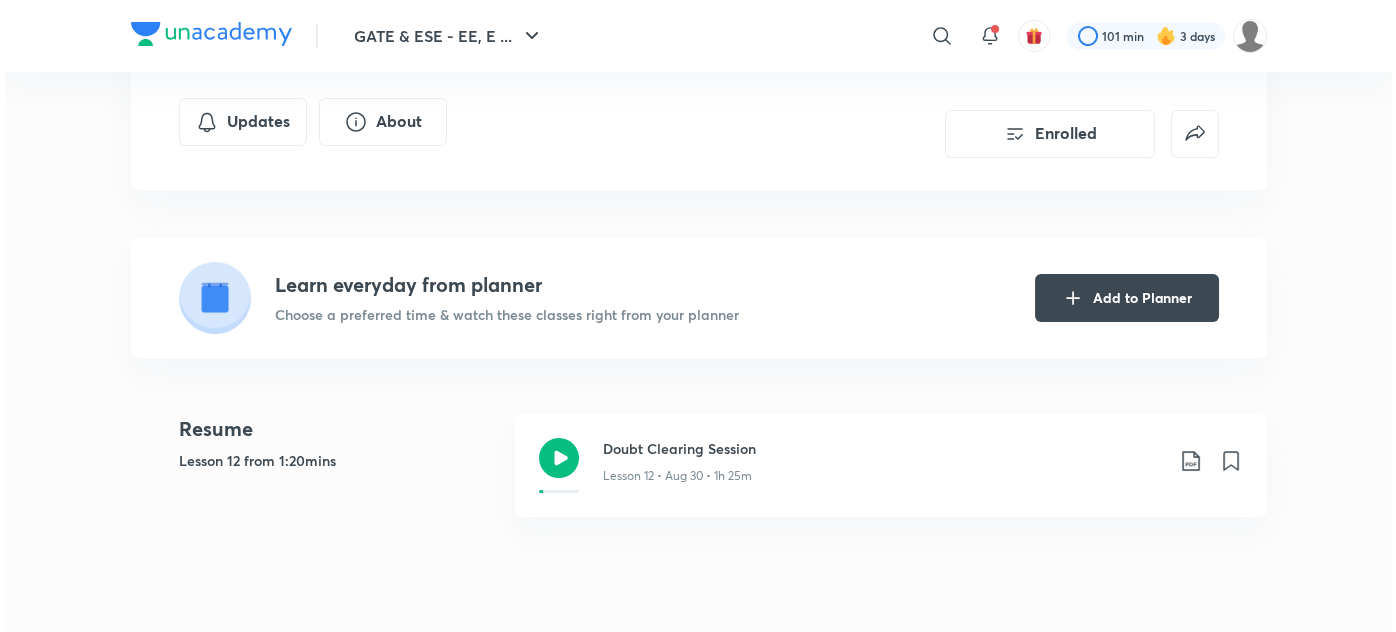 scroll, scrollTop: 374, scrollLeft: 0, axis: vertical 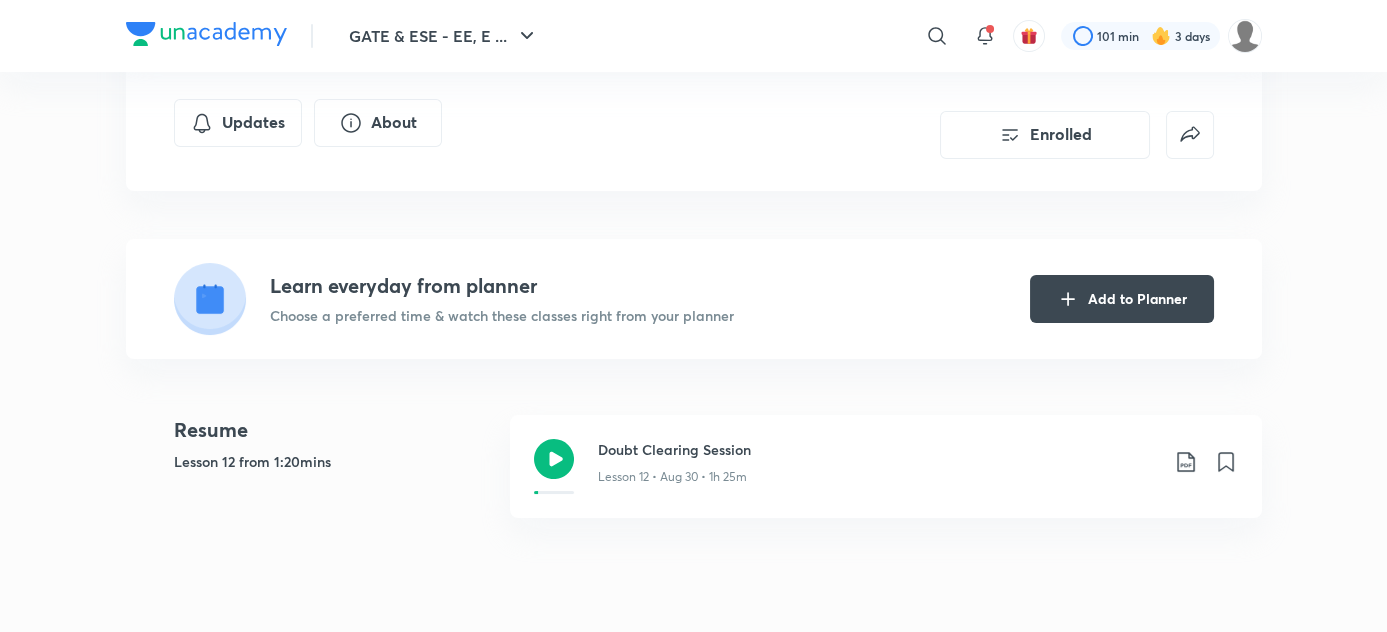 click on "Learn everyday from planner Choose a preferred time & watch these classes right from your planner Add to Planner" at bounding box center (694, 299) 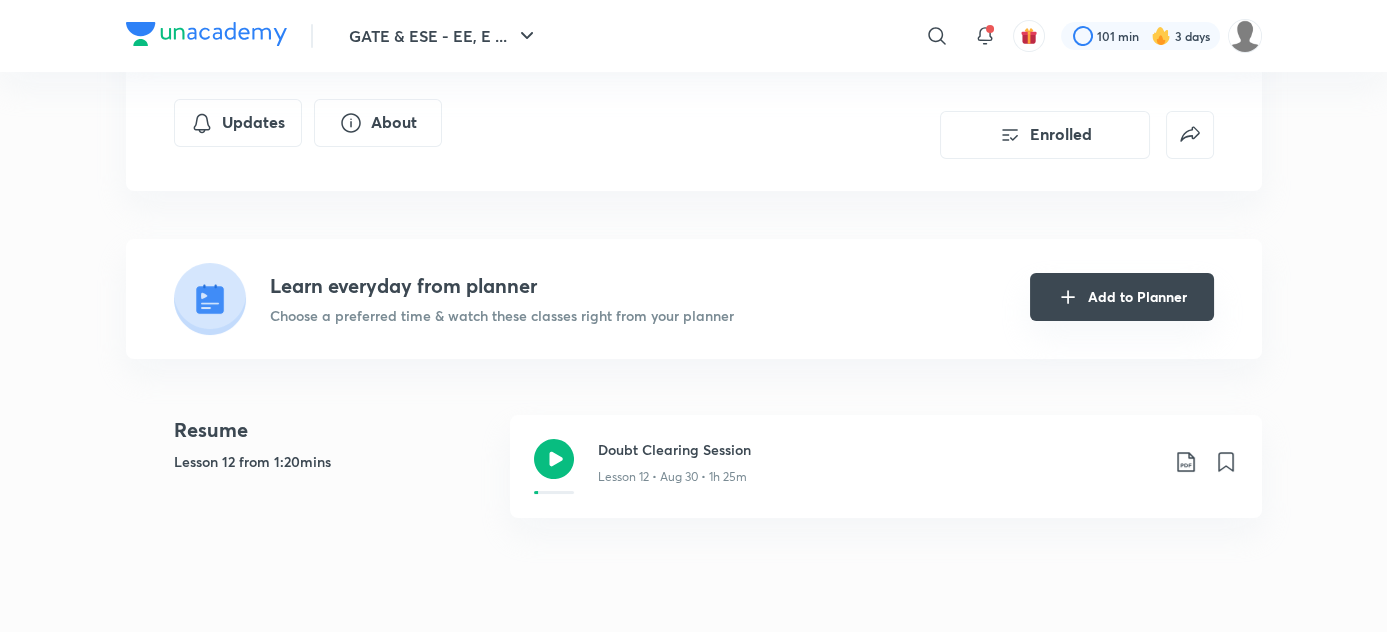 click on "Add to Planner" at bounding box center [1122, 297] 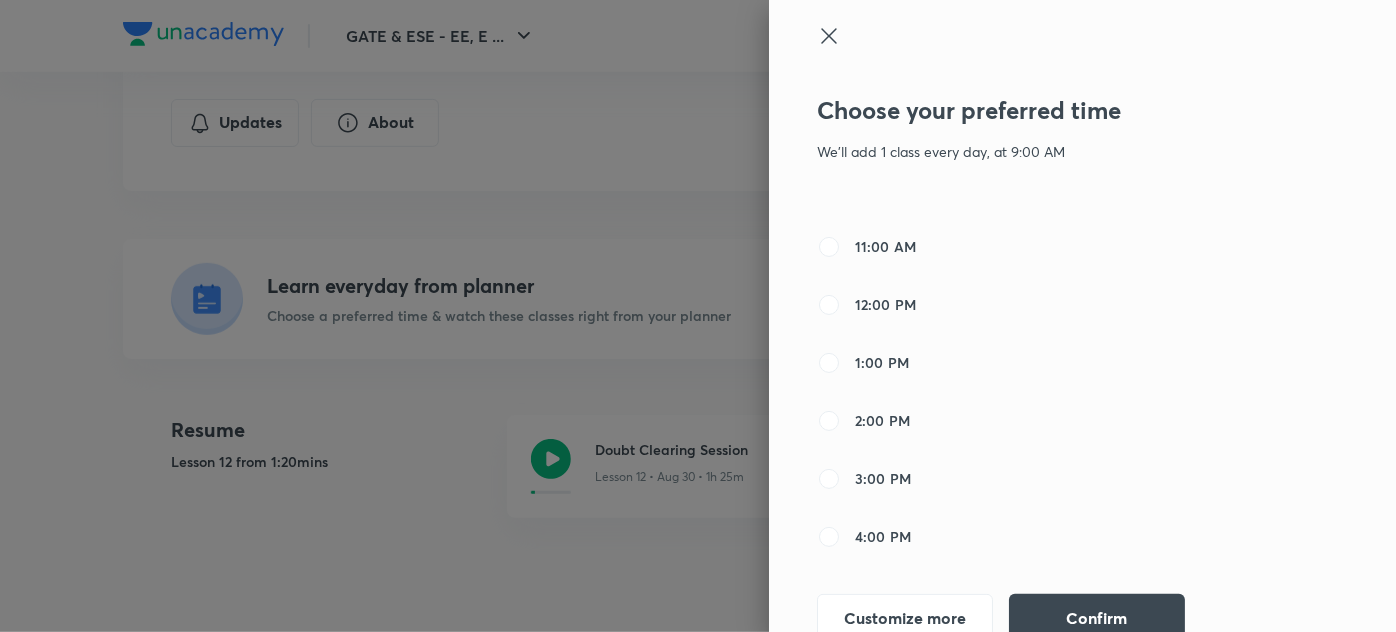 scroll, scrollTop: 258, scrollLeft: 0, axis: vertical 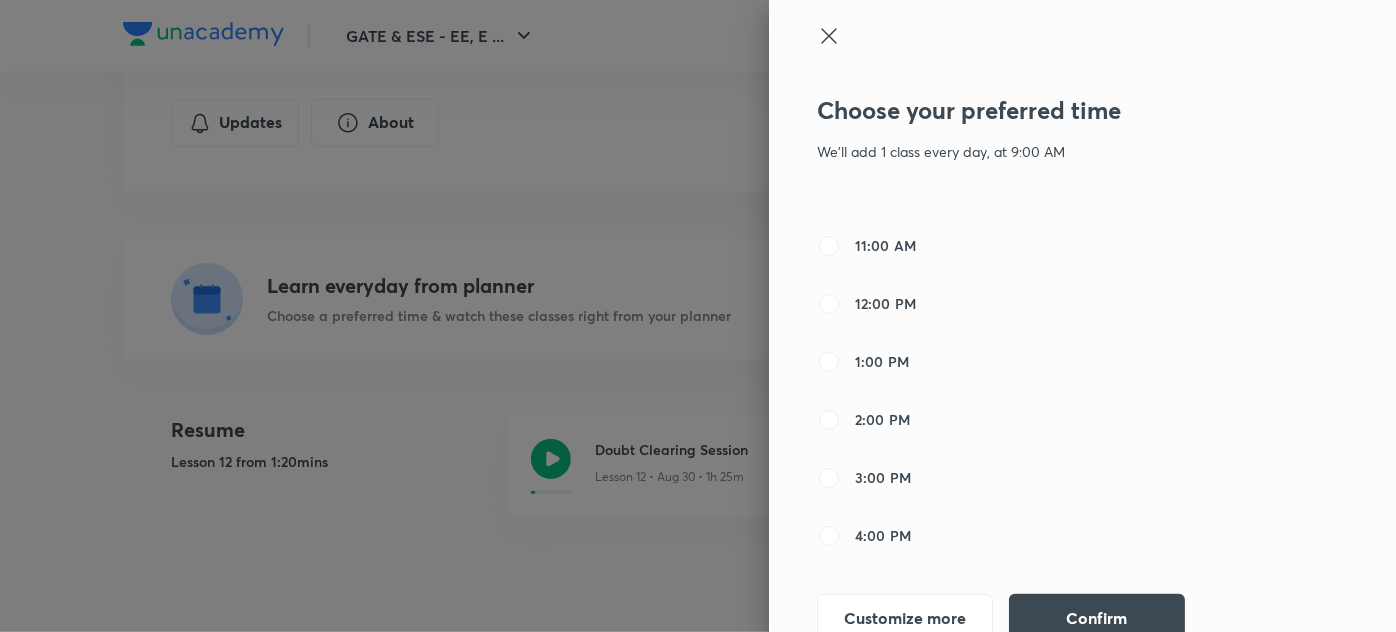 click on "Choose your preferred time We'll add 1 class every day, at   9:00 AM 6:00 AM 7:00 AM 8:00 AM 9:00 AM 10:00 AM 11:00 AM 12:00 PM 1:00 PM 2:00 PM 3:00 PM 4:00 PM 5:00 PM 6:00 PM 7:00 PM 8:00 PM 9:00 PM 10:00 PM 11:00 PM 12:00 AM 1:00 AM 2:00 AM 3:00 AM 4:00 AM 5:00 AM Customize more Confirm" at bounding box center (1082, 316) 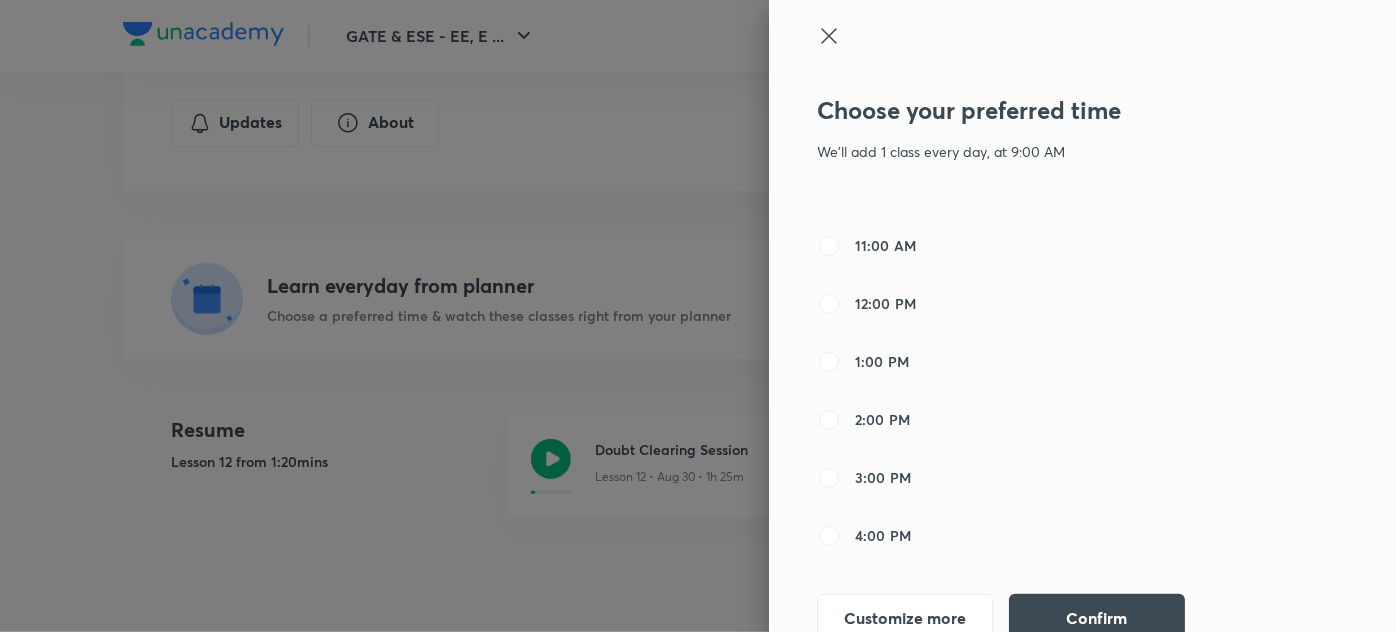 click on "3:00 PM" at bounding box center [1025, 478] 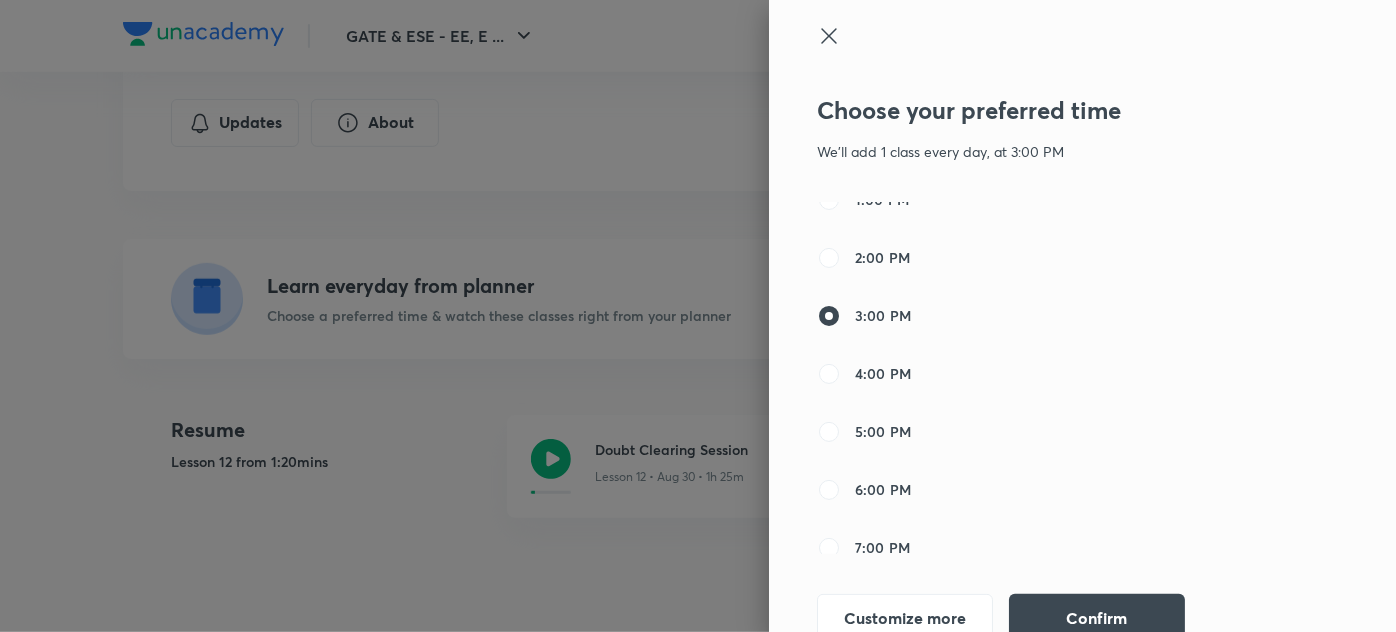 scroll, scrollTop: 421, scrollLeft: 0, axis: vertical 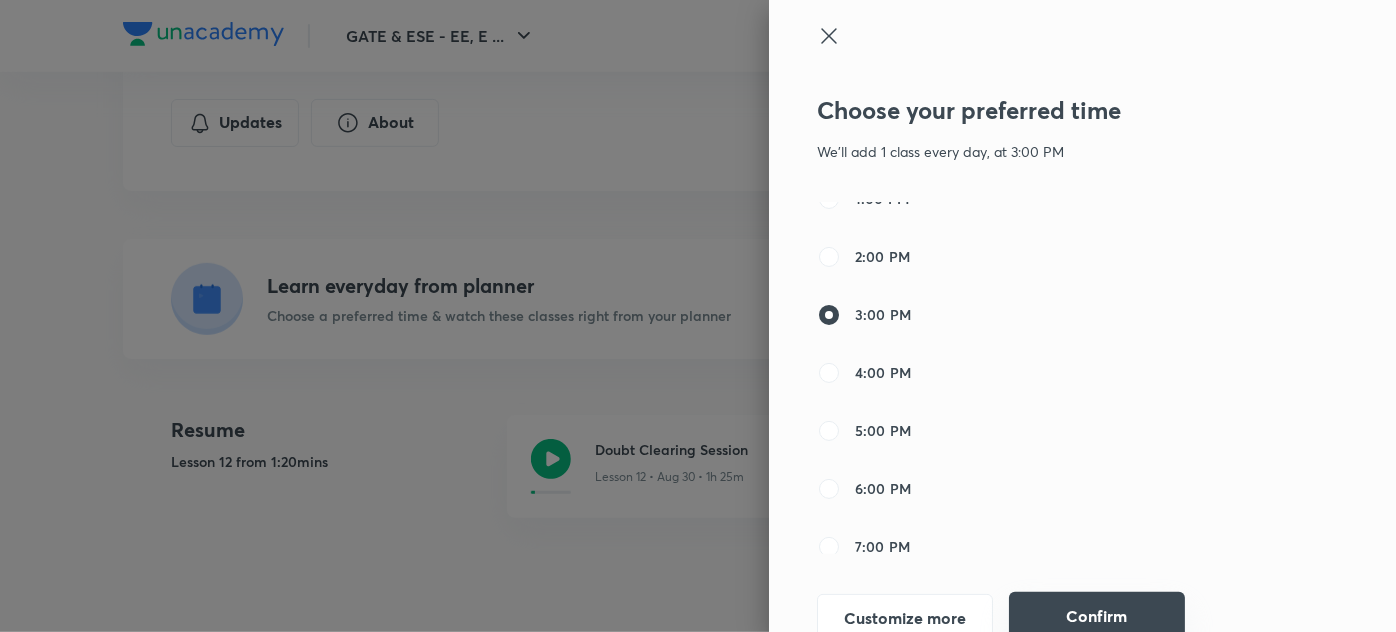 click on "Confirm" at bounding box center [1097, 616] 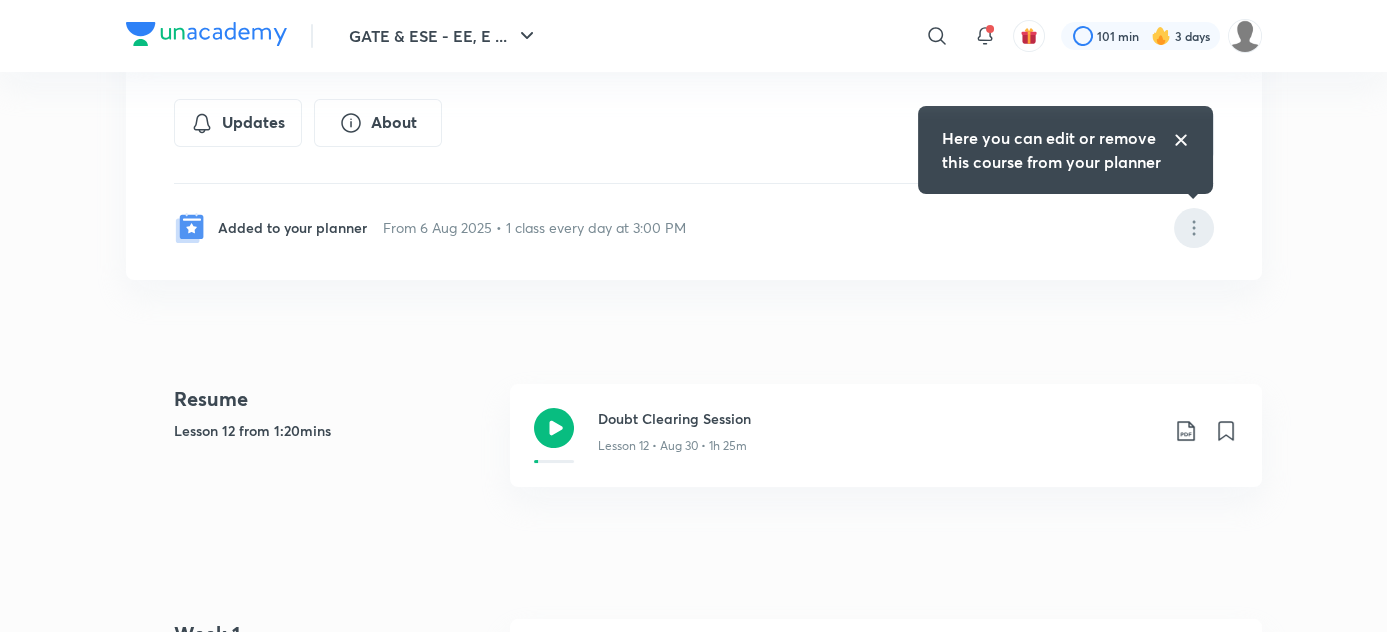 click at bounding box center (1194, 228) 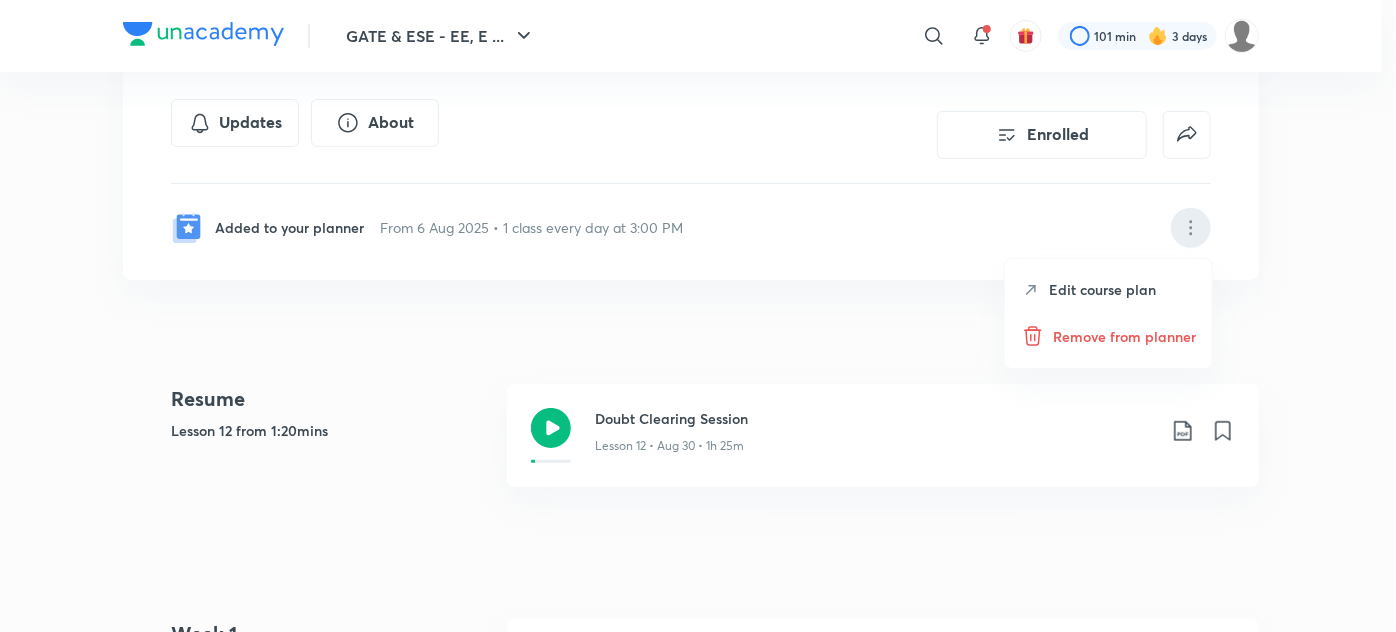 click on "Edit course plan" at bounding box center [1102, 289] 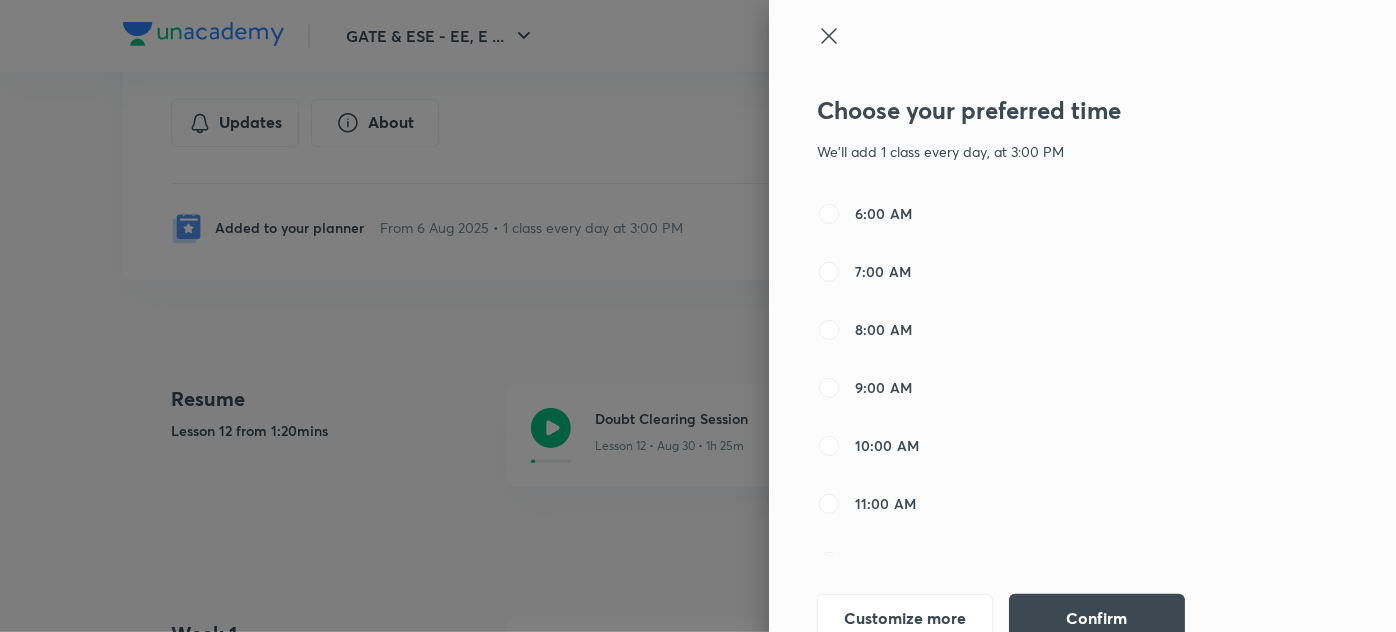 scroll, scrollTop: 138, scrollLeft: 0, axis: vertical 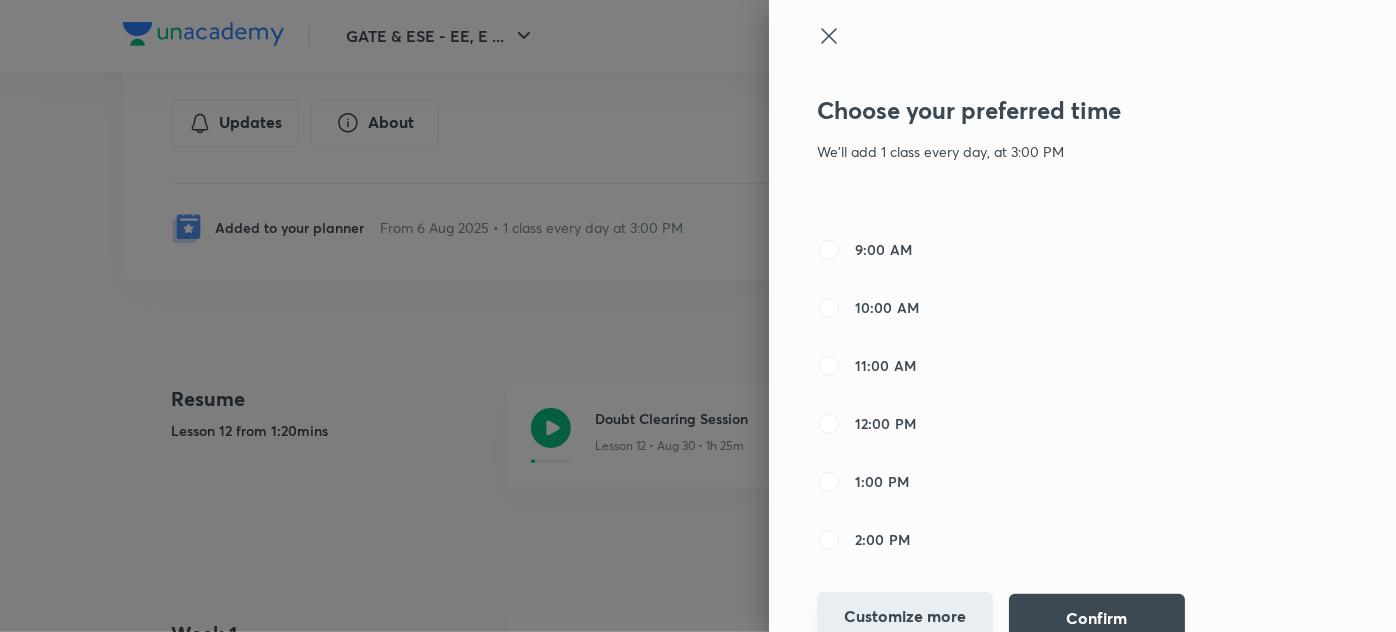 click on "Customize more" at bounding box center (905, 616) 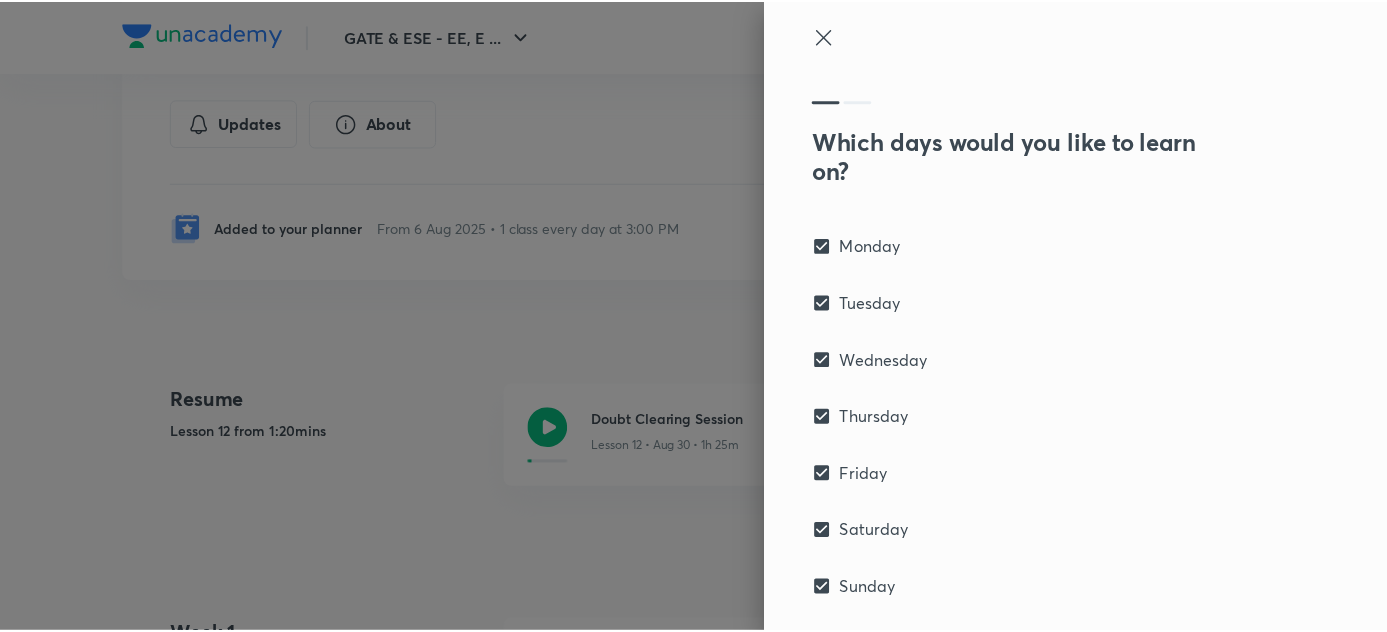 scroll, scrollTop: 90, scrollLeft: 0, axis: vertical 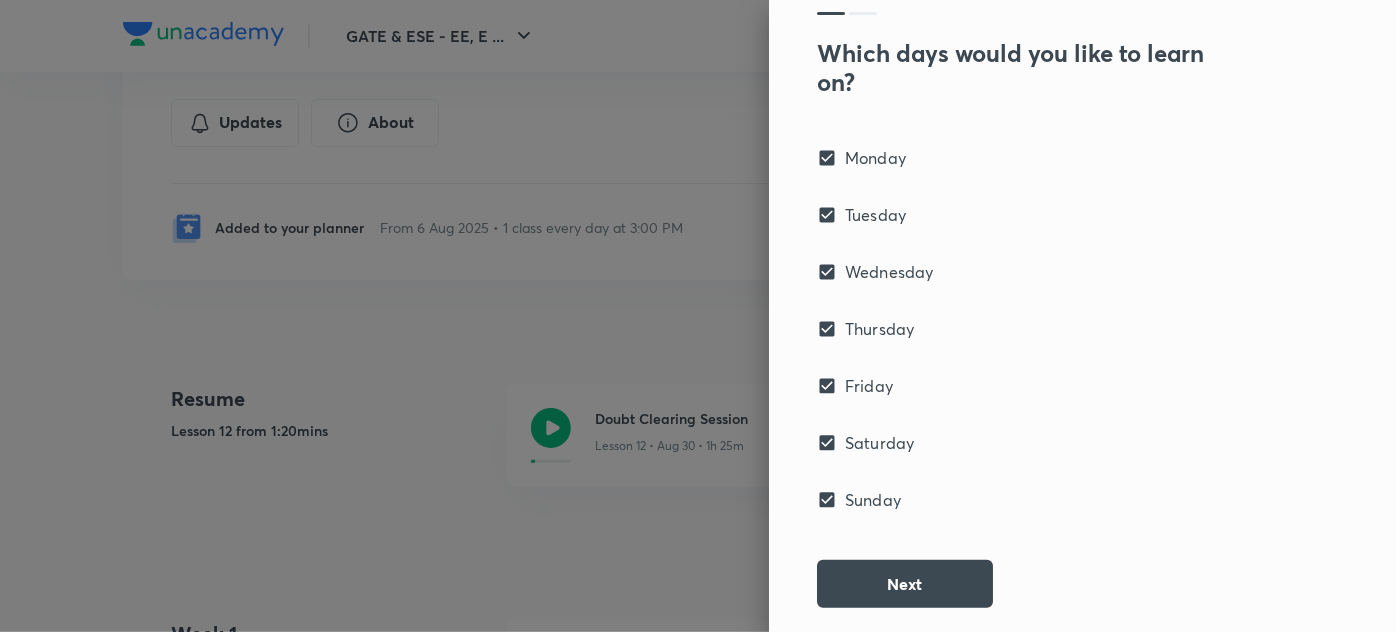 click at bounding box center (698, 316) 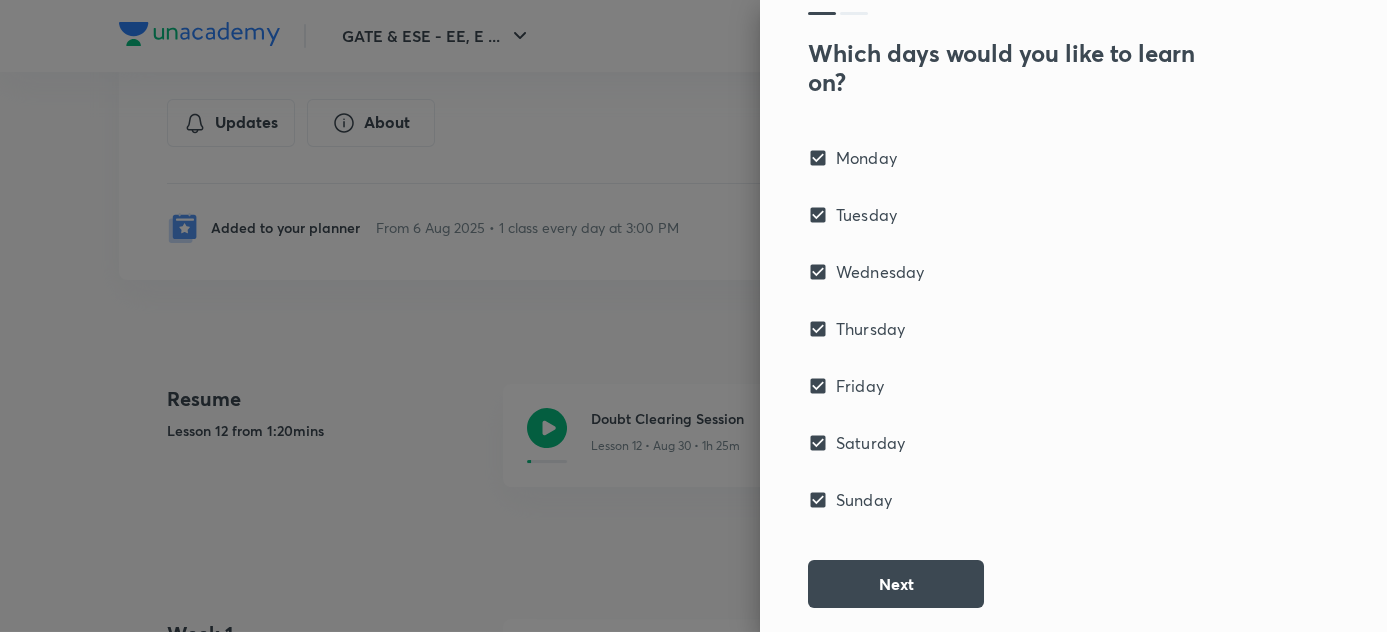 scroll, scrollTop: 33, scrollLeft: 0, axis: vertical 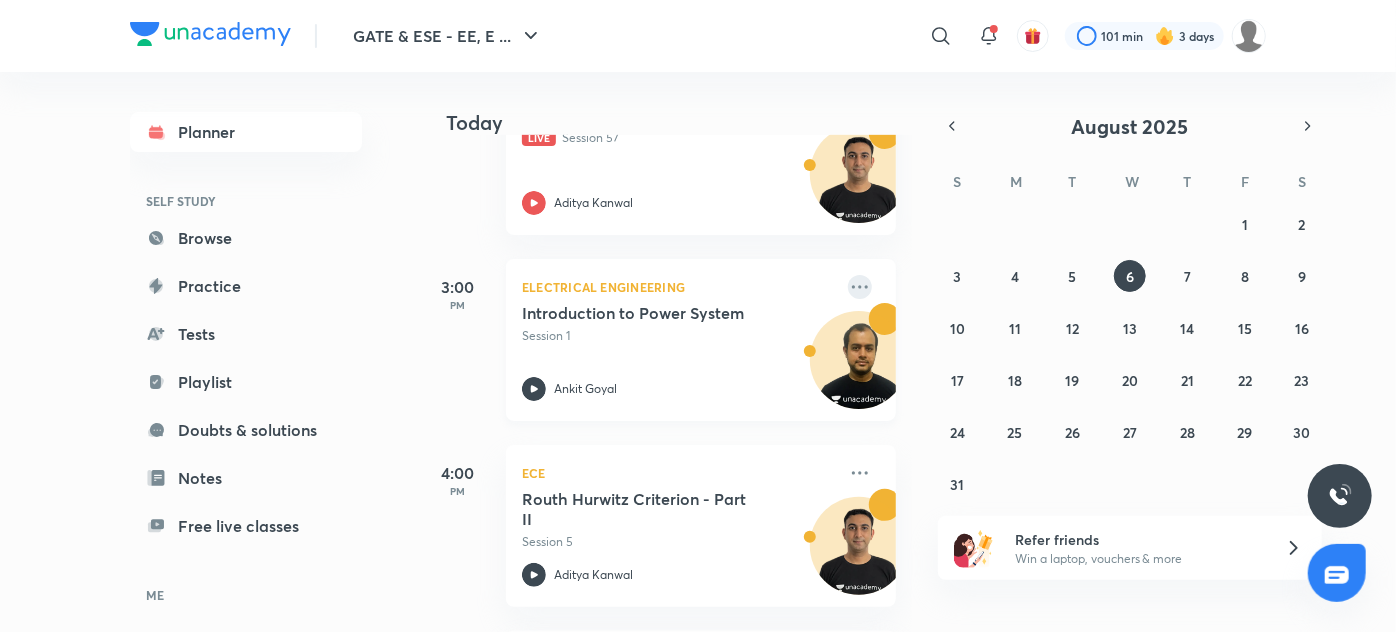 click 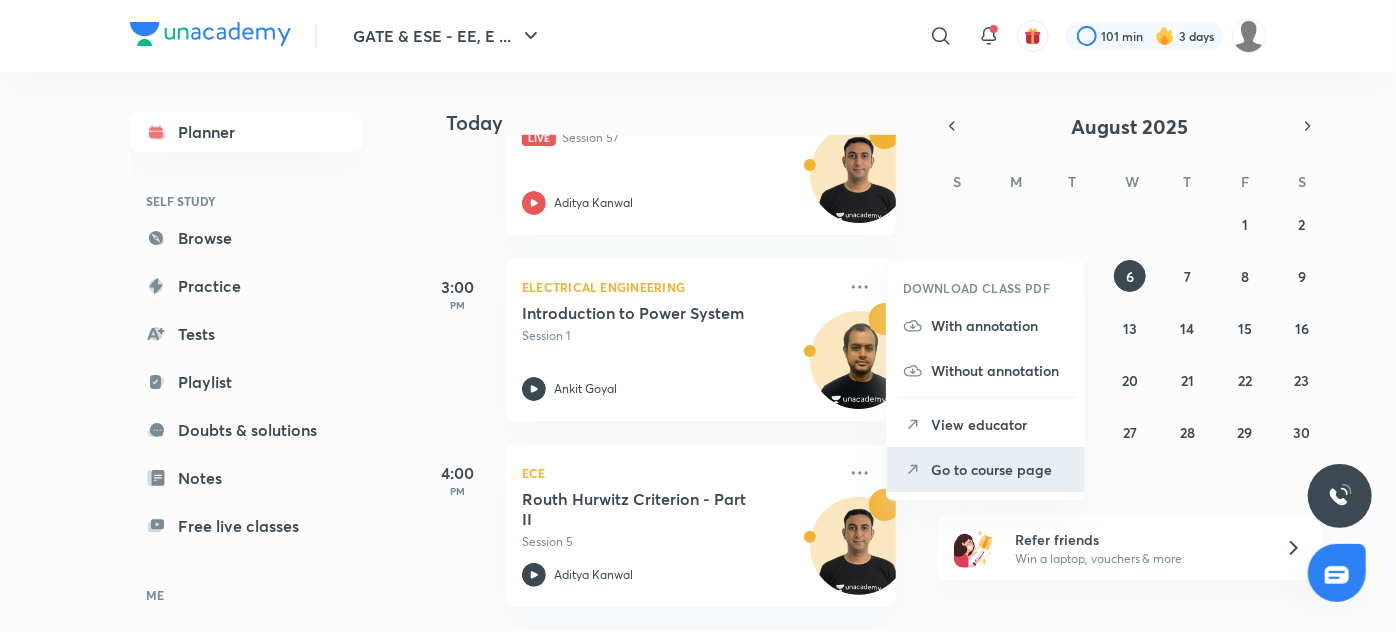 click on "Go to course page" at bounding box center [1000, 469] 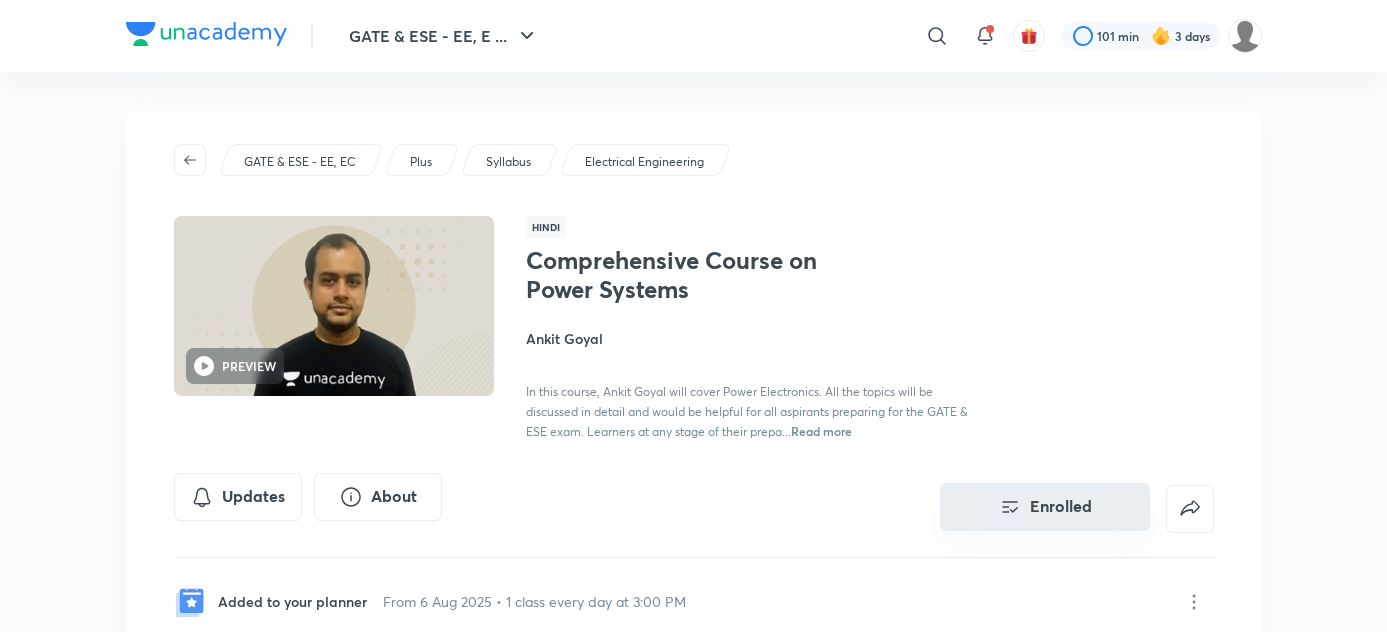 click on "Enrolled" at bounding box center [1045, 507] 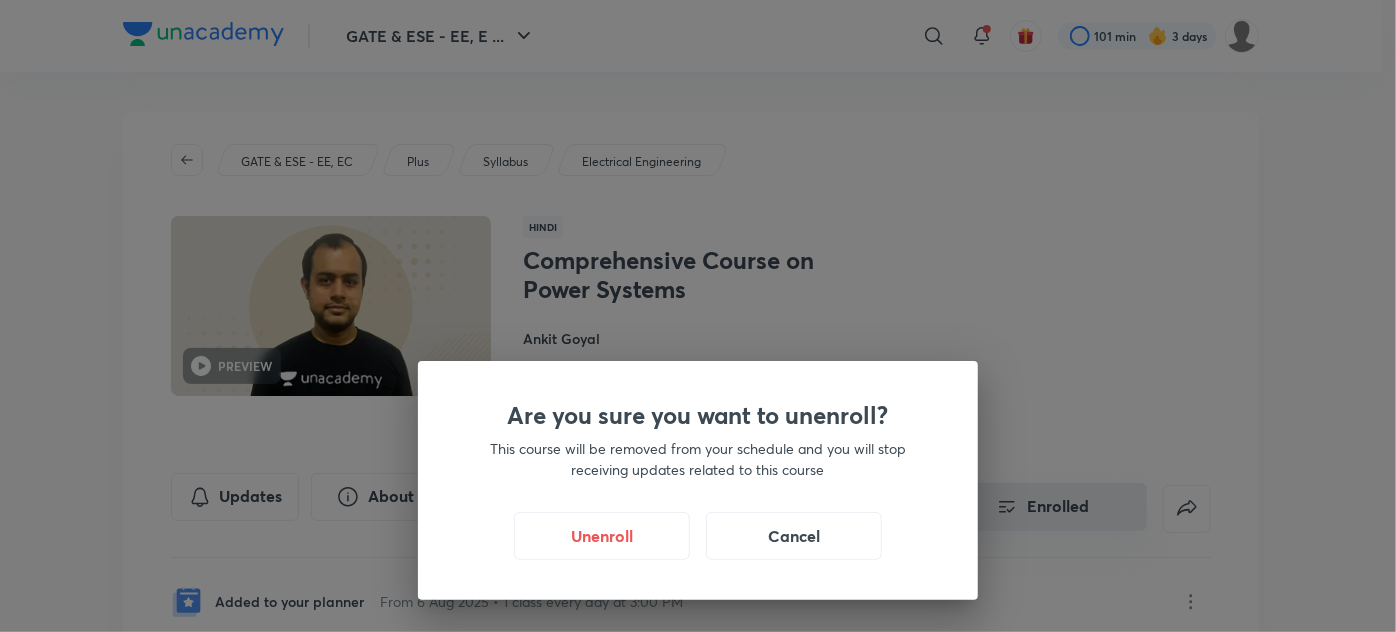 click on "Are you sure you want to unenroll? This course will be removed from your schedule and you will stop receiving updates related to this course Unenroll Cancel" at bounding box center (698, 316) 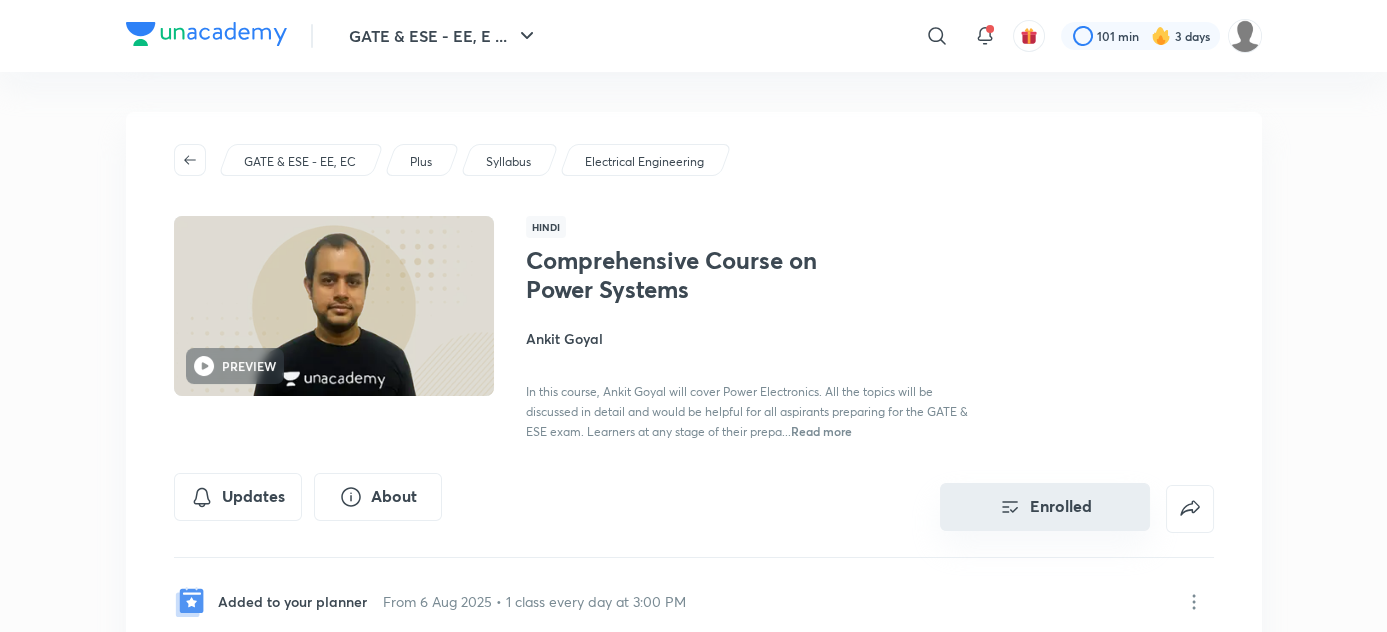 click on "Enrolled" at bounding box center [1045, 507] 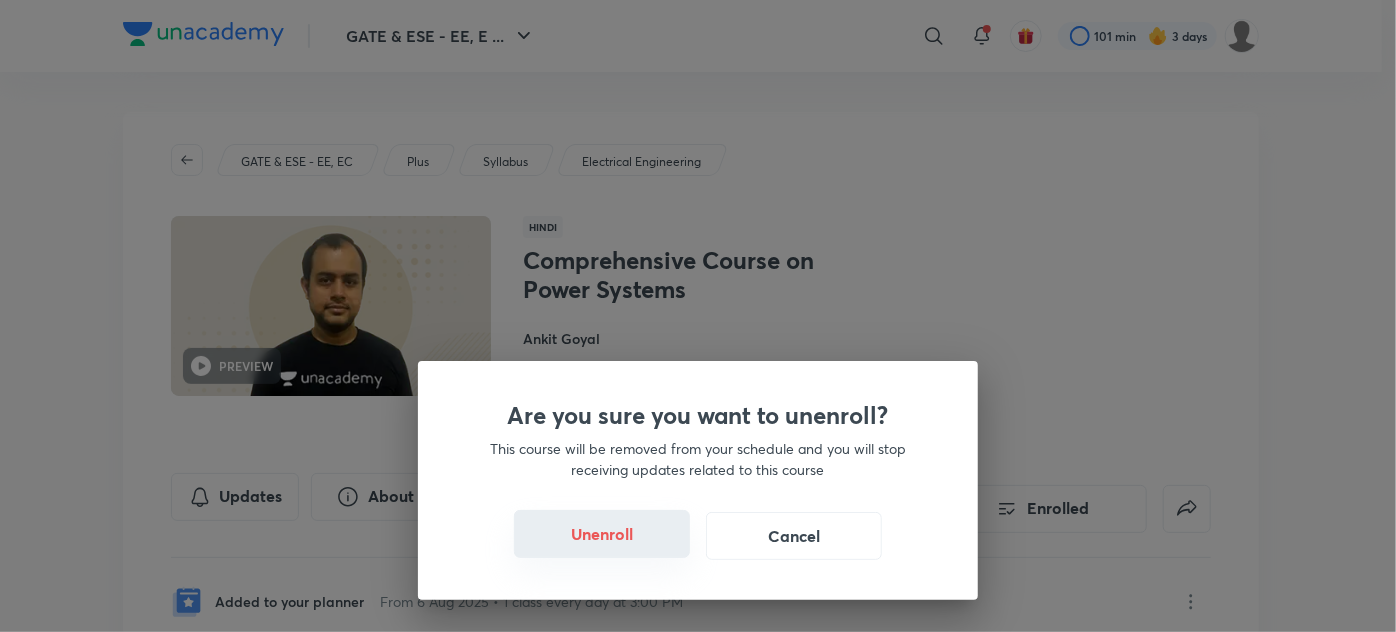 click on "Unenroll" at bounding box center (602, 534) 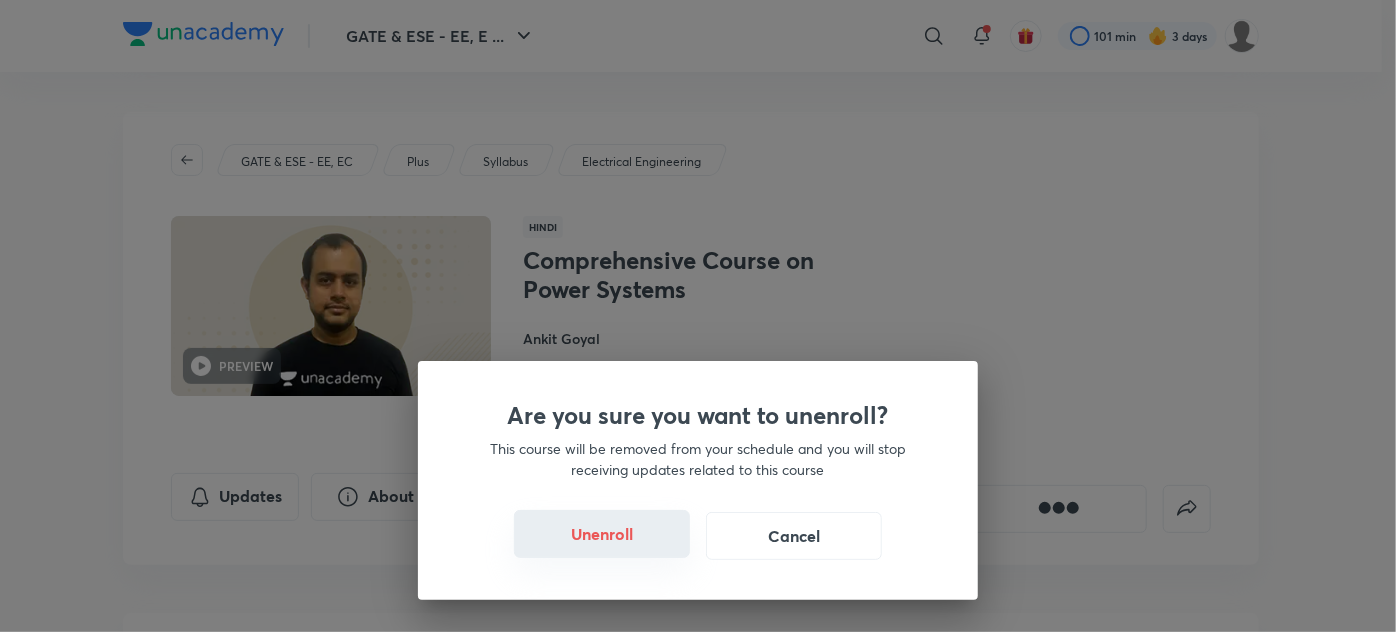 click on "Unenroll" at bounding box center (602, 534) 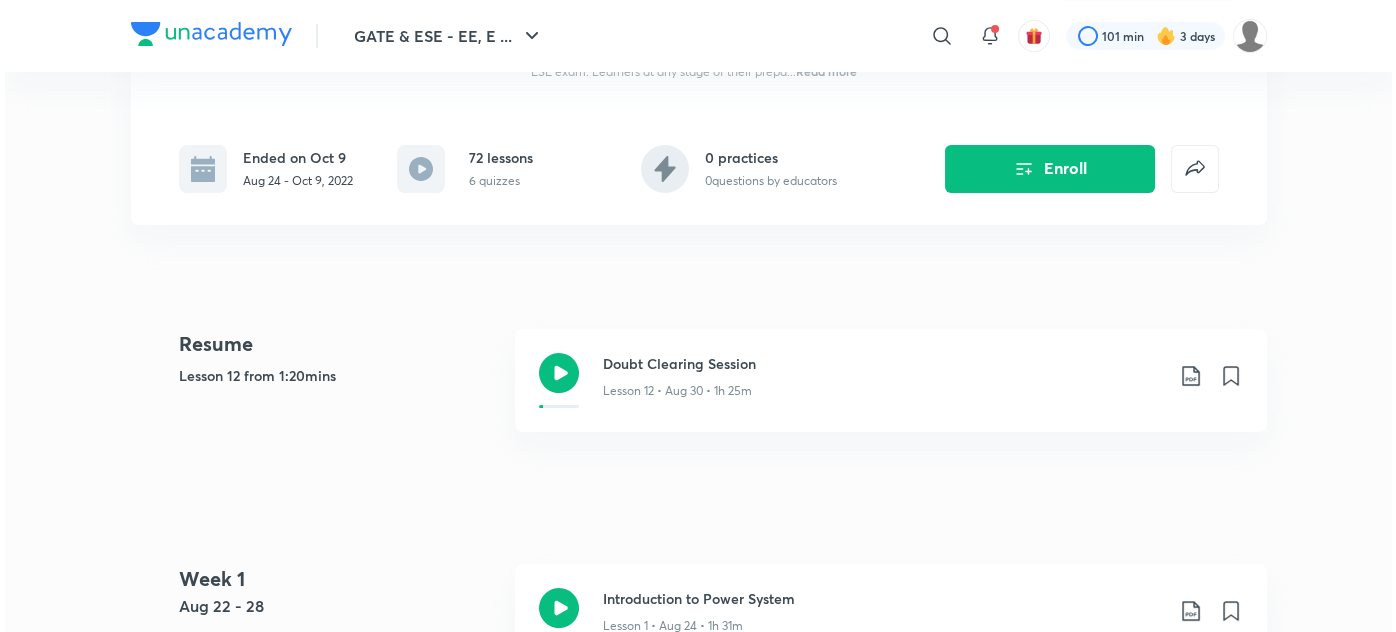 scroll, scrollTop: 365, scrollLeft: 0, axis: vertical 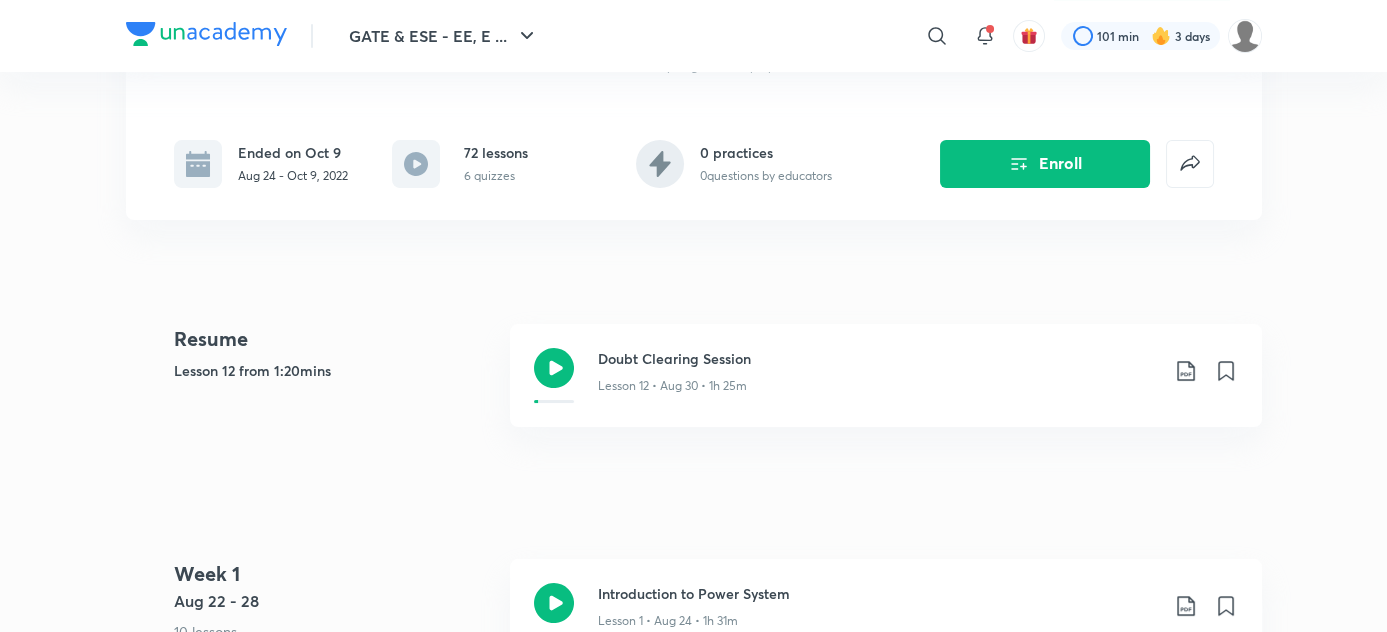 click on "GATE & ESE - EE, EC Plus Syllabus Electrical Engineering PREVIEW Hindi Comprehensive Course on Power Systems [FIRST] [LAST] In this course, [FIRST] [LAST] will cover Power Electronics. All the topics will be discussed in detail and would be helpful for all aspirants preparing for the GATE & ESE exam. Learners at any stage of their prepa... Read more Ended on Oct 9 Aug 24 - Oct 9, 2022 72 lessons 6 quizzes 0 practices 0 questions by educators Enroll" at bounding box center (694, -17) 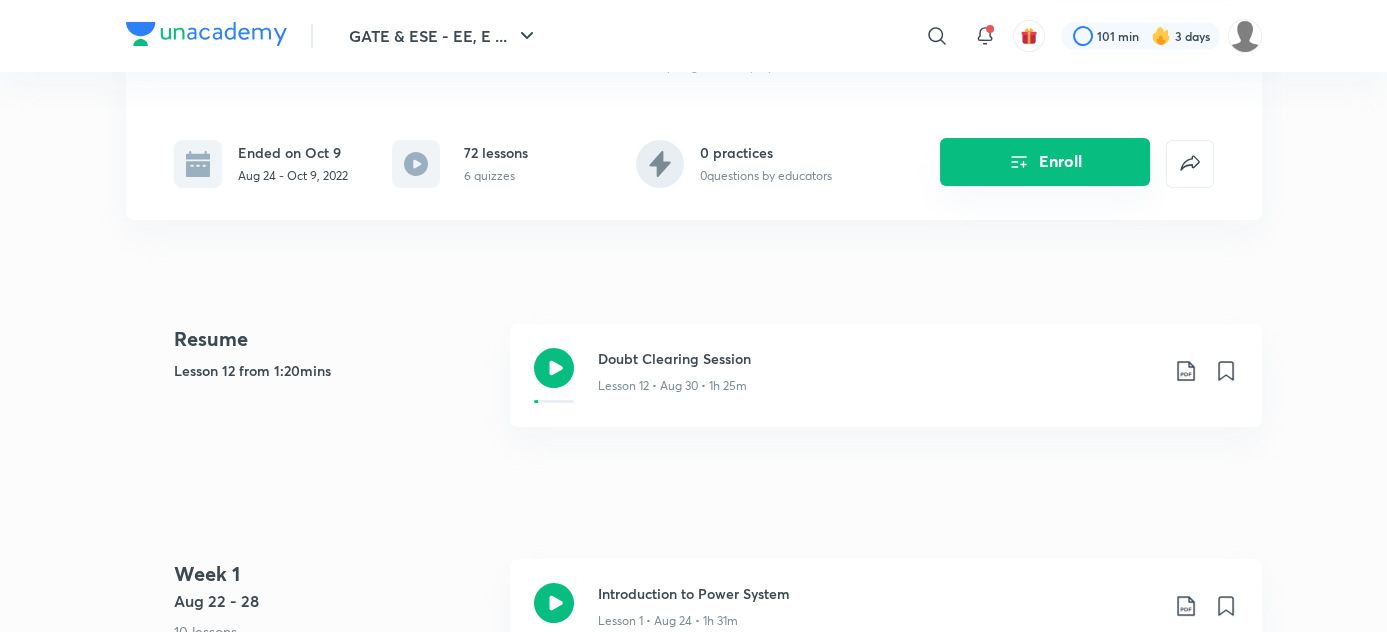 click on "Enroll" at bounding box center (1045, 162) 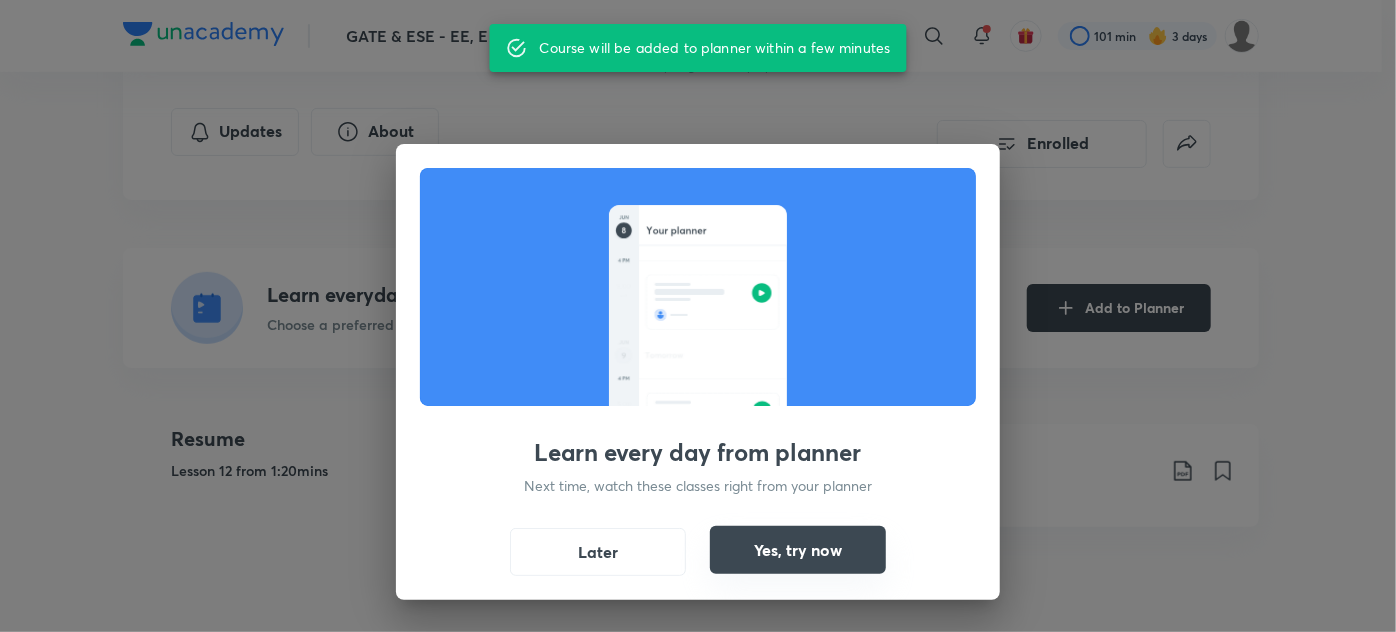 click on "Yes, try now" at bounding box center [798, 550] 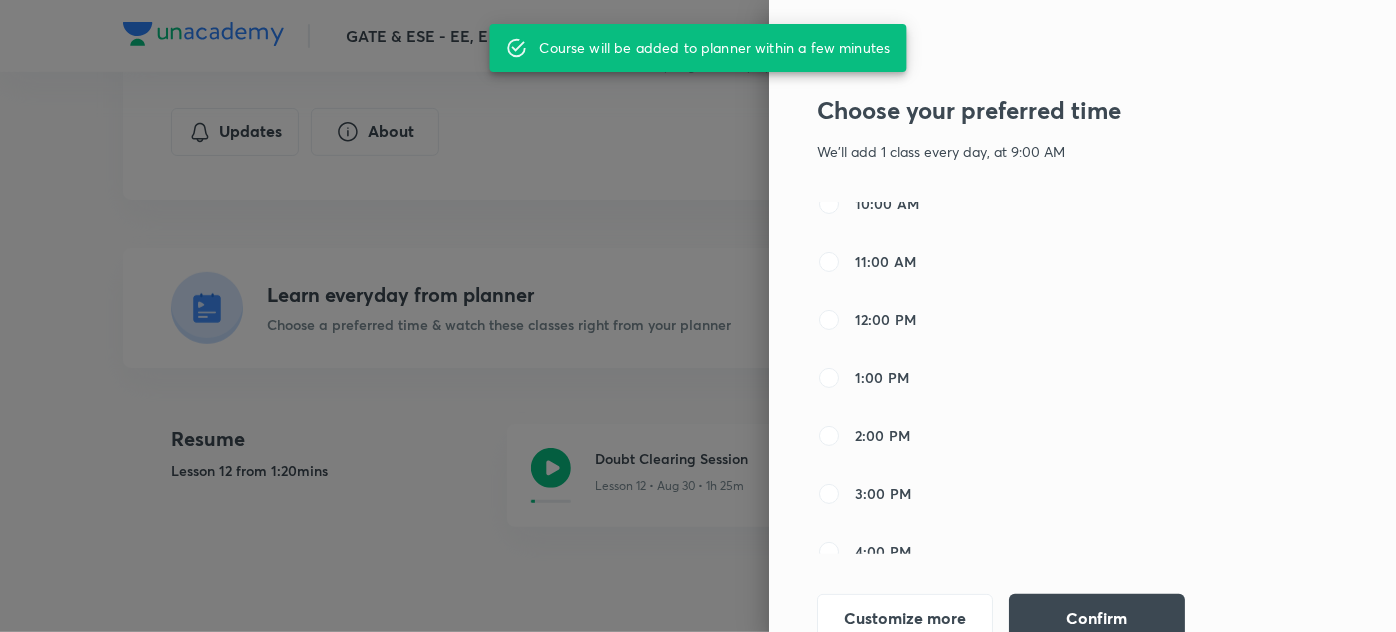 scroll, scrollTop: 267, scrollLeft: 0, axis: vertical 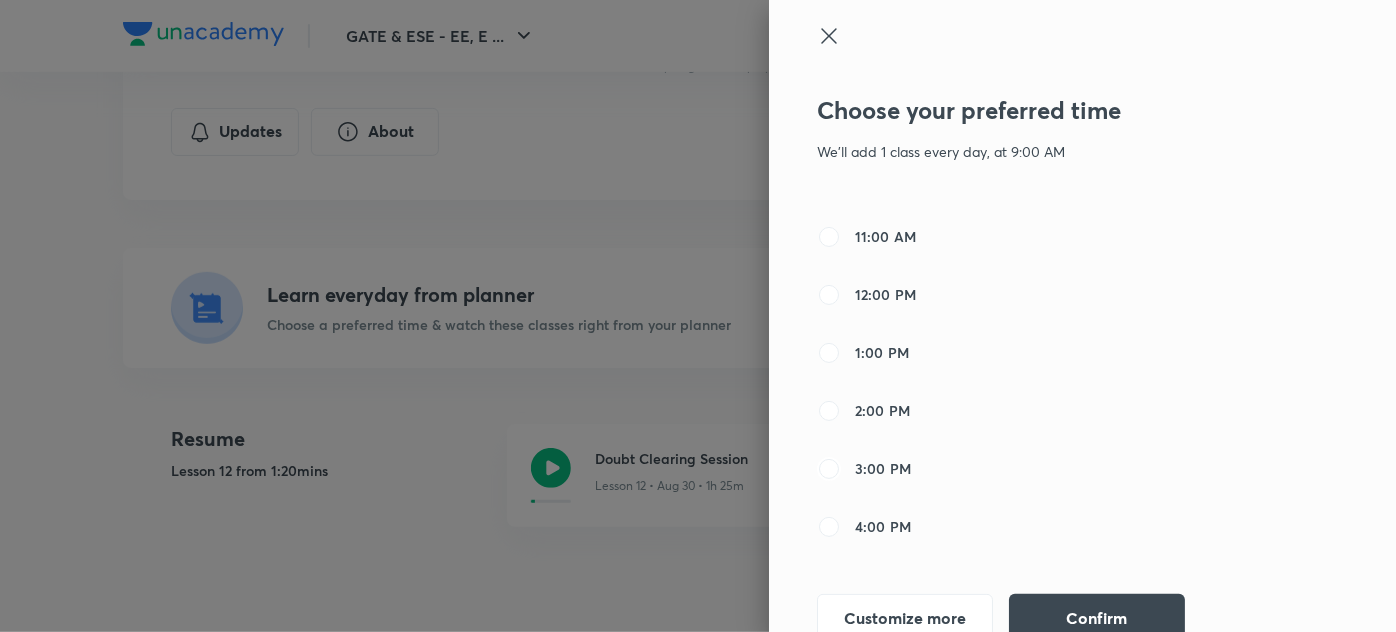click on "3:00 PM" at bounding box center (829, 469) 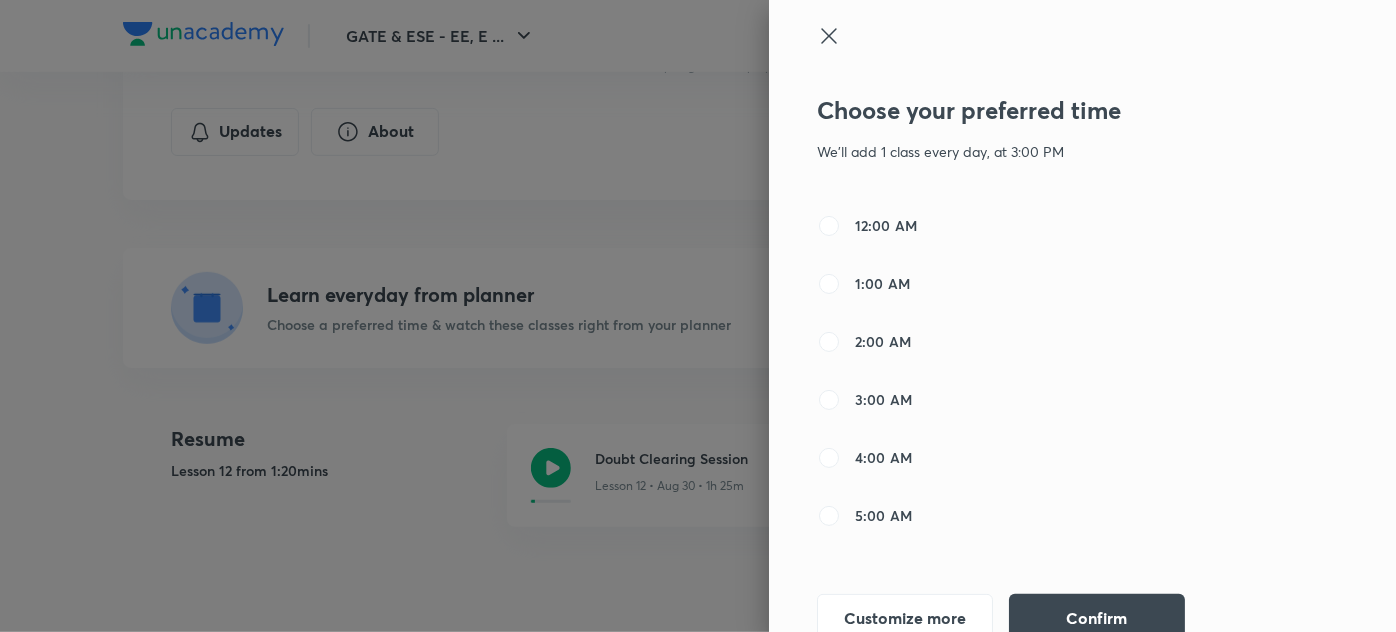 scroll, scrollTop: 1040, scrollLeft: 0, axis: vertical 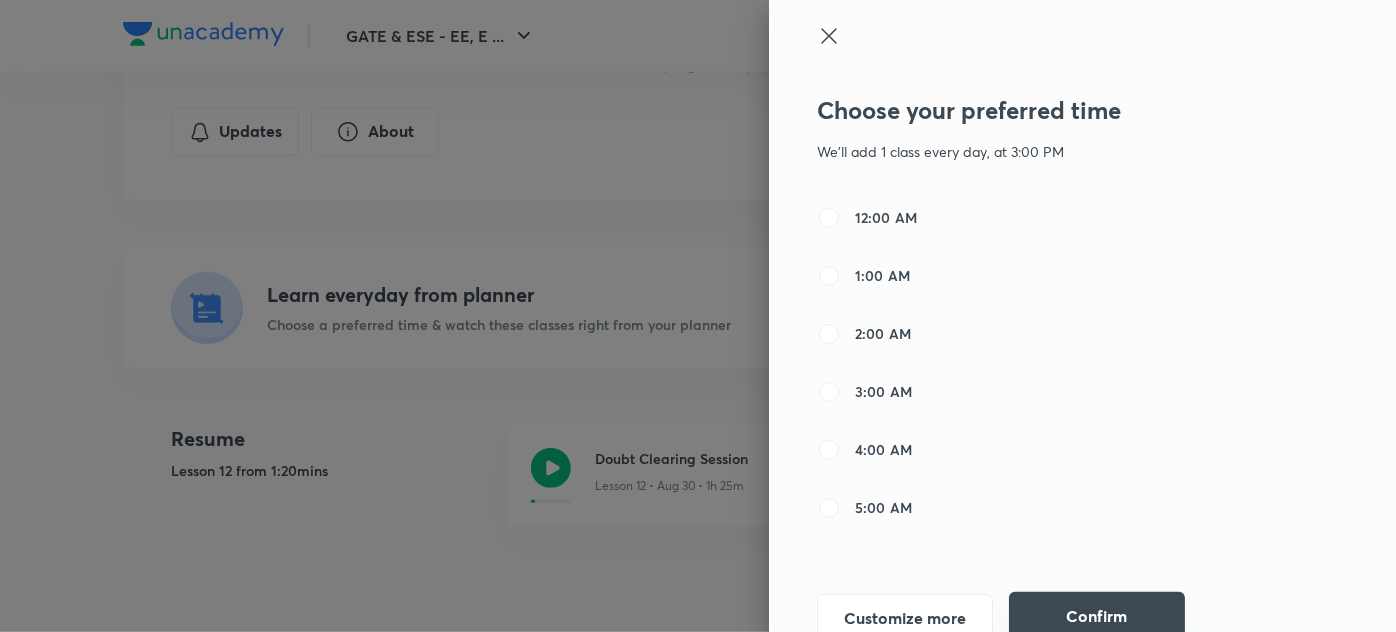 click on "Confirm" at bounding box center (1097, 616) 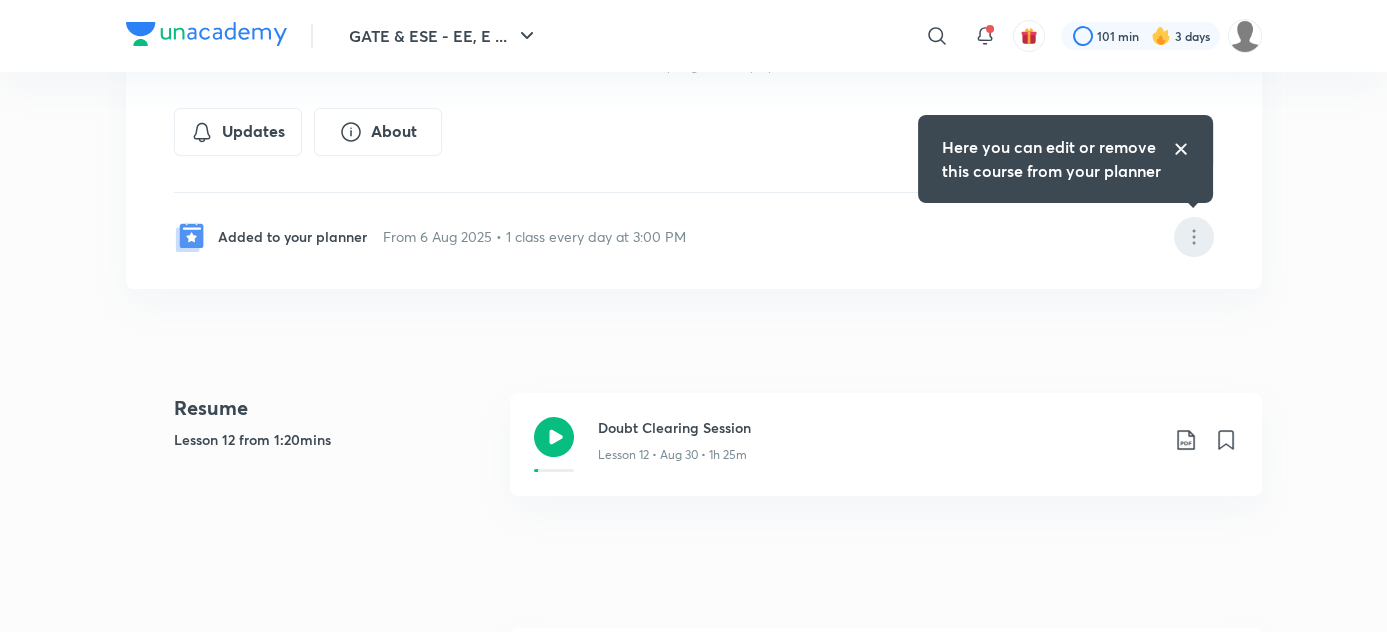click 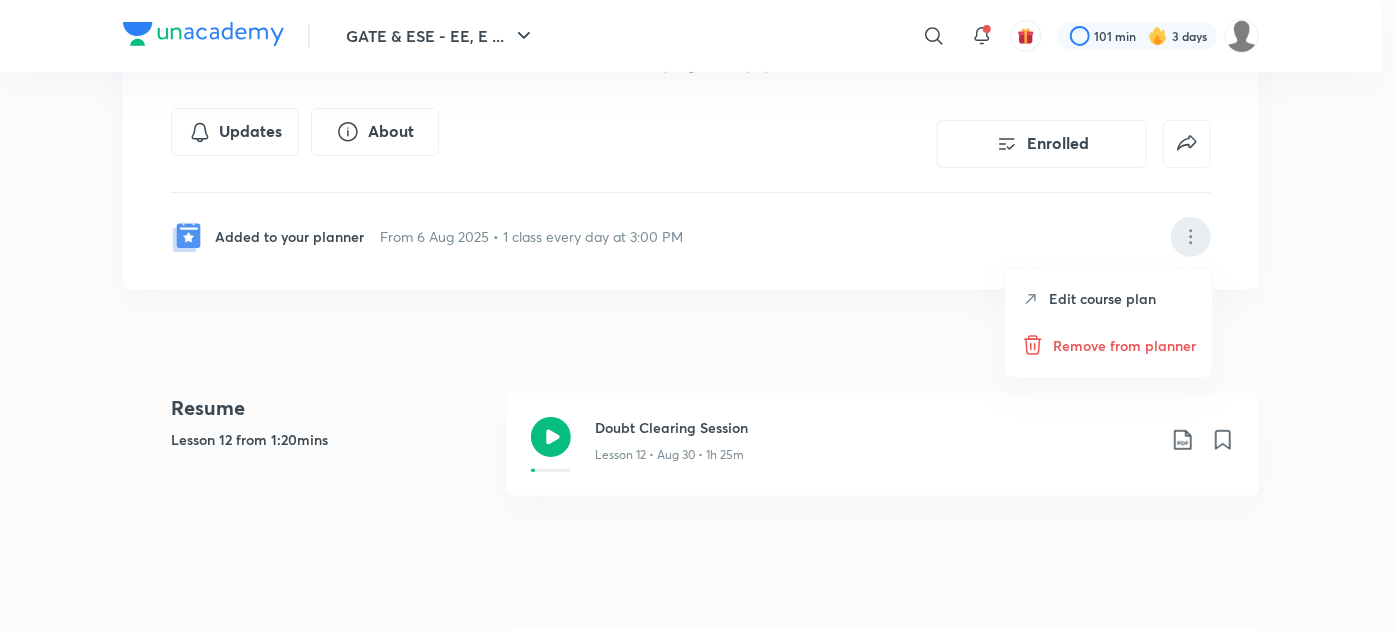 click on "Edit course plan" at bounding box center [1102, 298] 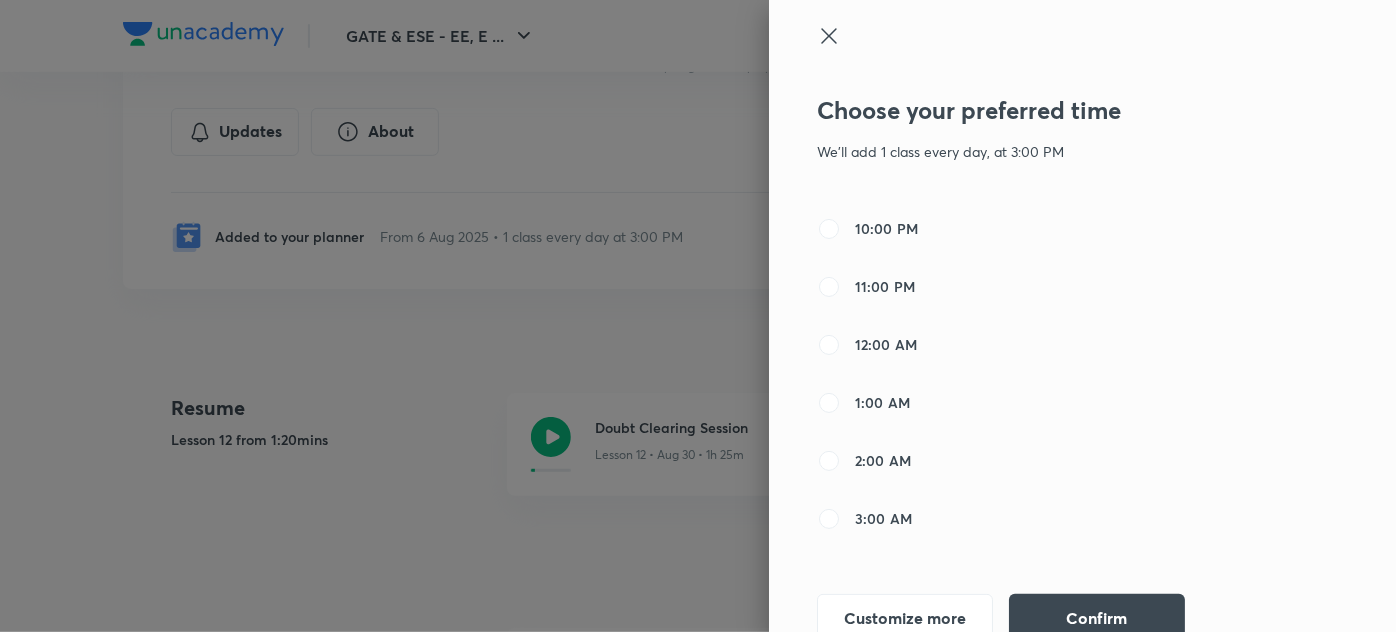 scroll, scrollTop: 1040, scrollLeft: 0, axis: vertical 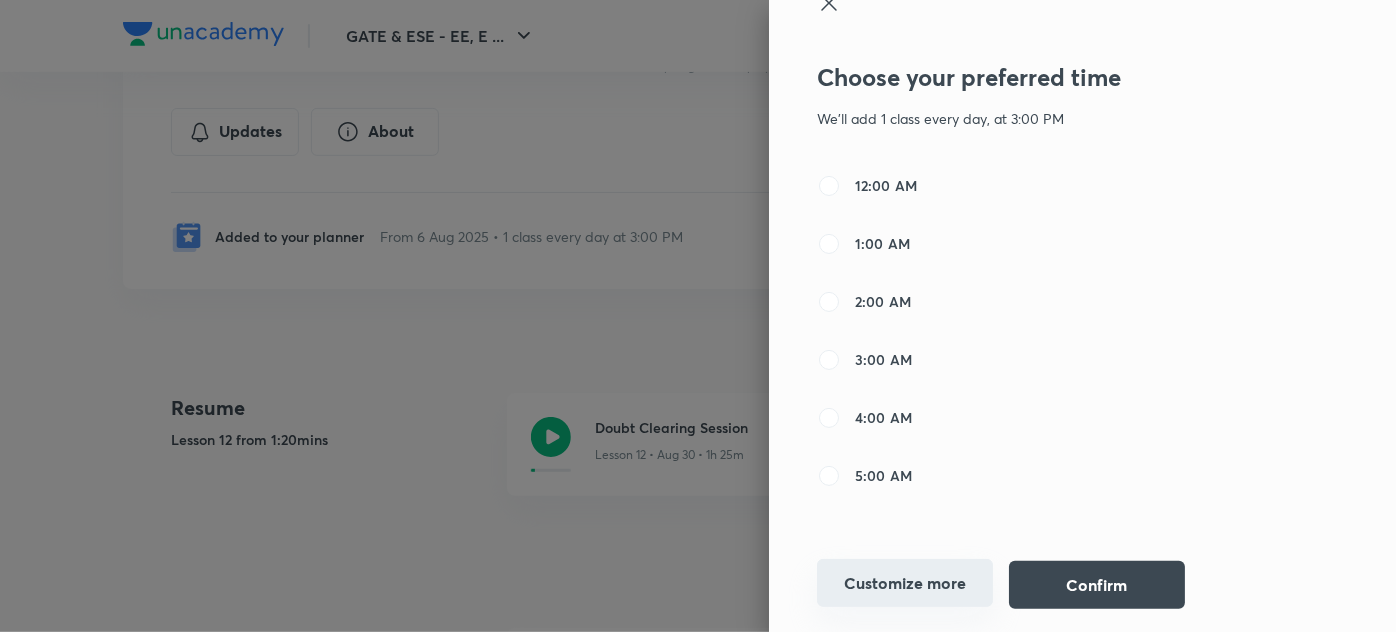 click on "Customize more" at bounding box center [905, 583] 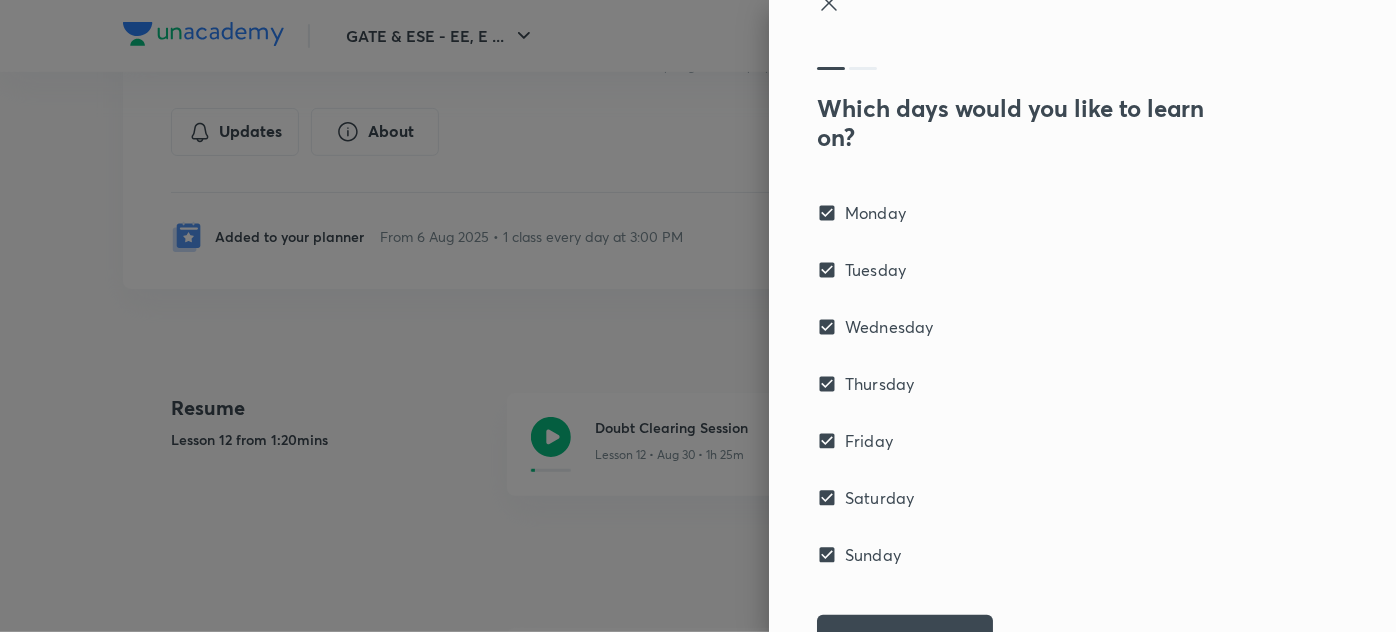 scroll, scrollTop: 90, scrollLeft: 0, axis: vertical 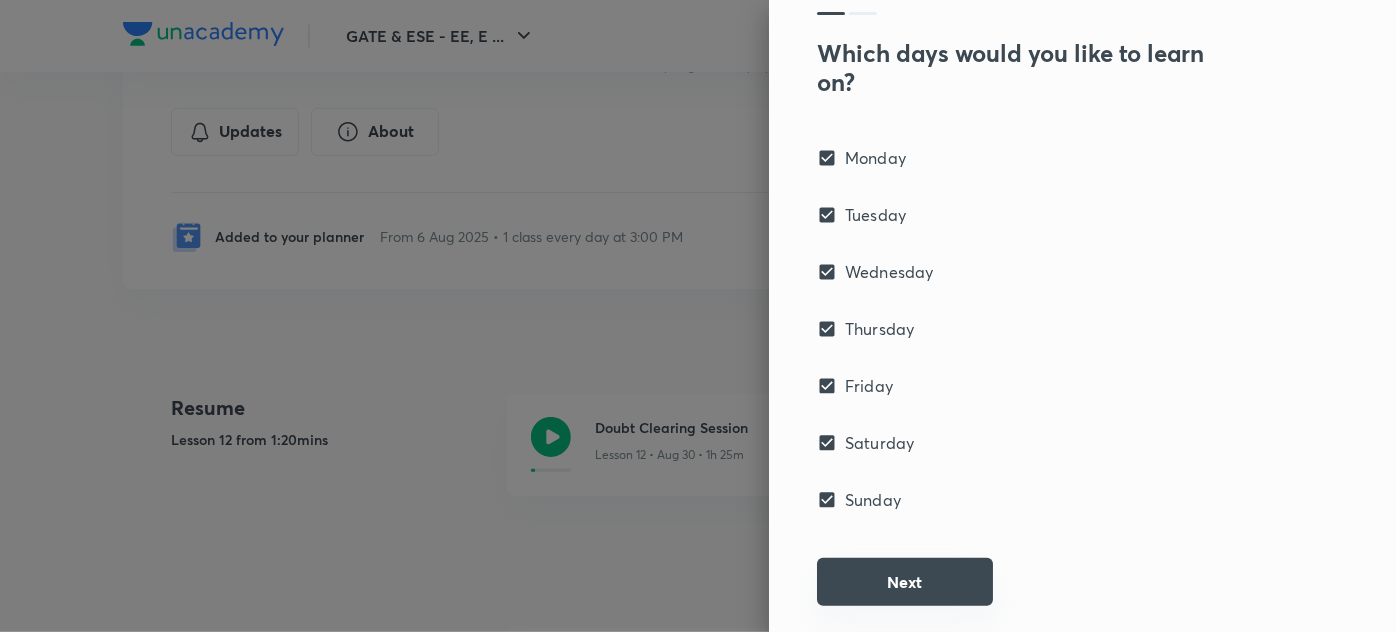 click on "Next" at bounding box center (905, 582) 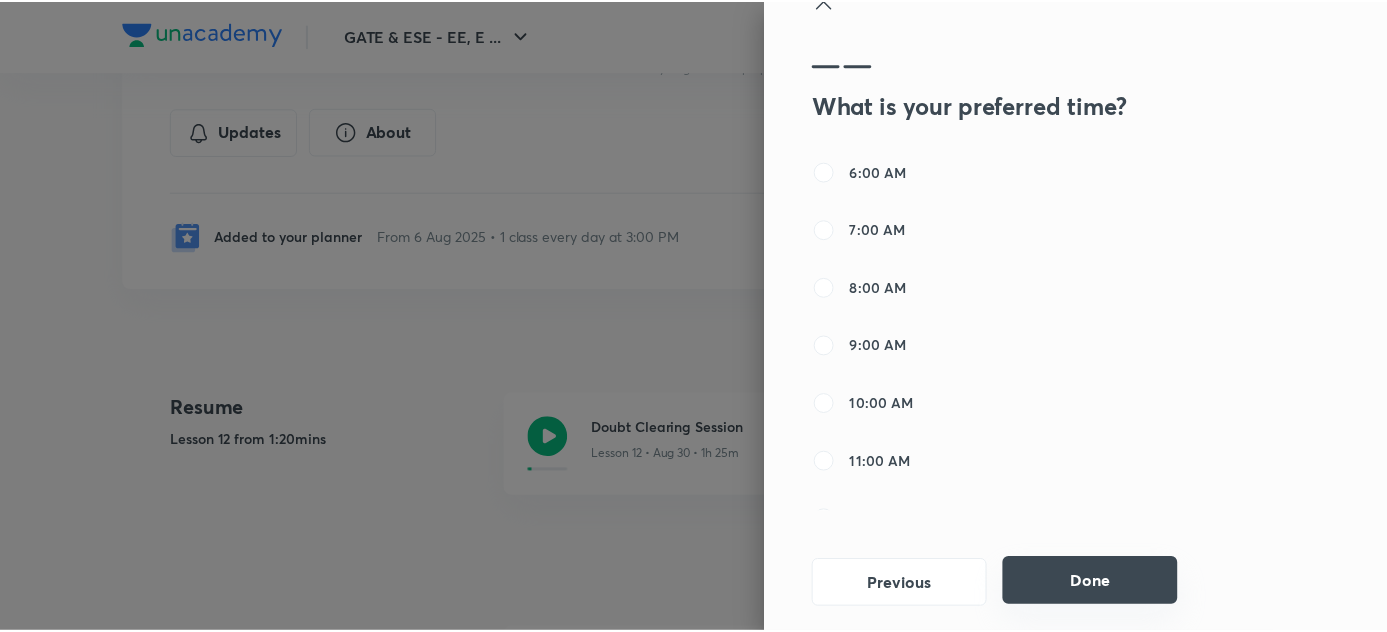 scroll, scrollTop: 35, scrollLeft: 0, axis: vertical 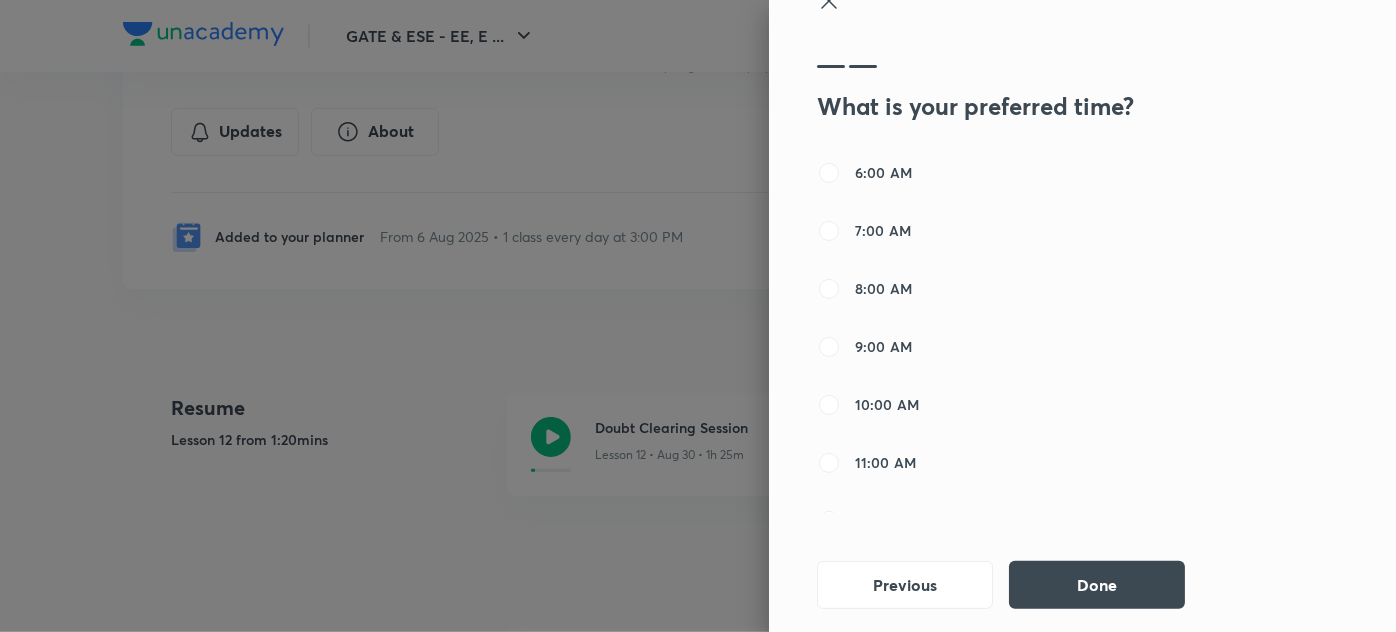 click at bounding box center (698, 316) 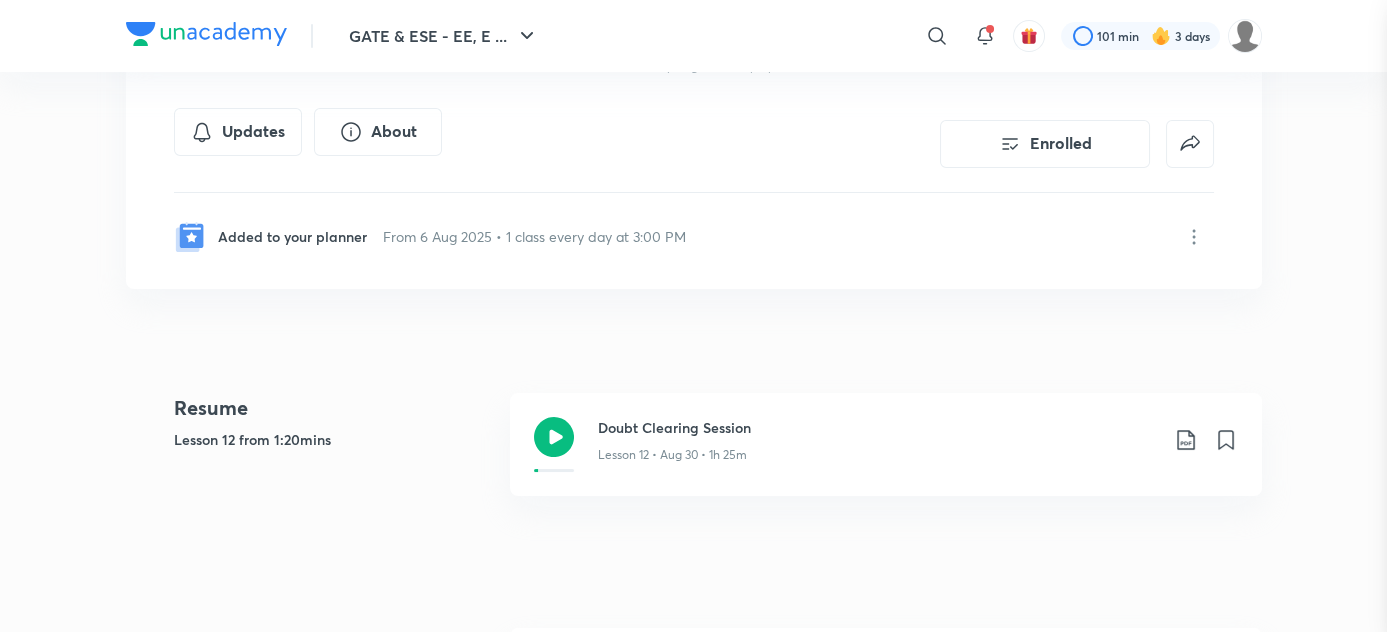 scroll, scrollTop: 33, scrollLeft: 0, axis: vertical 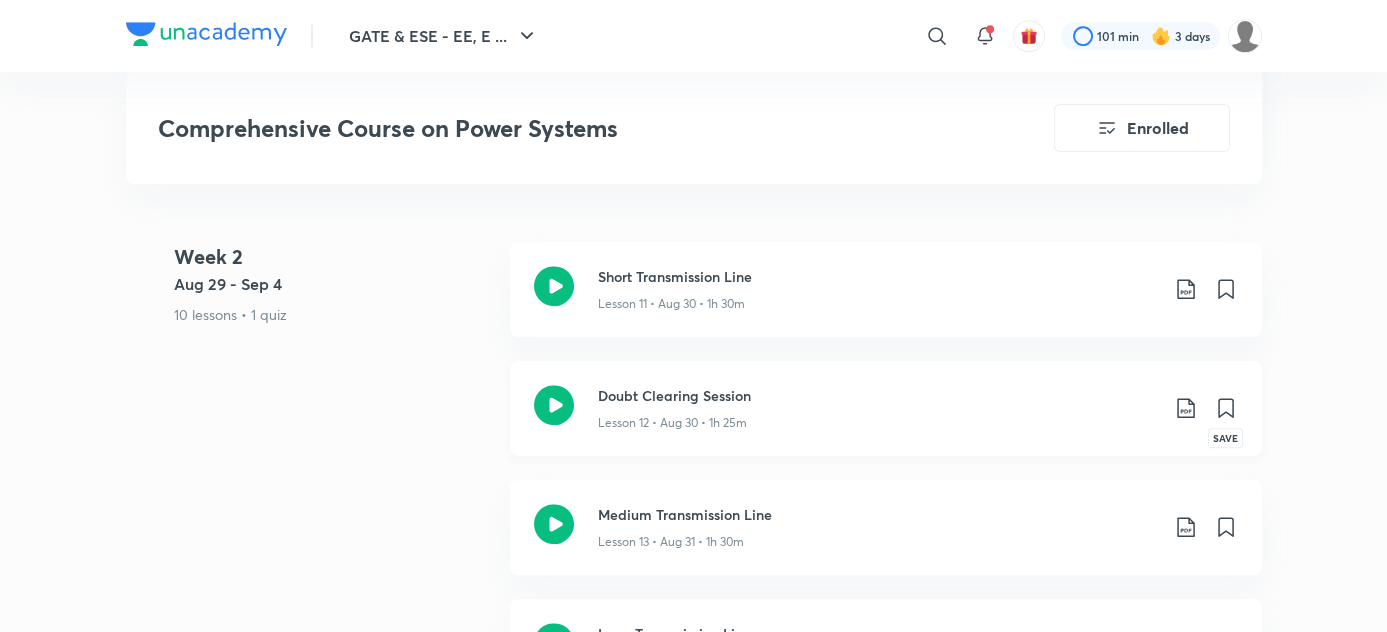 click 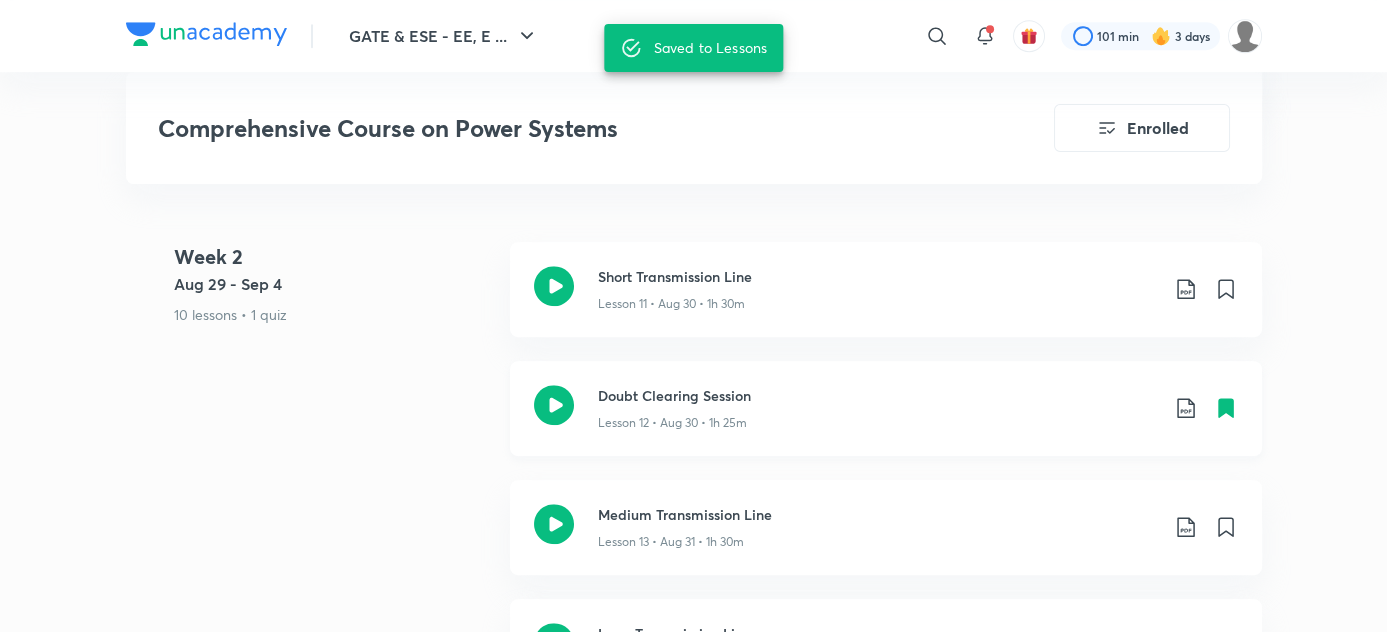 drag, startPoint x: 1236, startPoint y: 402, endPoint x: 1377, endPoint y: 445, distance: 147.411 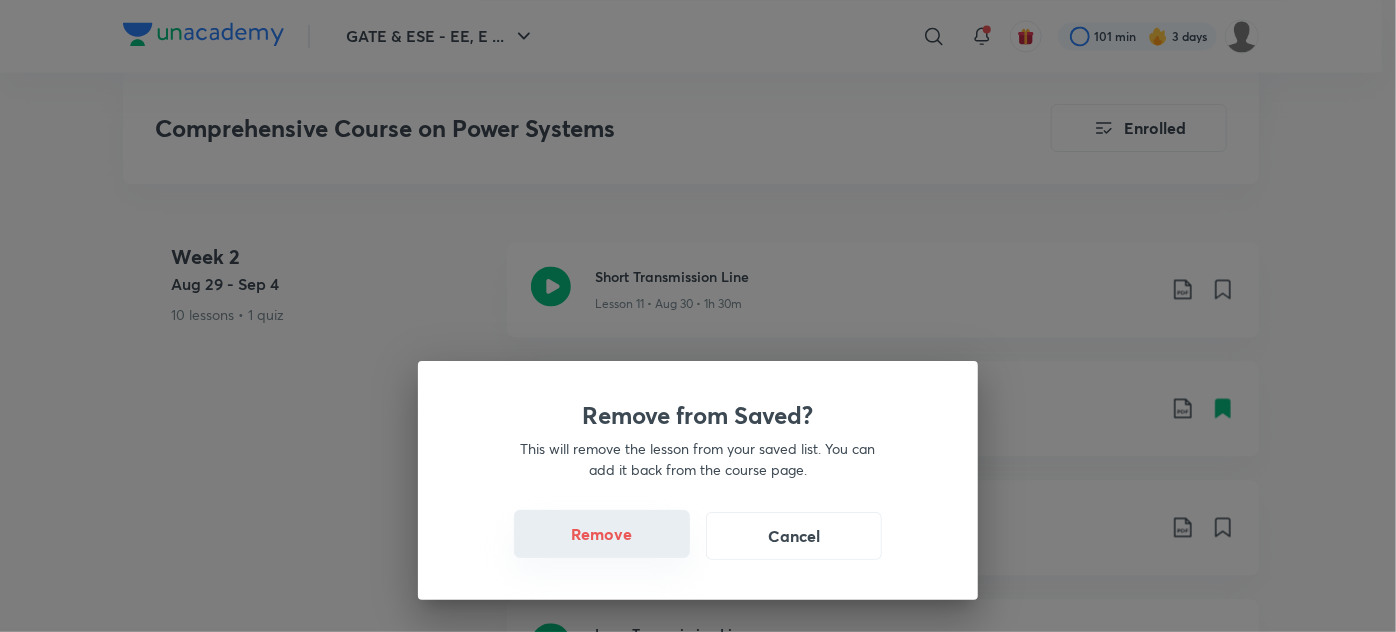 click on "Remove" at bounding box center (602, 534) 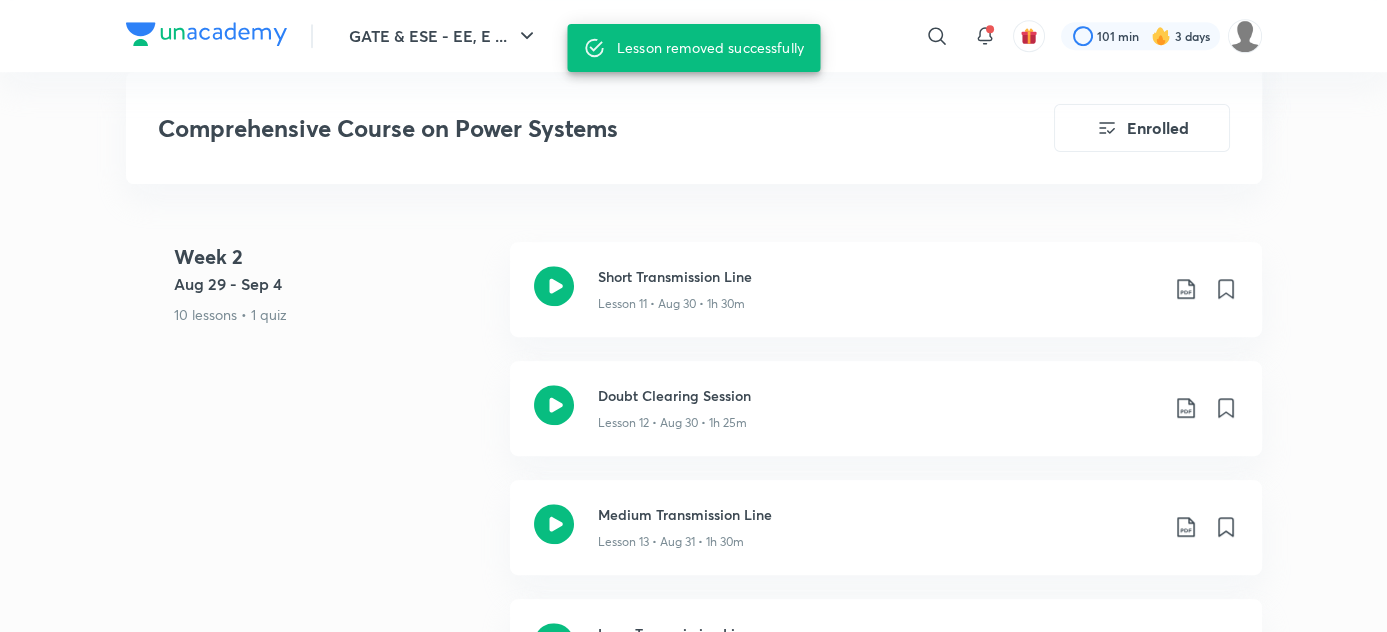 click on "Medium Transmission Line" at bounding box center (878, 514) 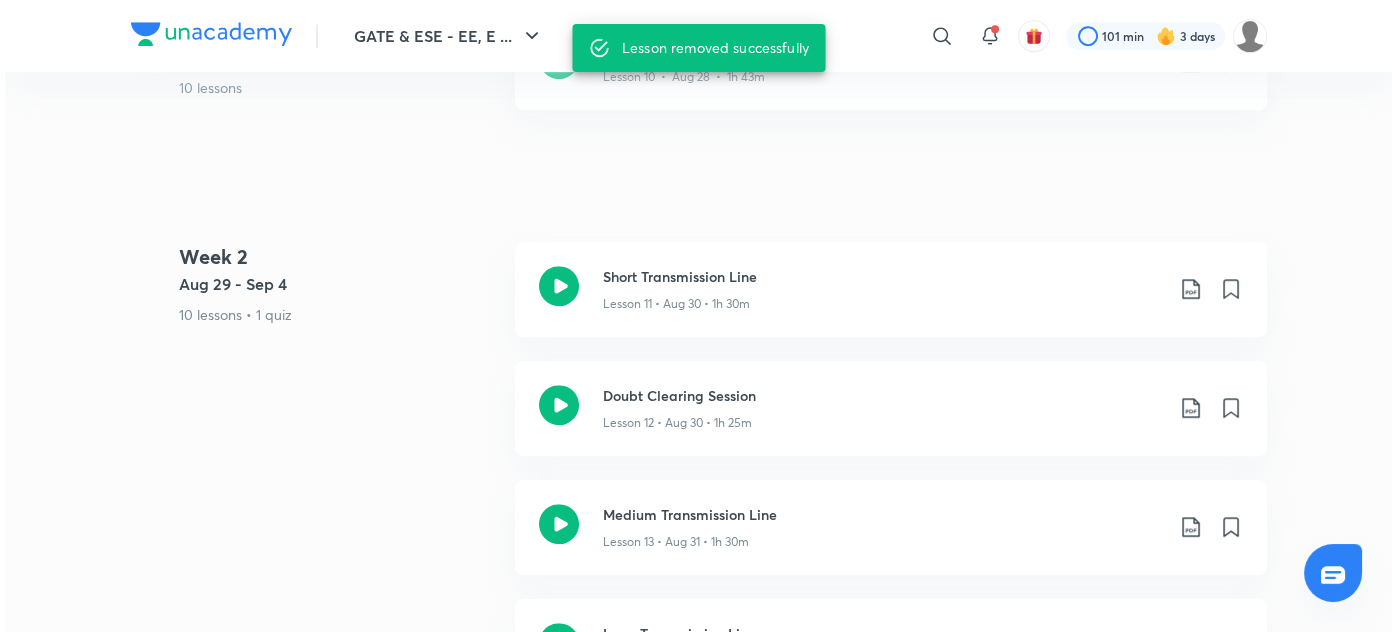 scroll, scrollTop: 0, scrollLeft: 0, axis: both 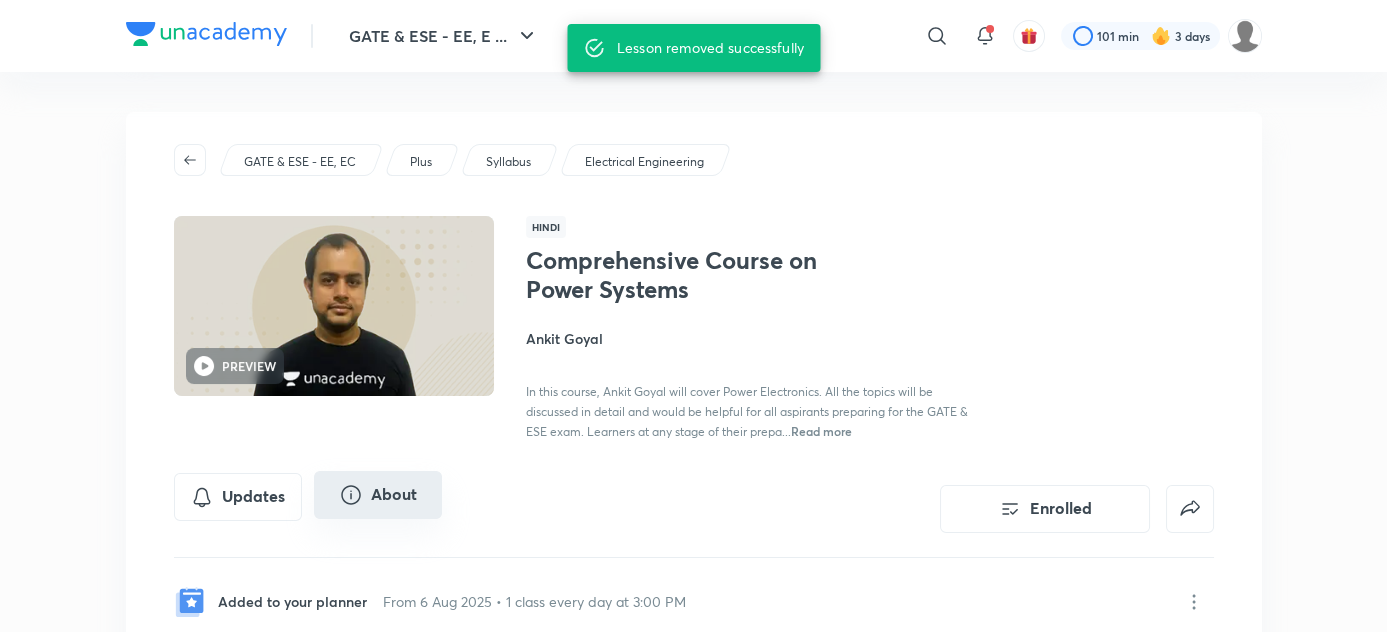 click on "About" at bounding box center [378, 495] 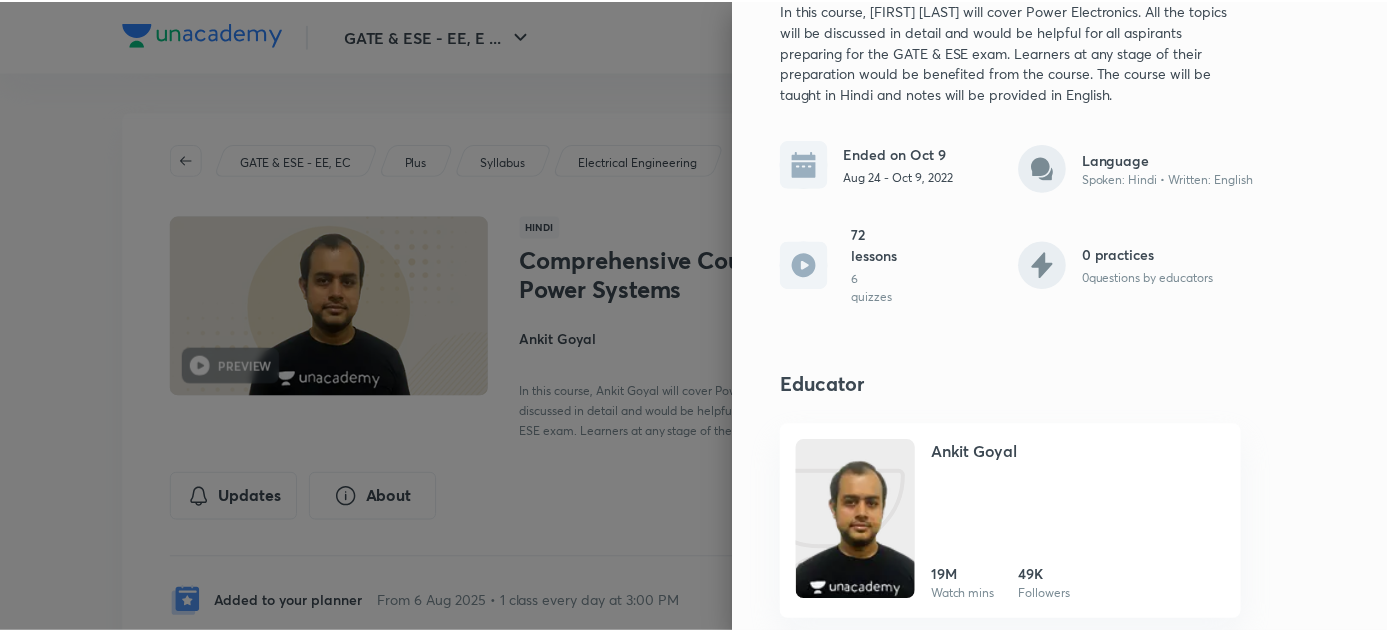 scroll, scrollTop: 31, scrollLeft: 0, axis: vertical 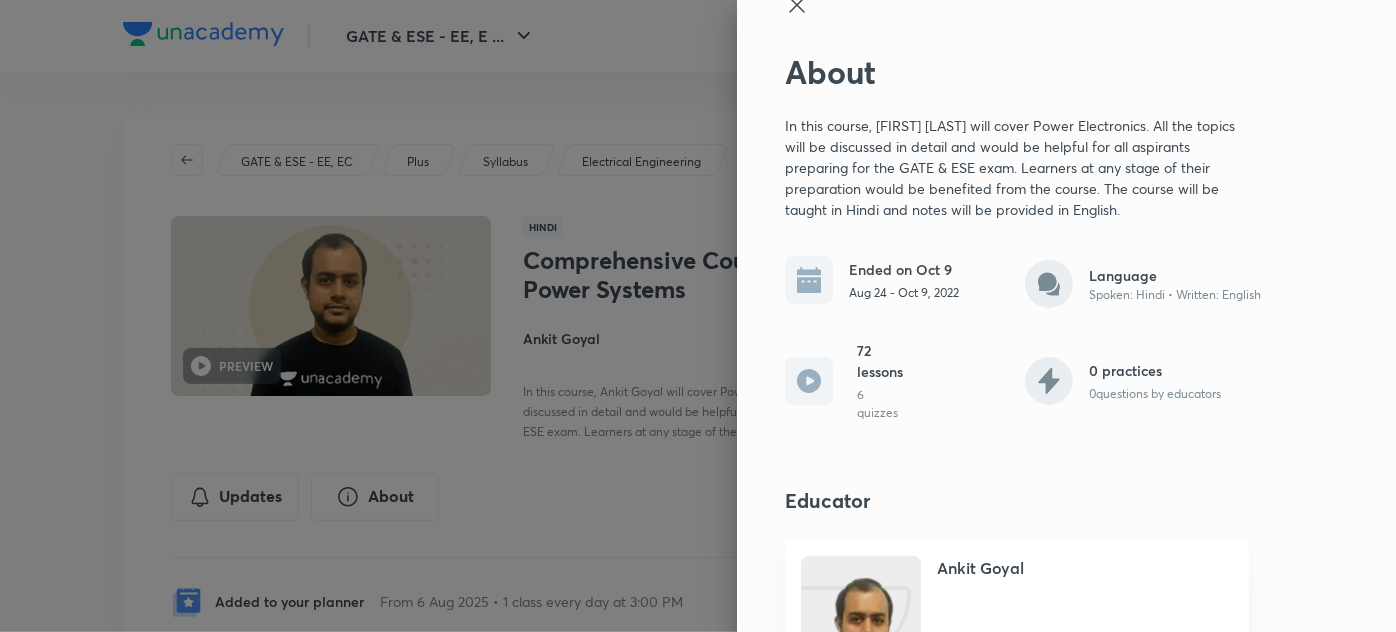 click on "6 quizzes" at bounding box center (881, 404) 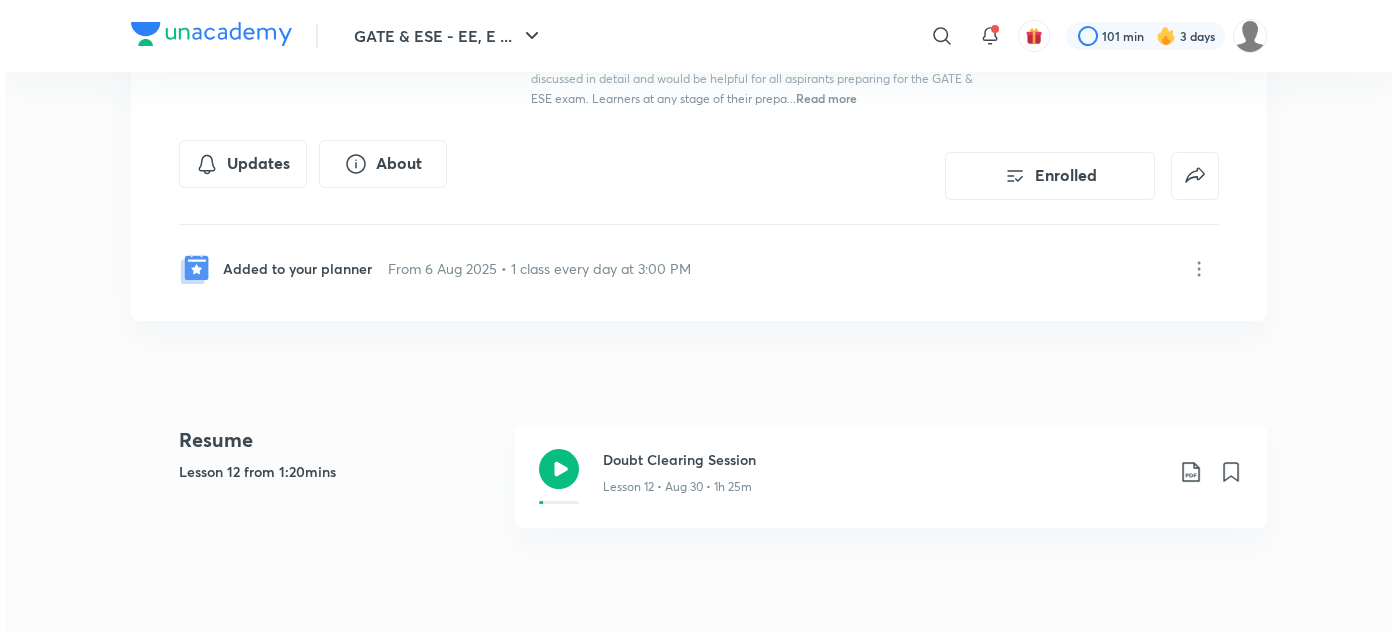 scroll, scrollTop: 334, scrollLeft: 0, axis: vertical 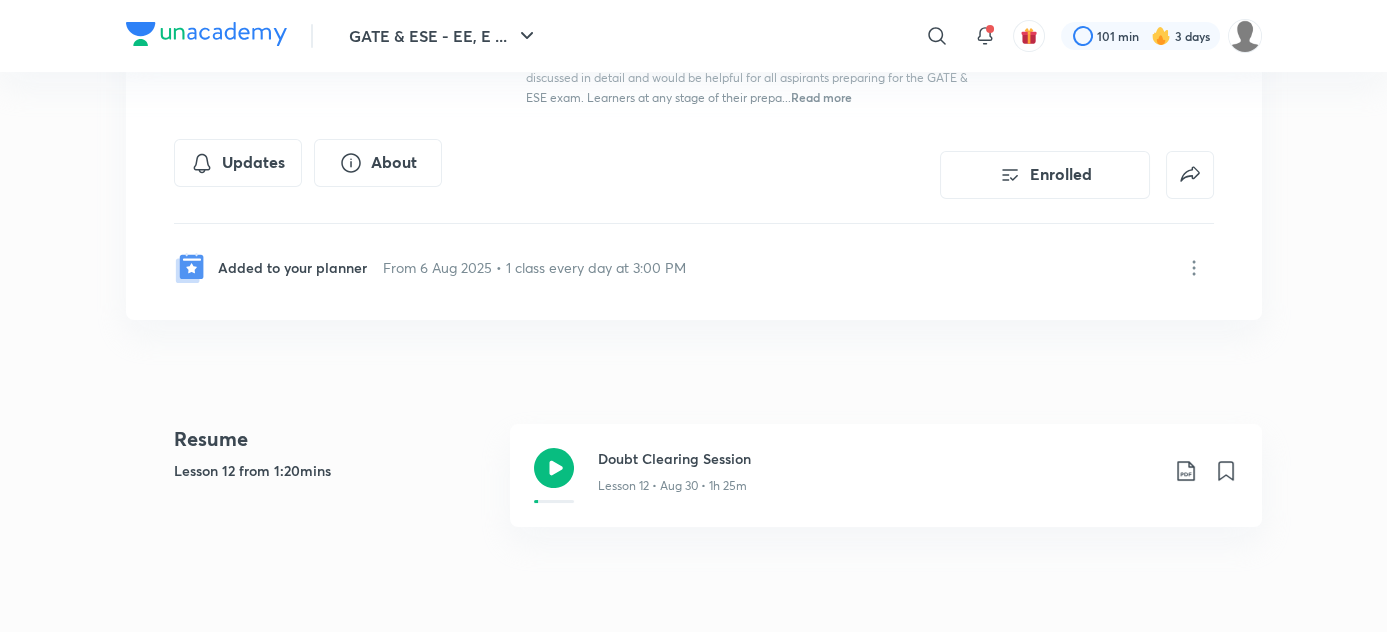 click on "Added to your planner" at bounding box center [292, 267] 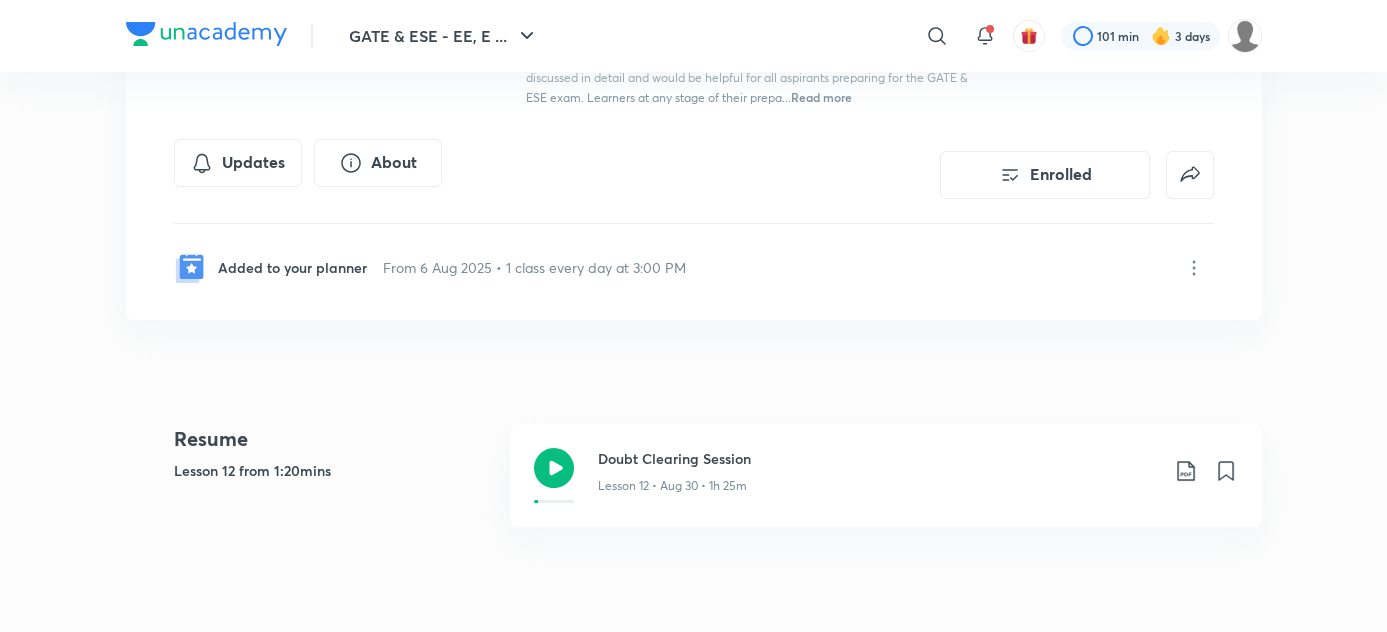 click on "Added to your planner" at bounding box center [292, 267] 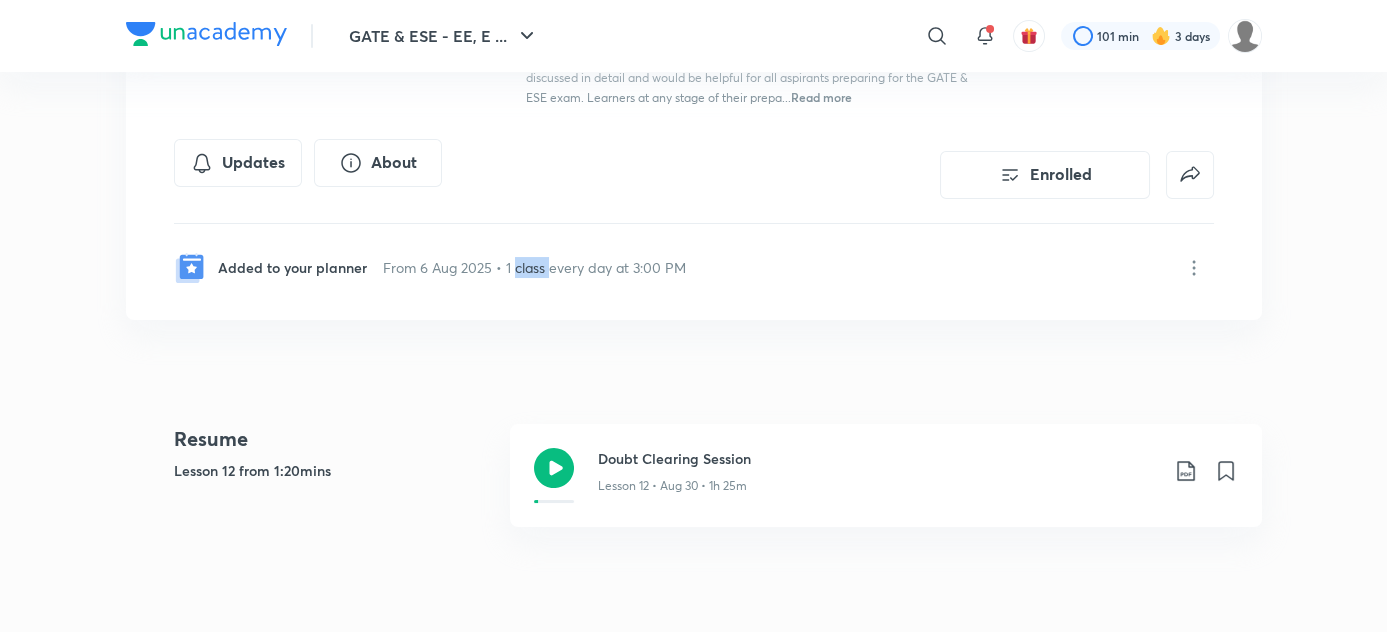 click on "From 6 Aug 2025 • 1 class every day at 3:00 PM" at bounding box center (534, 267) 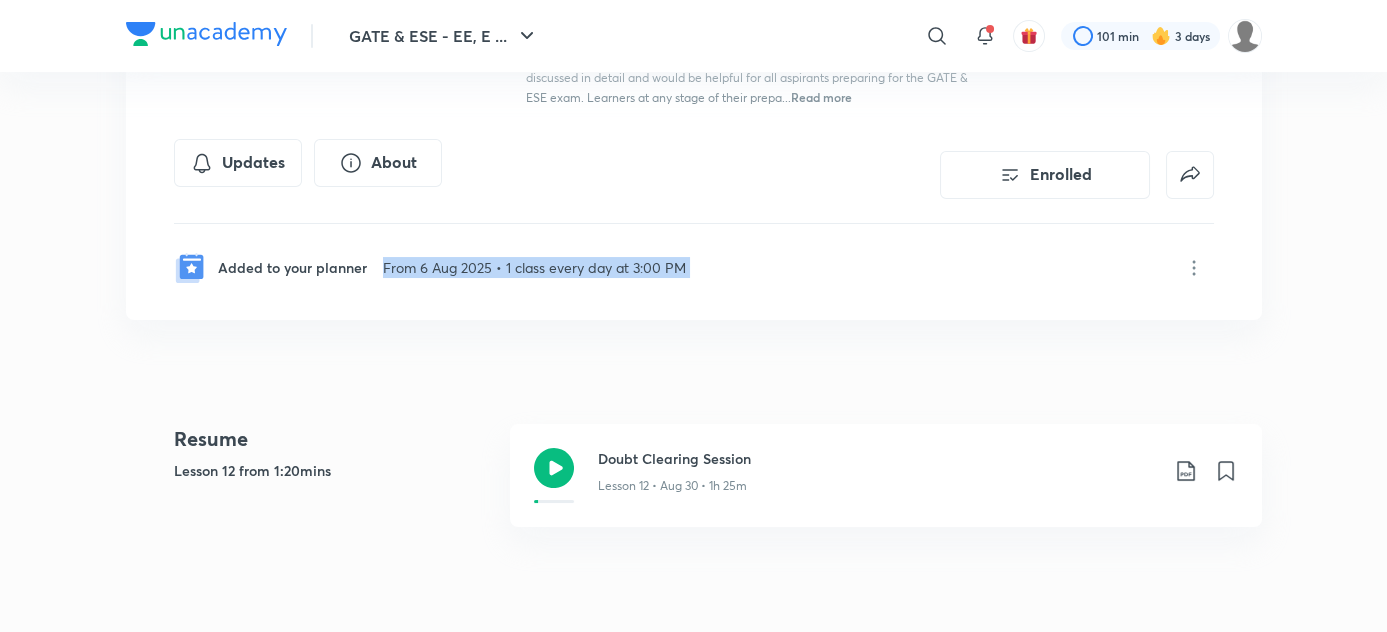 click on "From 6 Aug 2025 • 1 class every day at 3:00 PM" at bounding box center [534, 267] 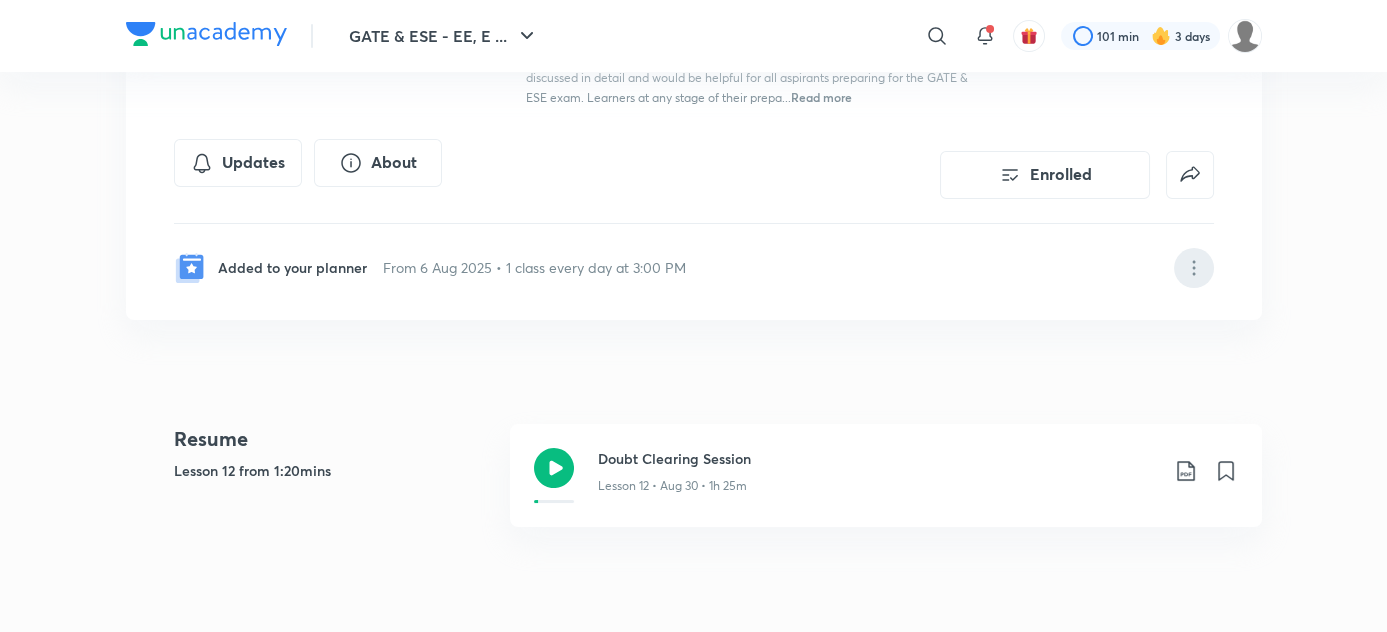 click 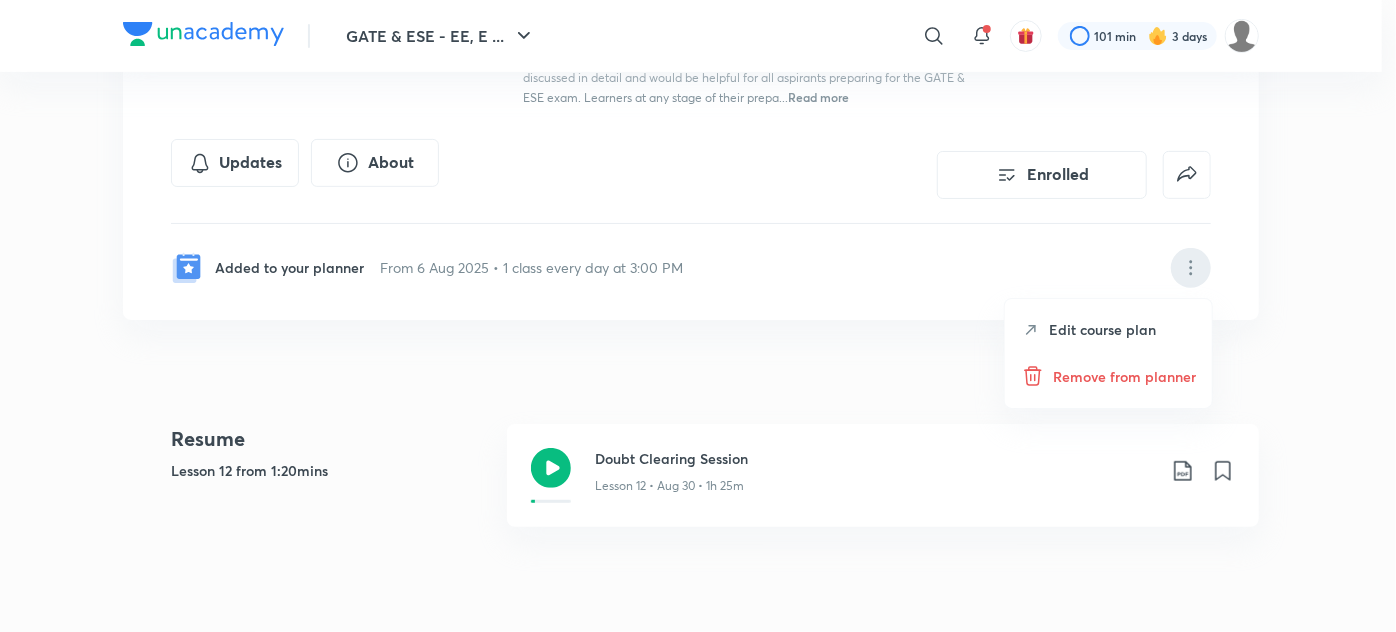 click on "Edit course plan" at bounding box center (1108, 329) 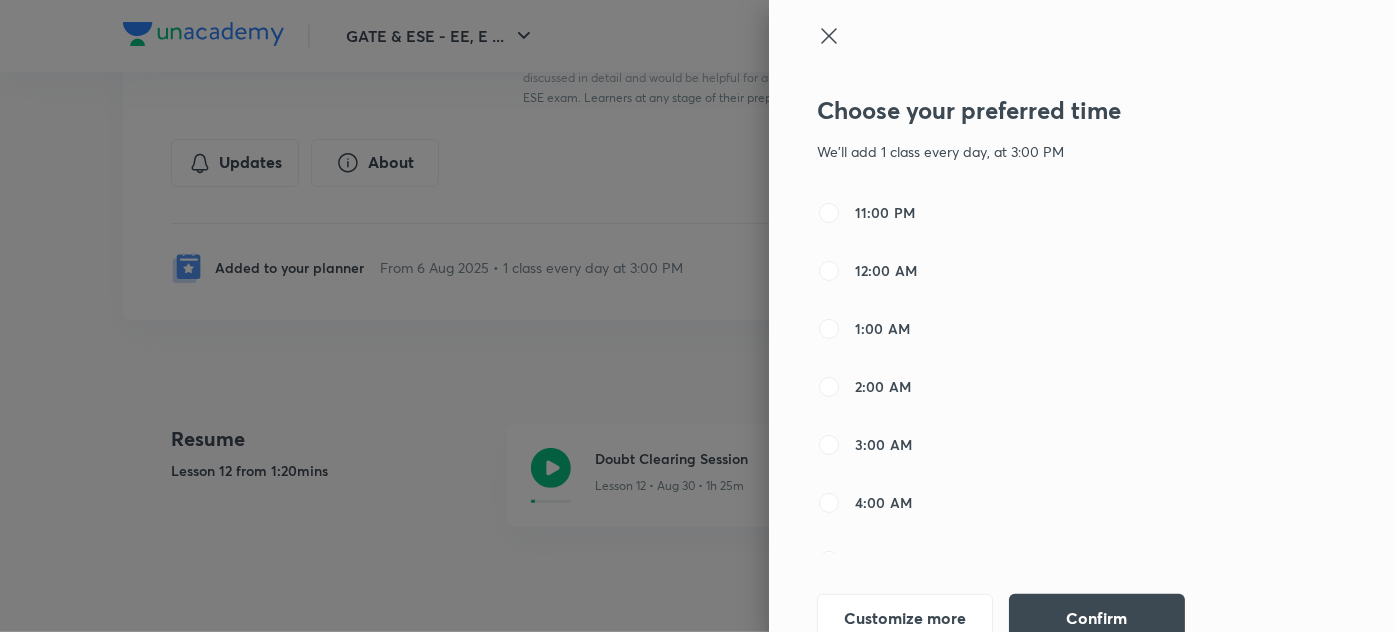 scroll, scrollTop: 1040, scrollLeft: 0, axis: vertical 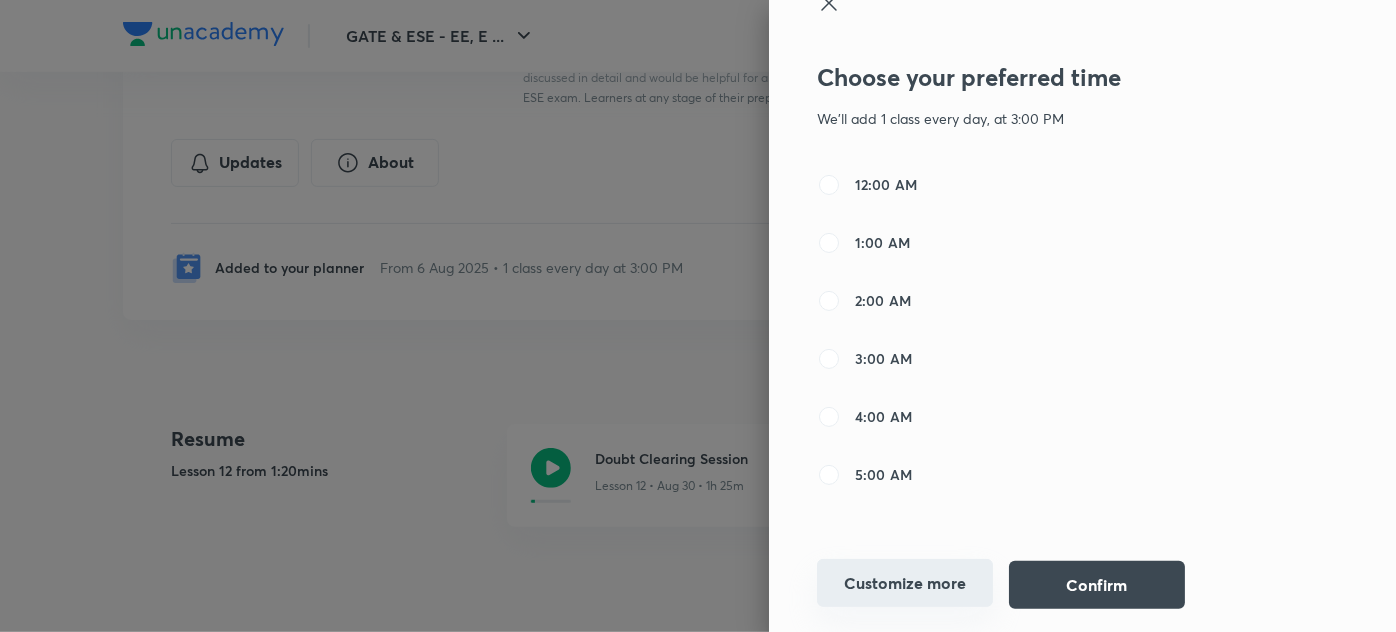 click on "Customize more" at bounding box center (905, 583) 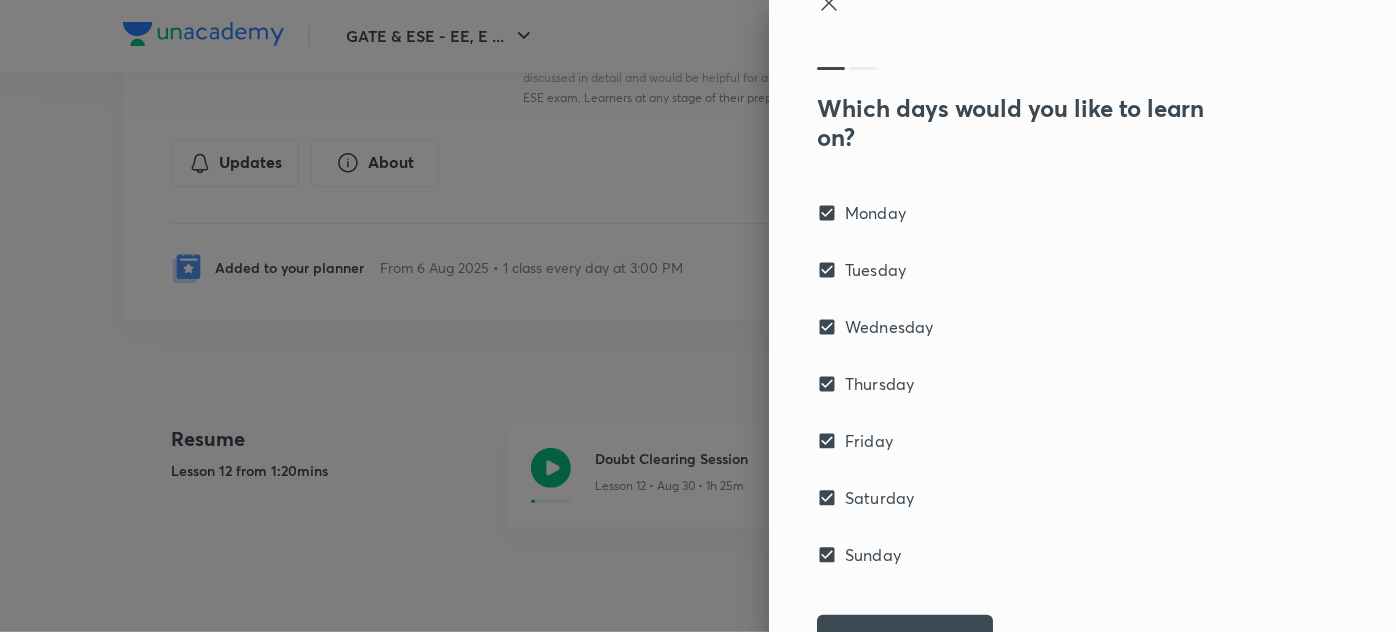 scroll, scrollTop: 90, scrollLeft: 0, axis: vertical 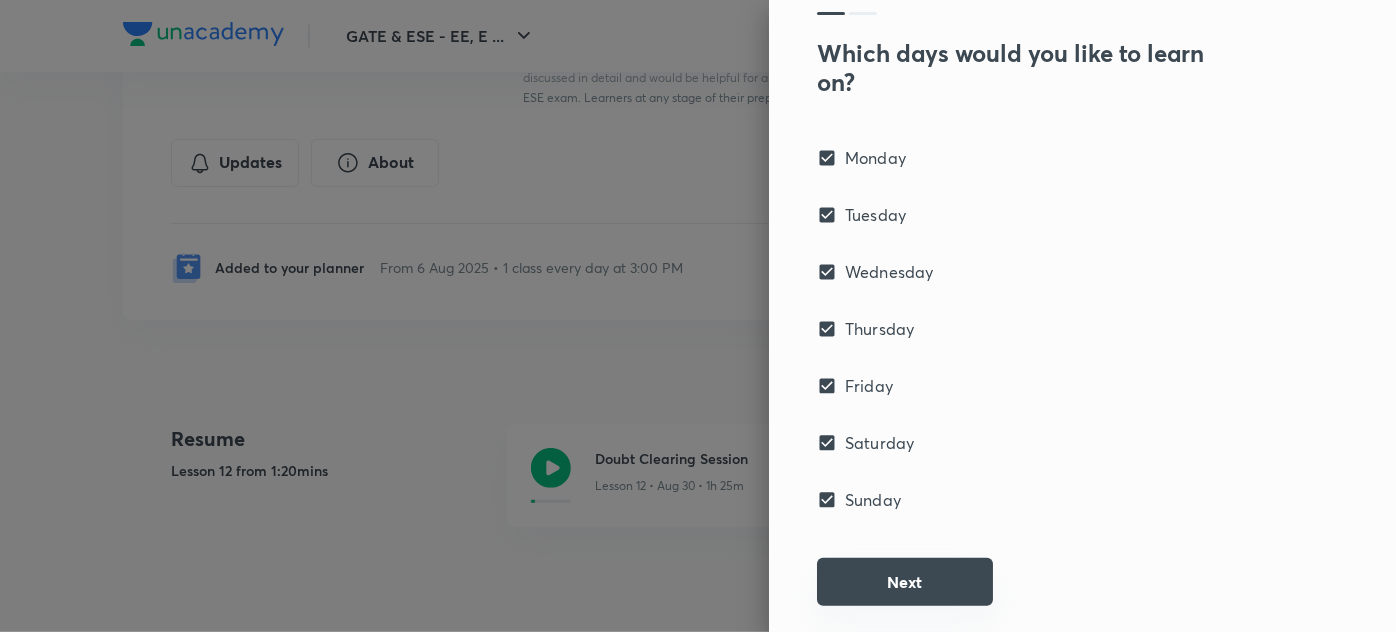 click on "Next" at bounding box center (905, 582) 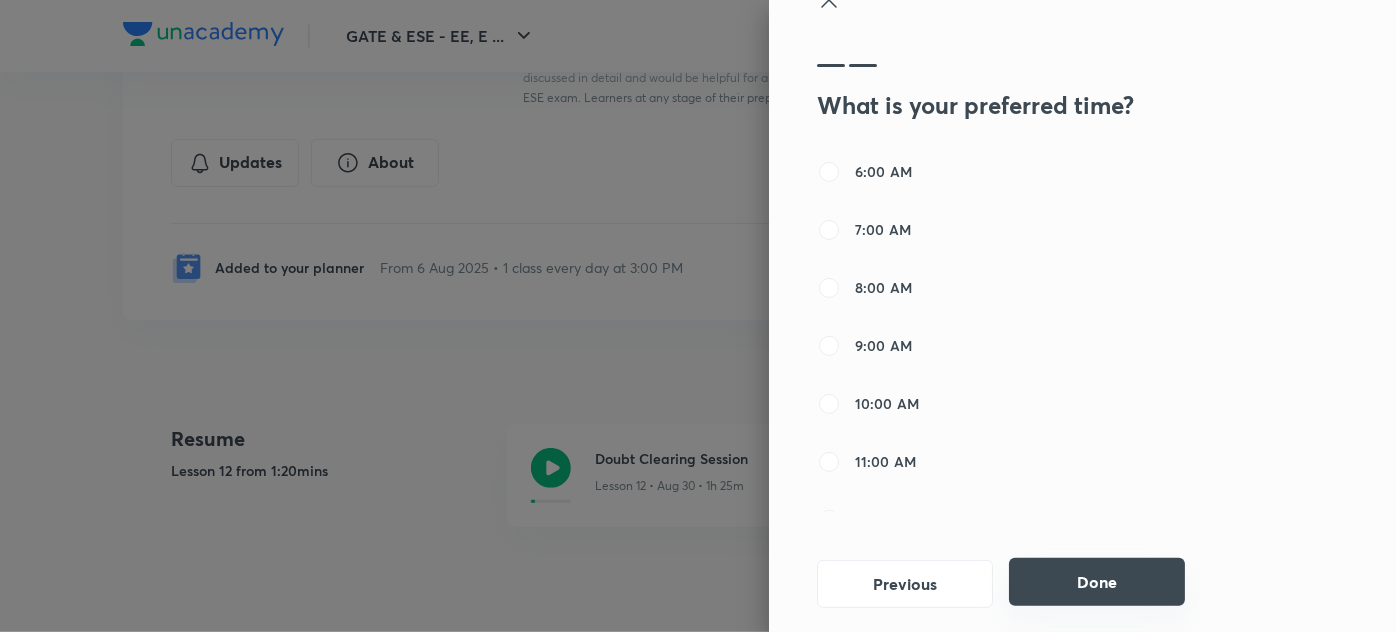 scroll, scrollTop: 35, scrollLeft: 0, axis: vertical 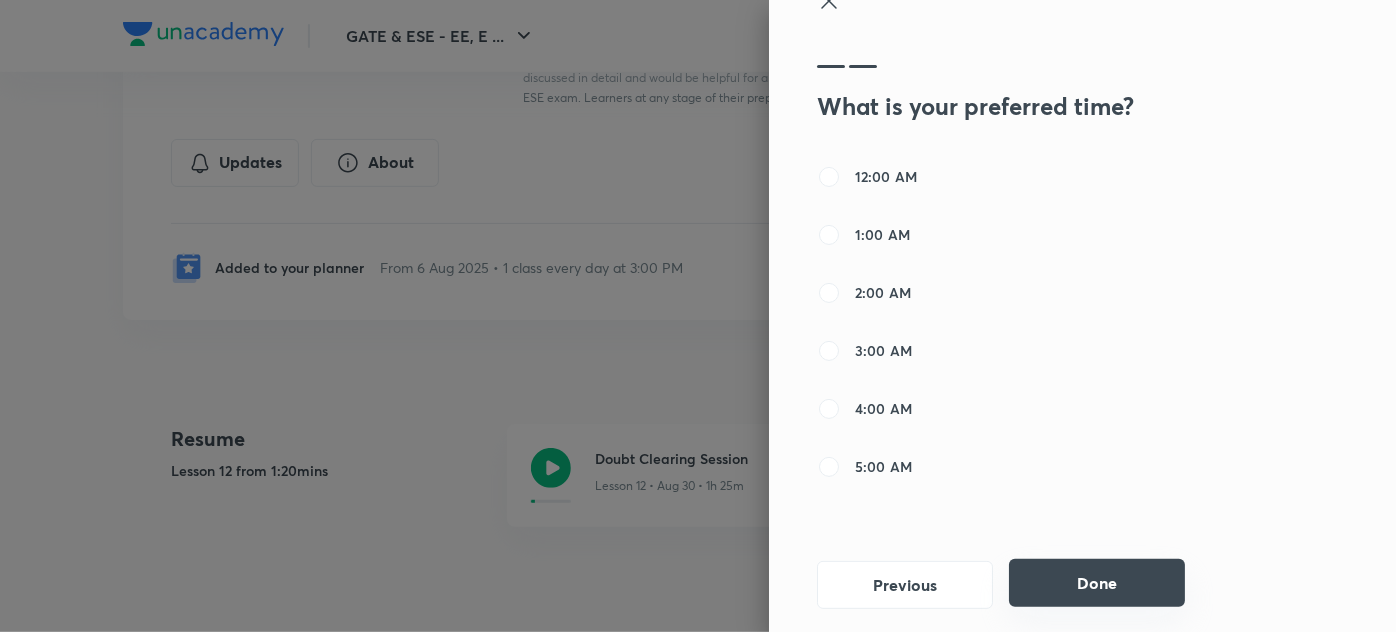 click on "Done" at bounding box center (1097, 583) 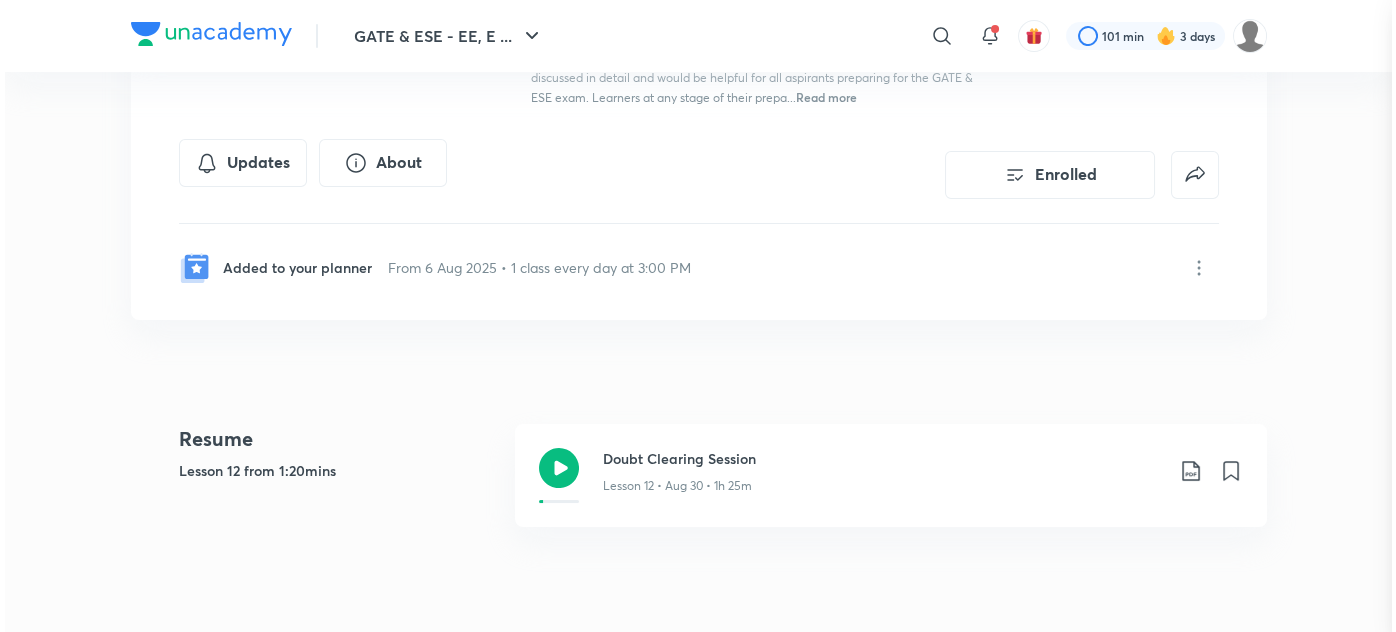 scroll, scrollTop: 33, scrollLeft: 0, axis: vertical 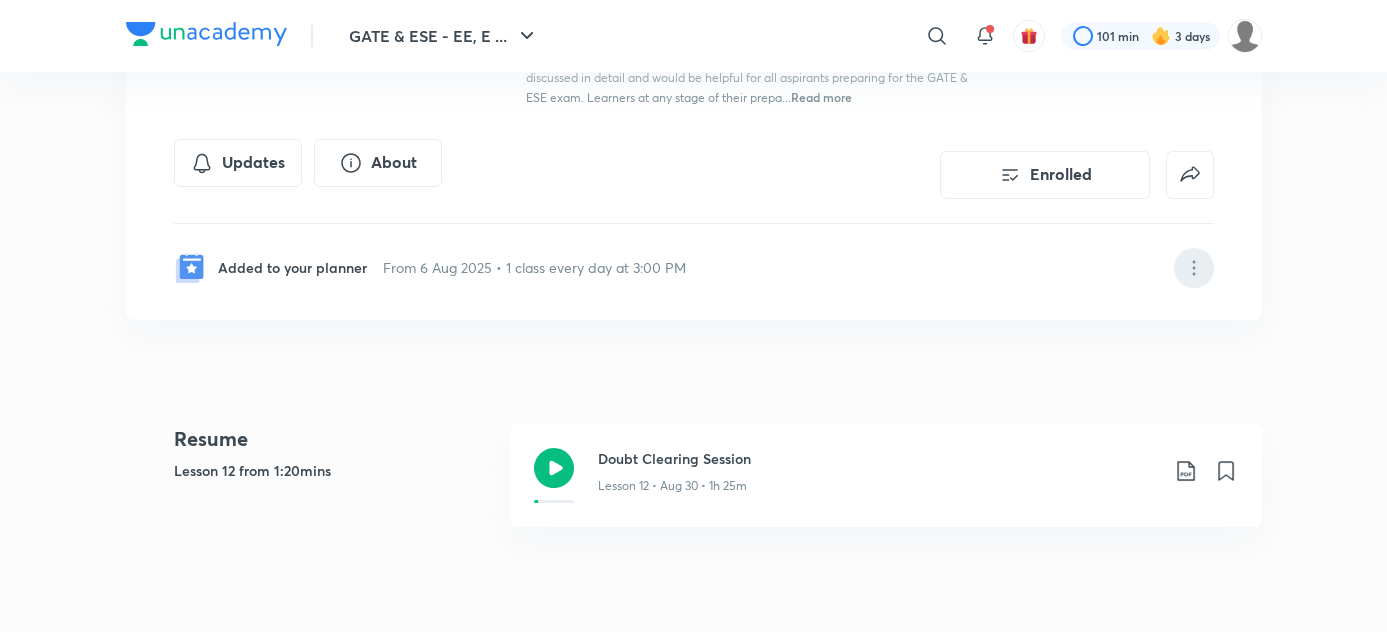click 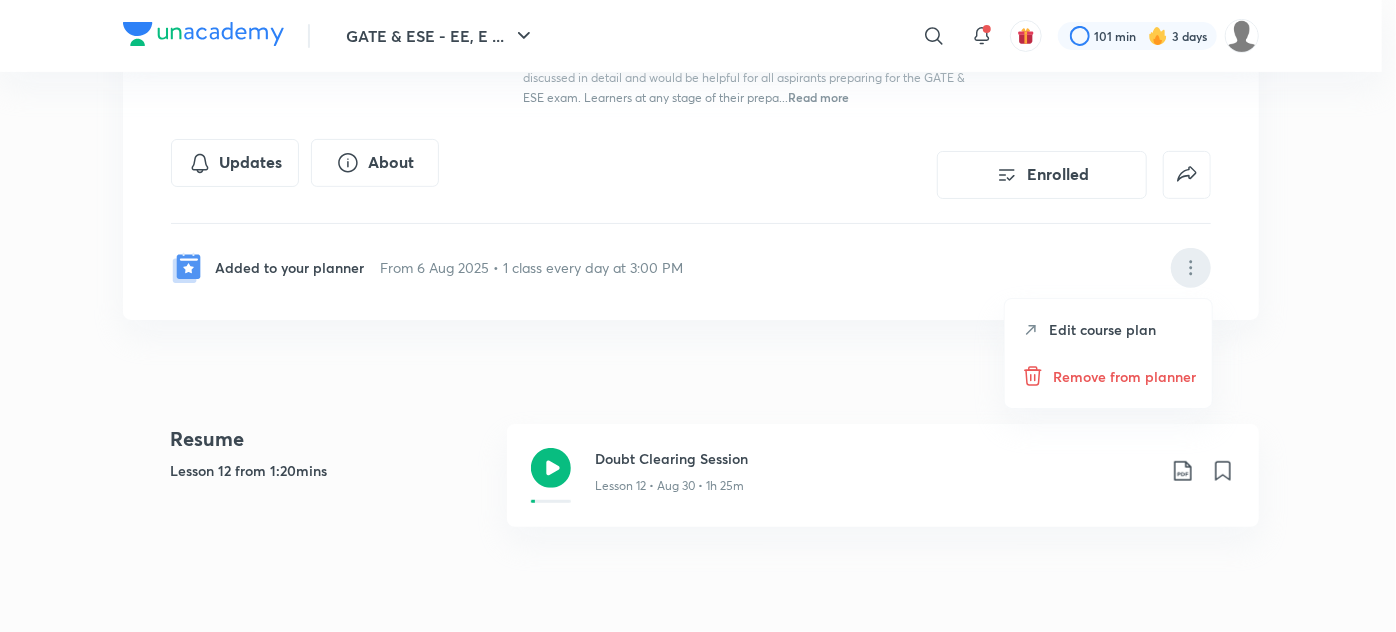 click on "Edit course plan" at bounding box center (1102, 329) 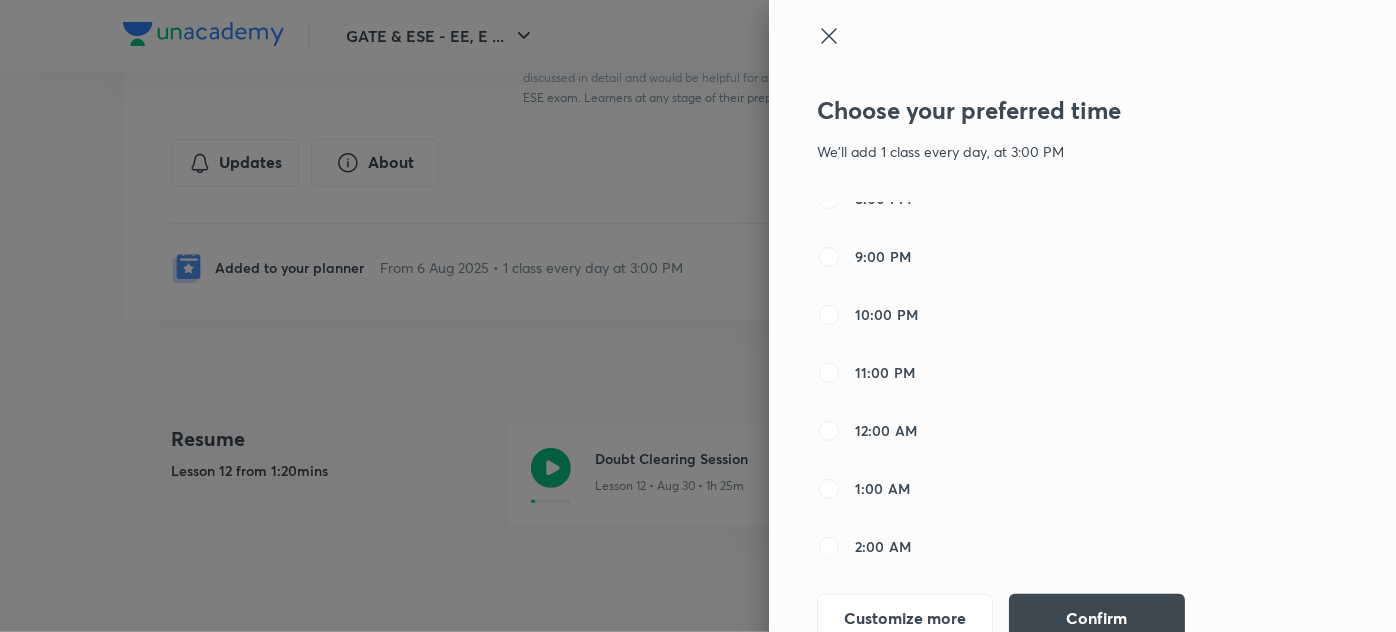 scroll, scrollTop: 0, scrollLeft: 0, axis: both 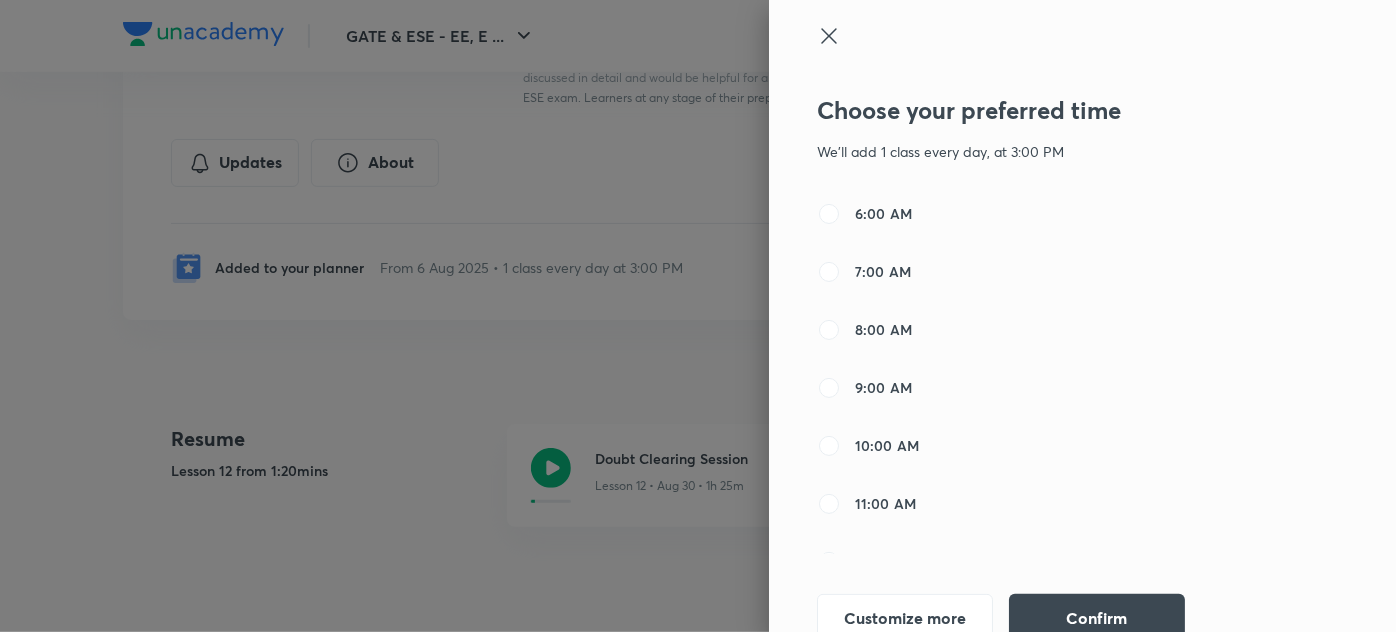 click at bounding box center [698, 316] 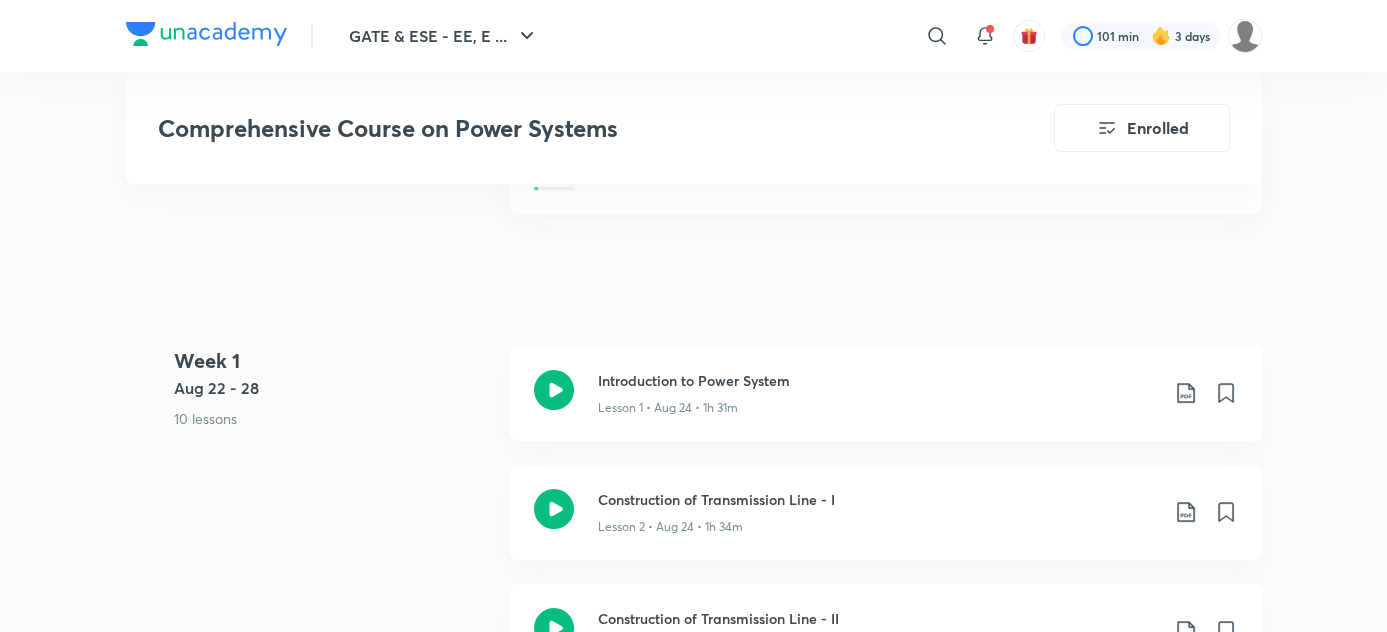 scroll, scrollTop: 646, scrollLeft: 0, axis: vertical 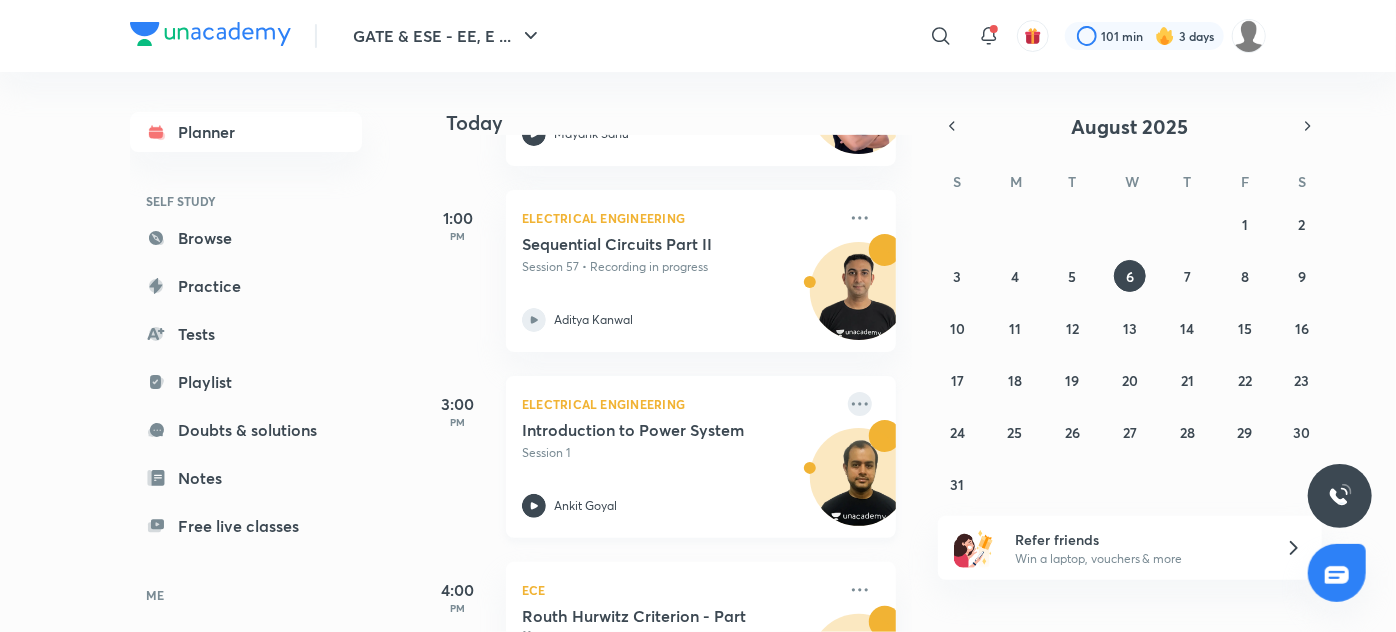 click 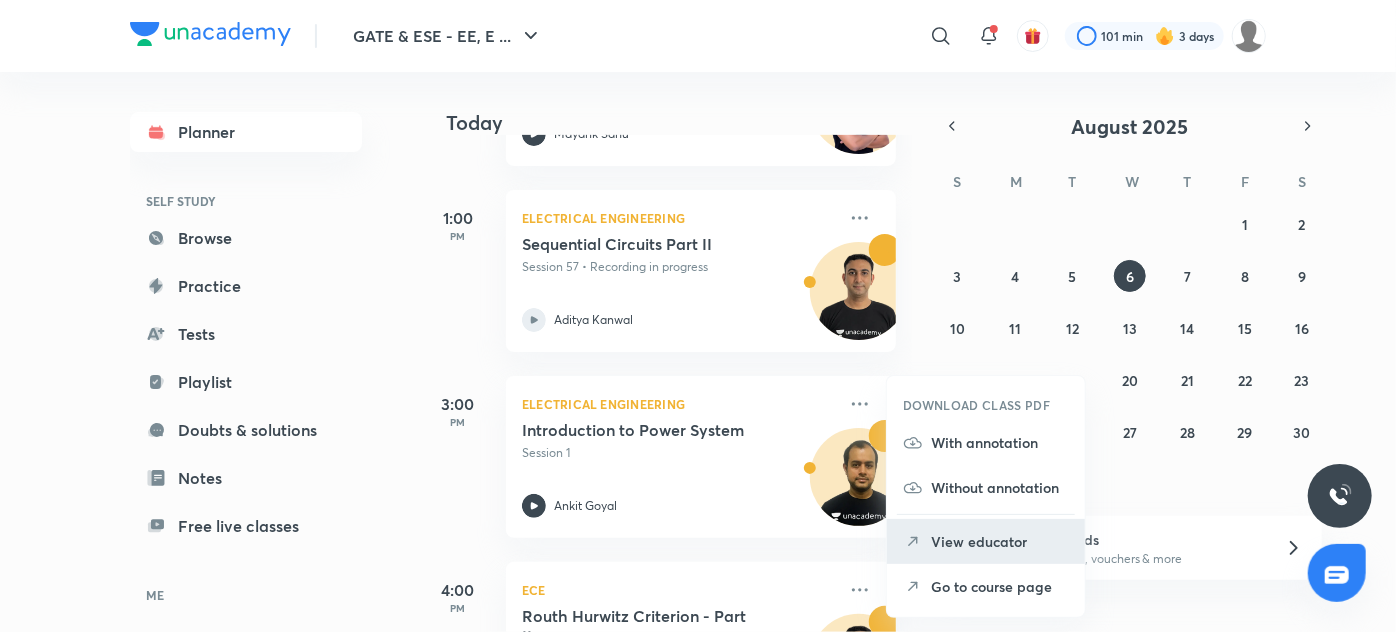 click on "View educator" at bounding box center [1000, 541] 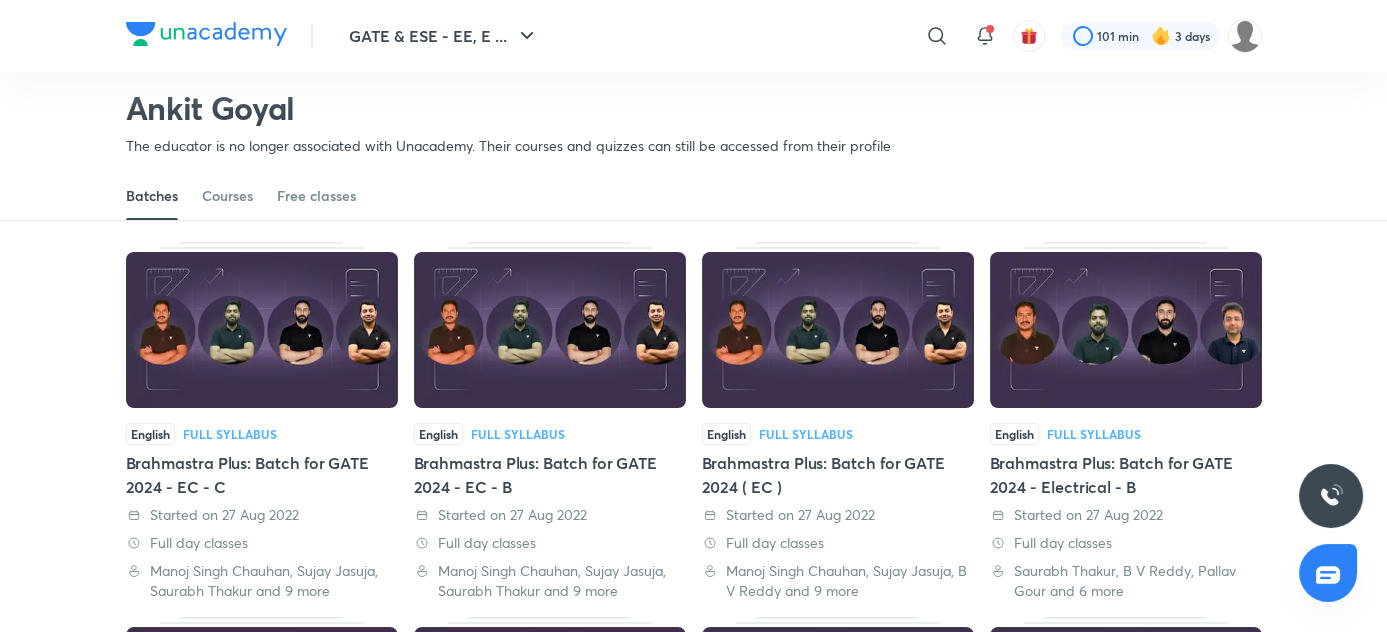 scroll, scrollTop: 94, scrollLeft: 0, axis: vertical 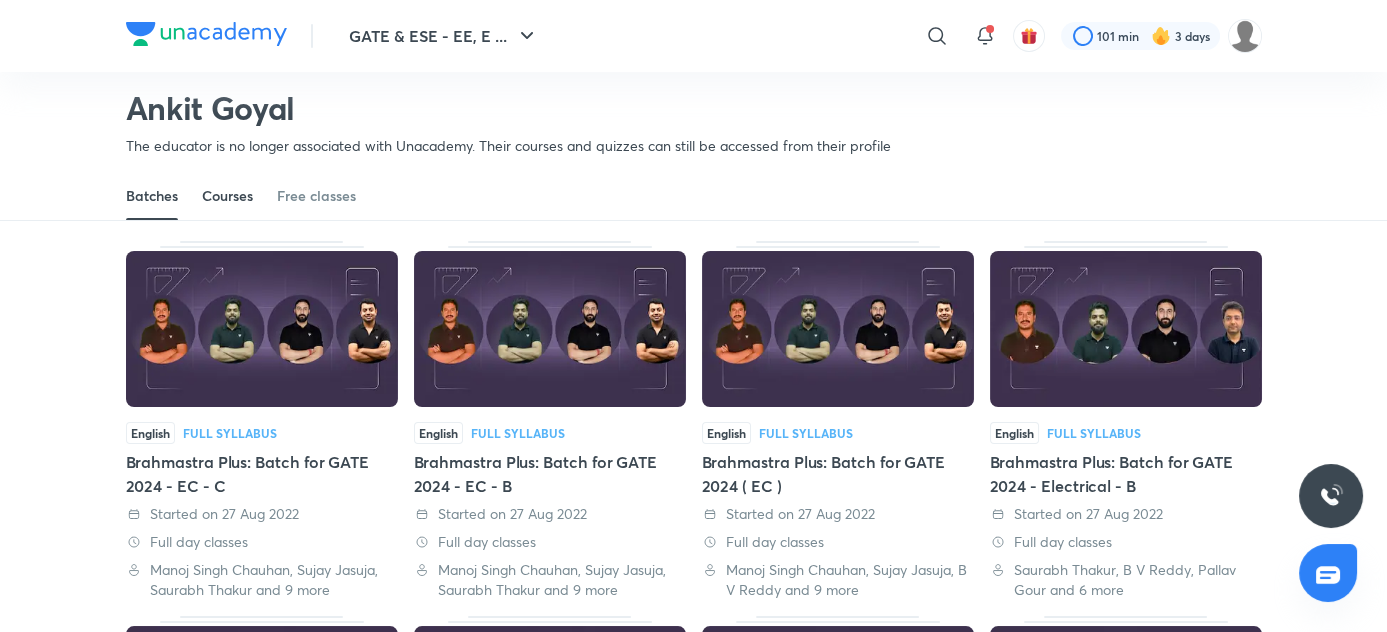 click on "Courses" at bounding box center [227, 196] 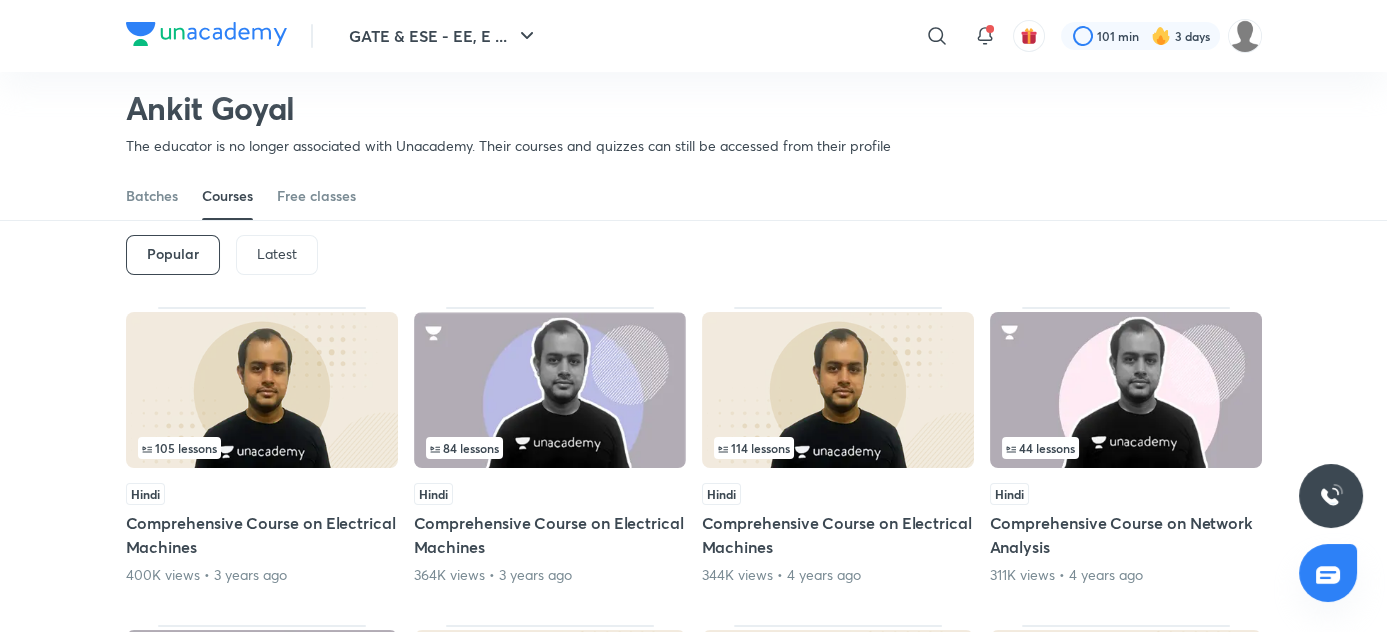 scroll, scrollTop: 93, scrollLeft: 0, axis: vertical 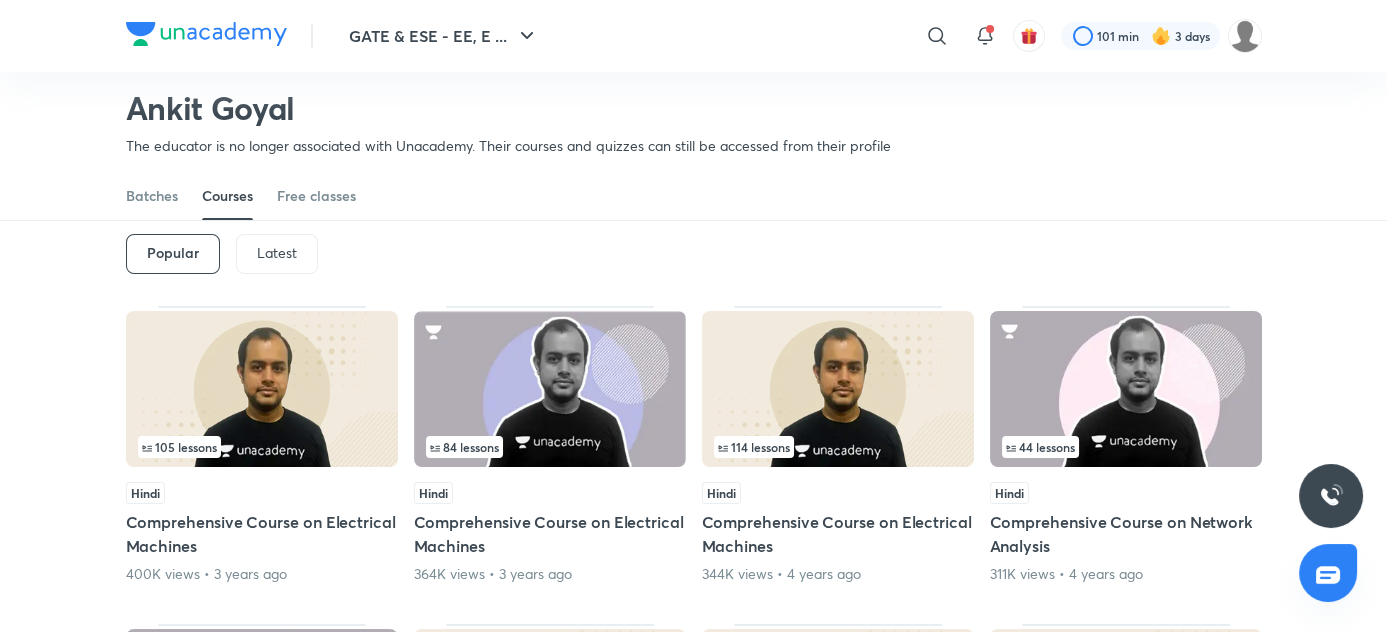 click on "Latest" at bounding box center [277, 253] 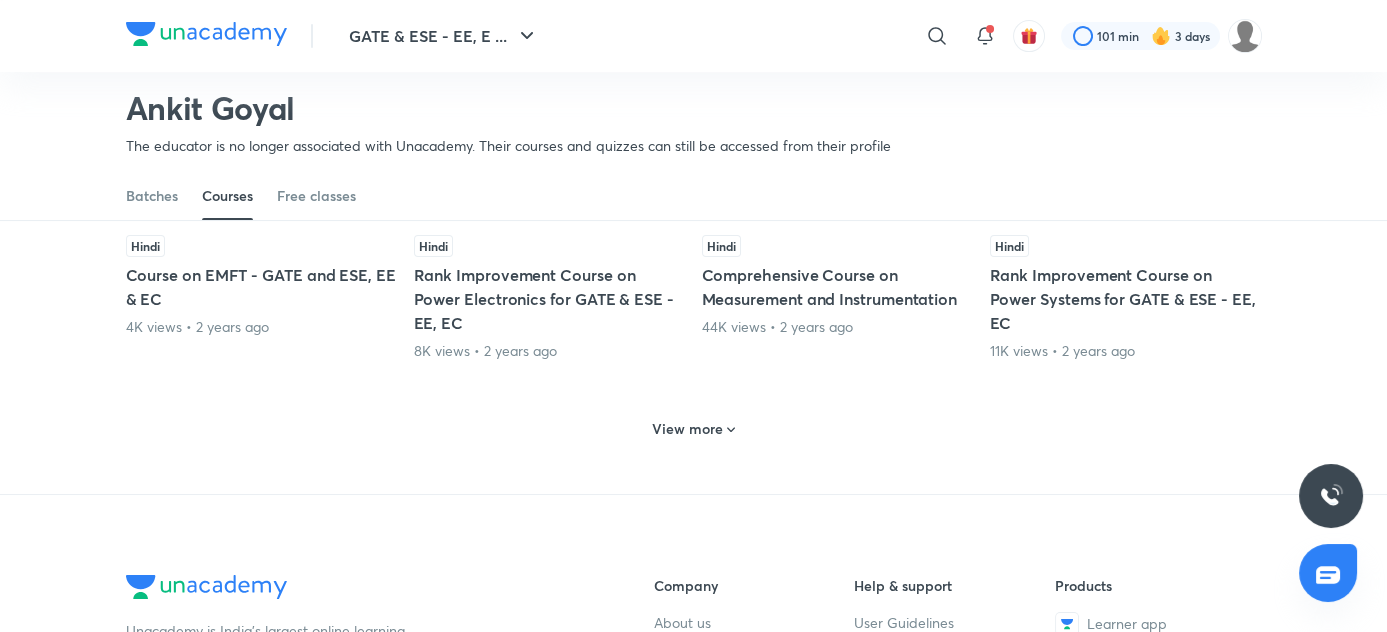 scroll, scrollTop: 989, scrollLeft: 0, axis: vertical 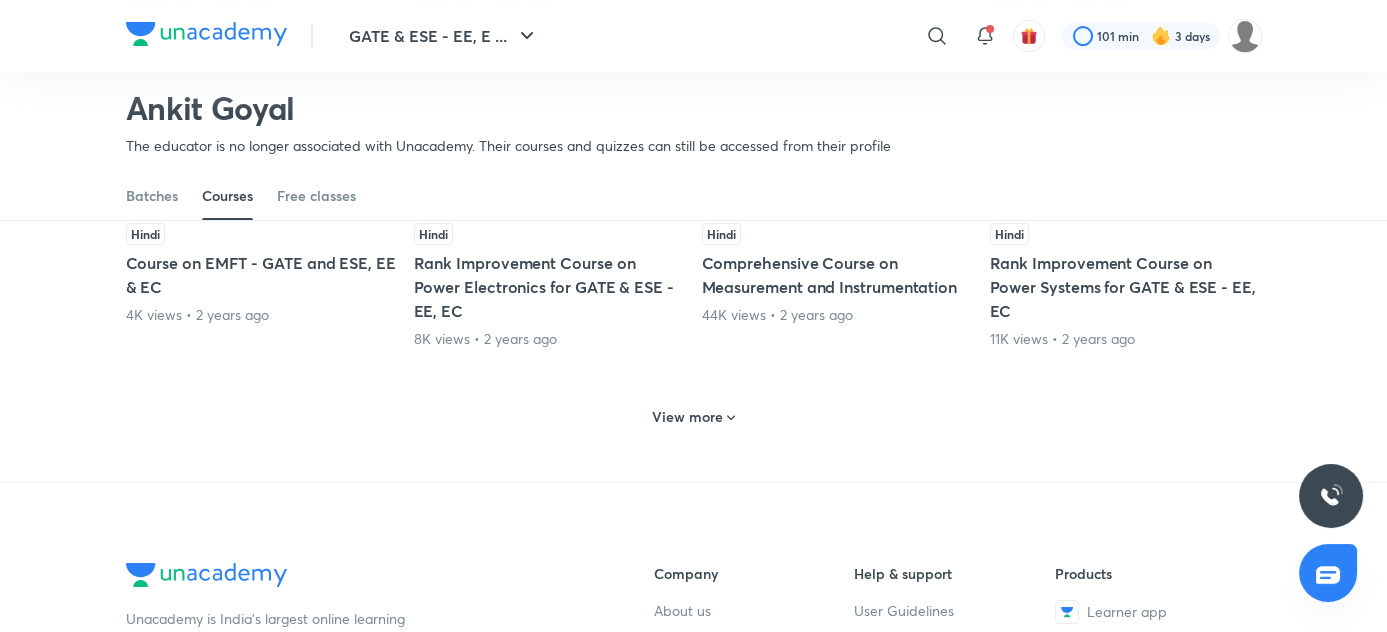 click on "View more" at bounding box center (687, 417) 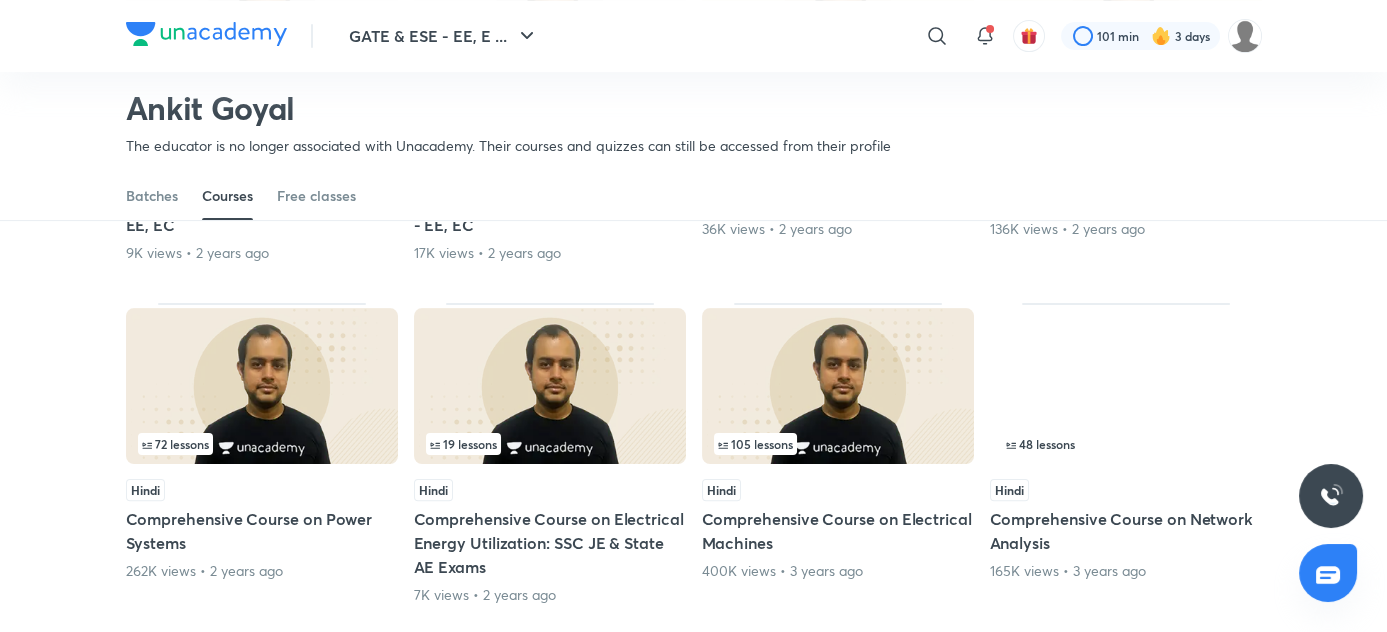 scroll, scrollTop: 1416, scrollLeft: 0, axis: vertical 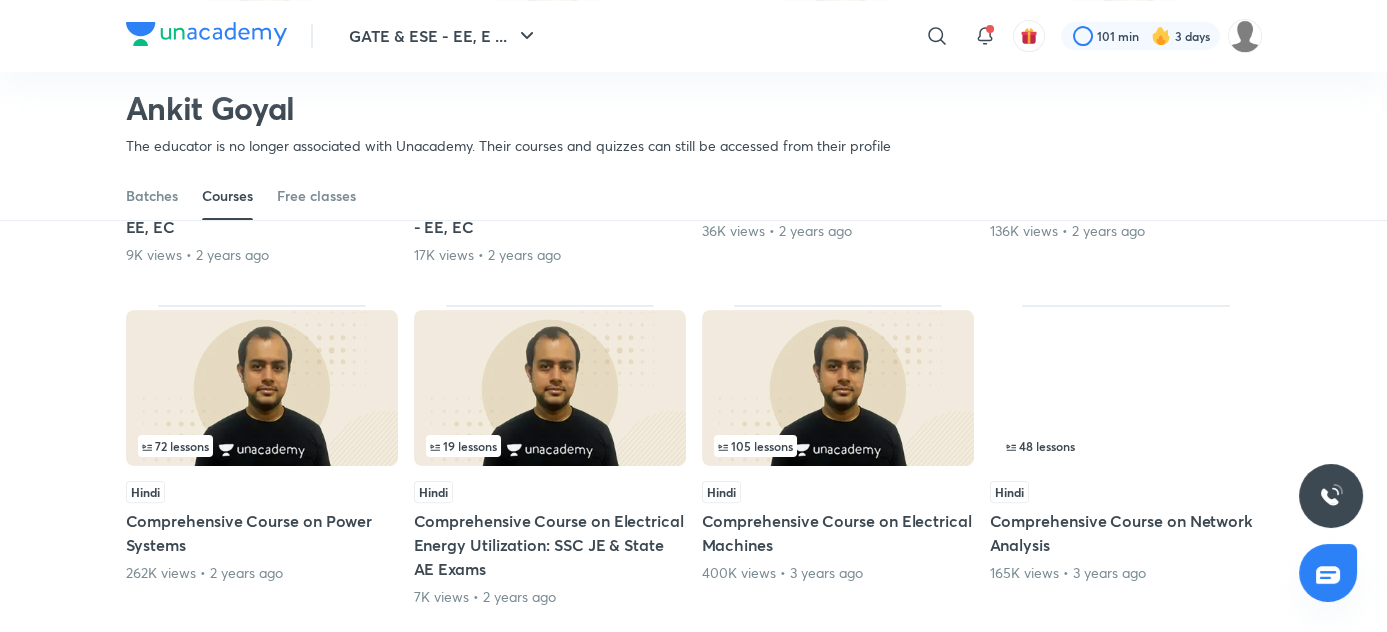 click on "72   lessons Hindi Comprehensive Course on Power Systems 262K views  •  2 years ago" at bounding box center (262, 456) 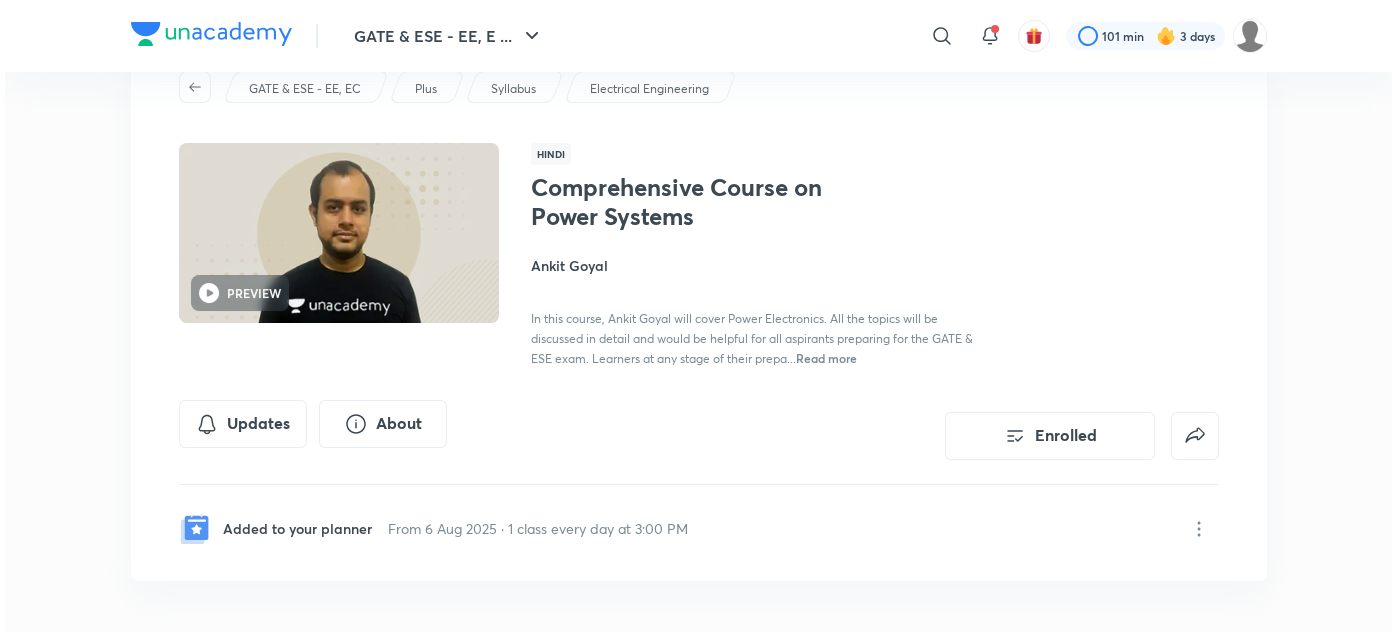 scroll, scrollTop: 74, scrollLeft: 0, axis: vertical 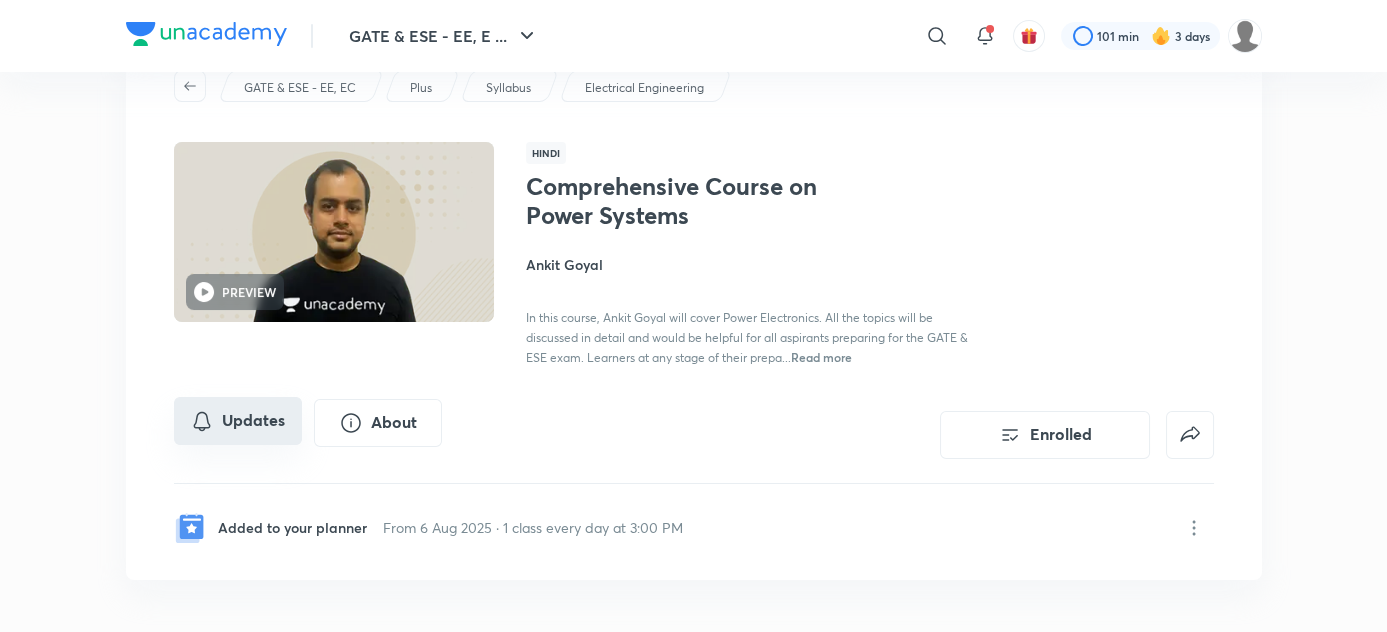 click on "Updates" at bounding box center (238, 421) 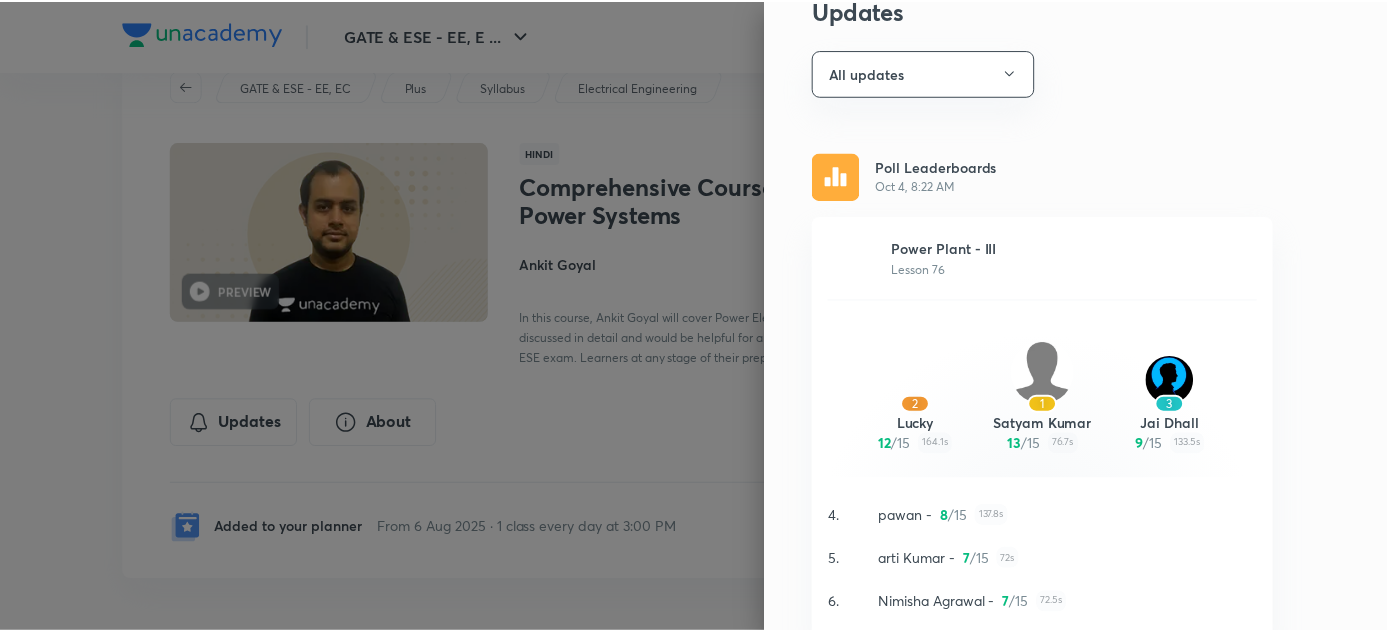 scroll, scrollTop: 0, scrollLeft: 0, axis: both 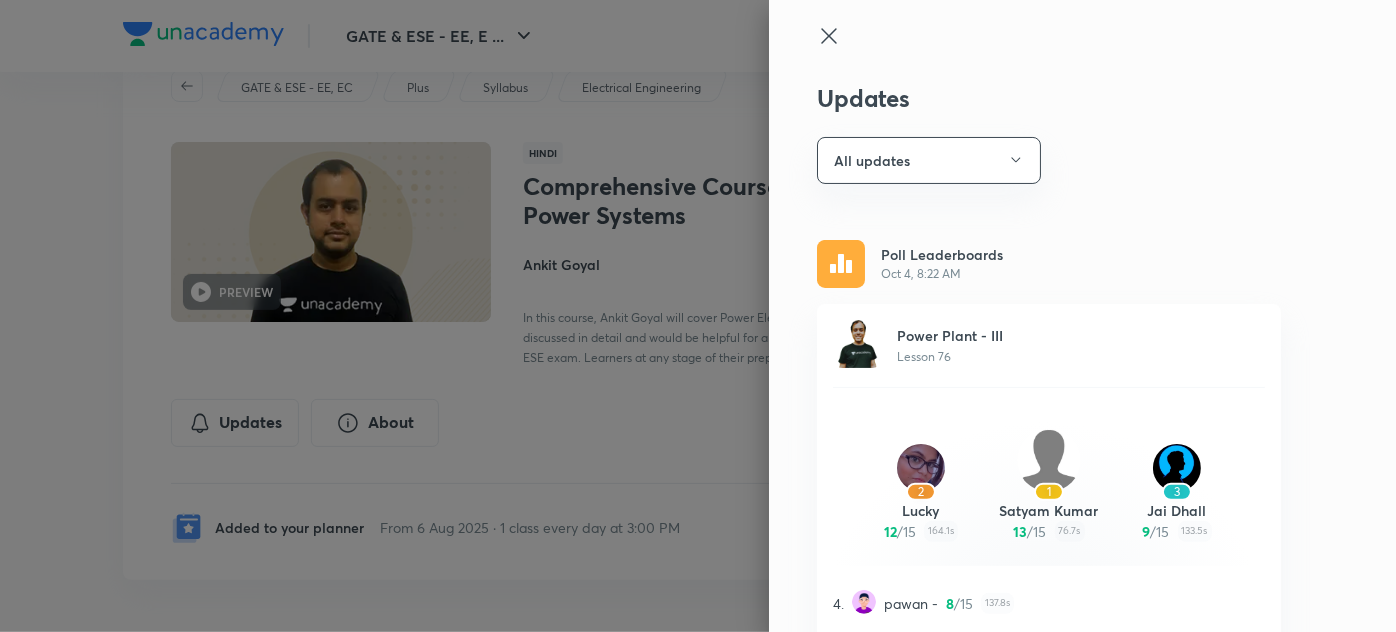 click at bounding box center (698, 316) 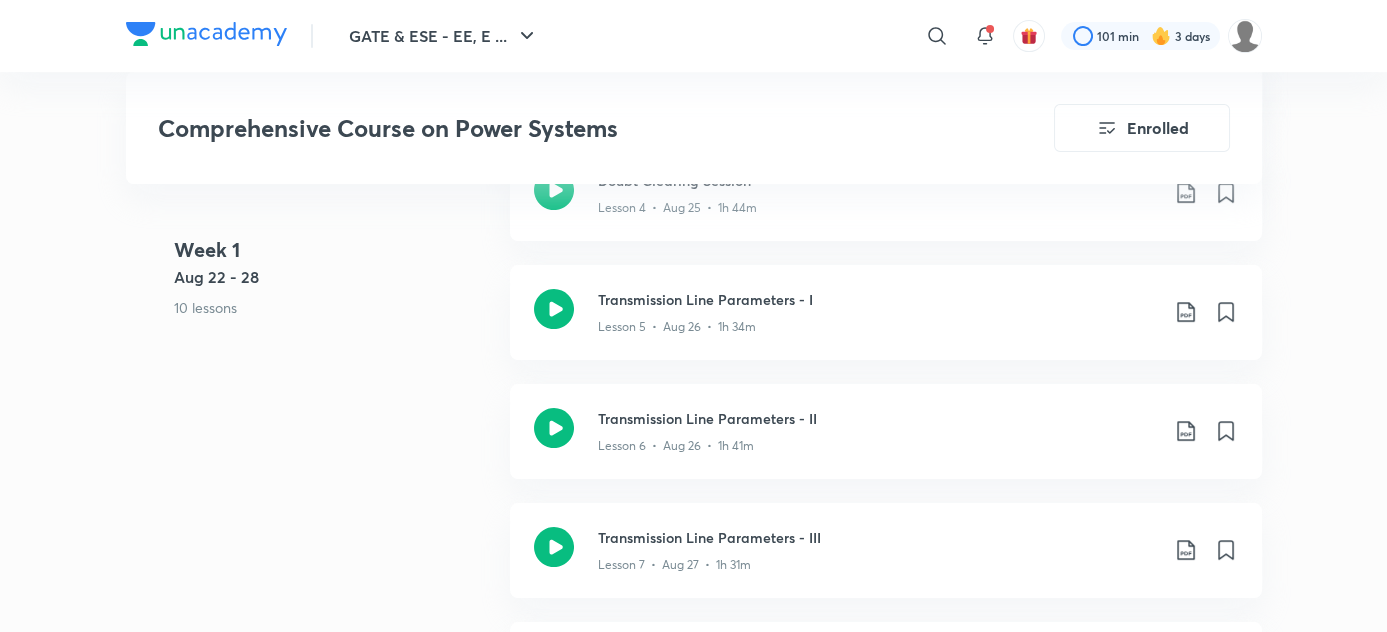 scroll, scrollTop: 1203, scrollLeft: 0, axis: vertical 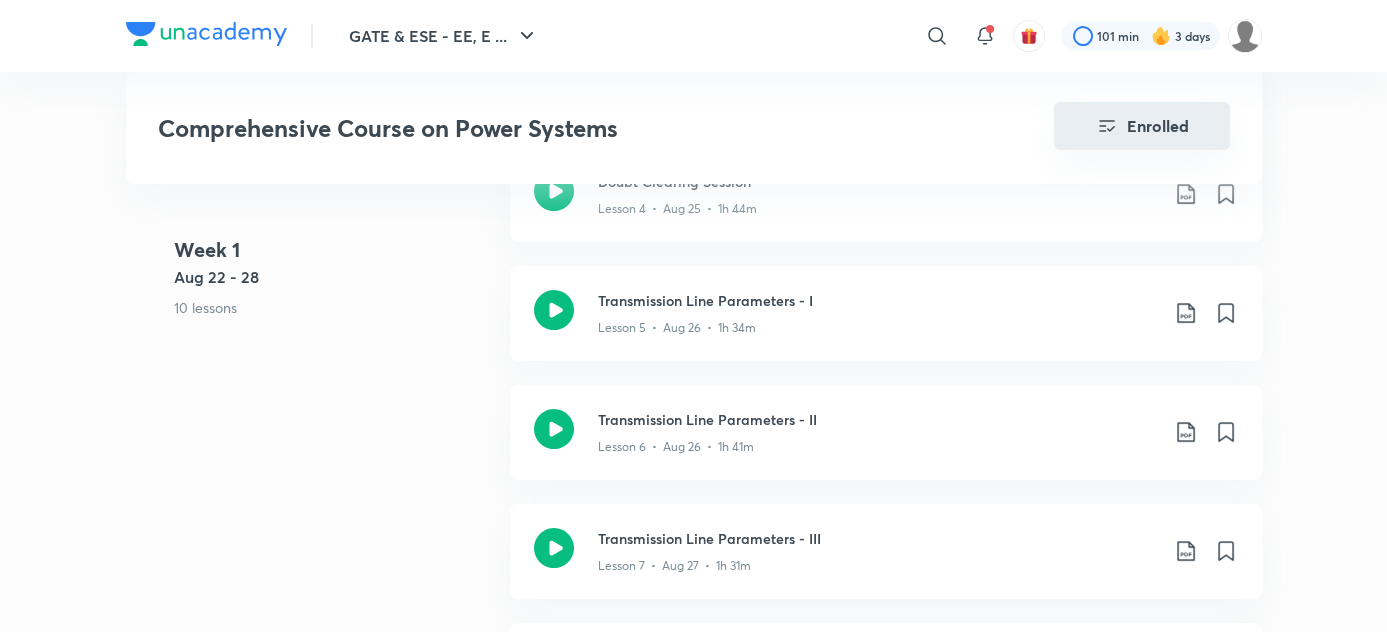 click on "Enrolled" at bounding box center (1142, 126) 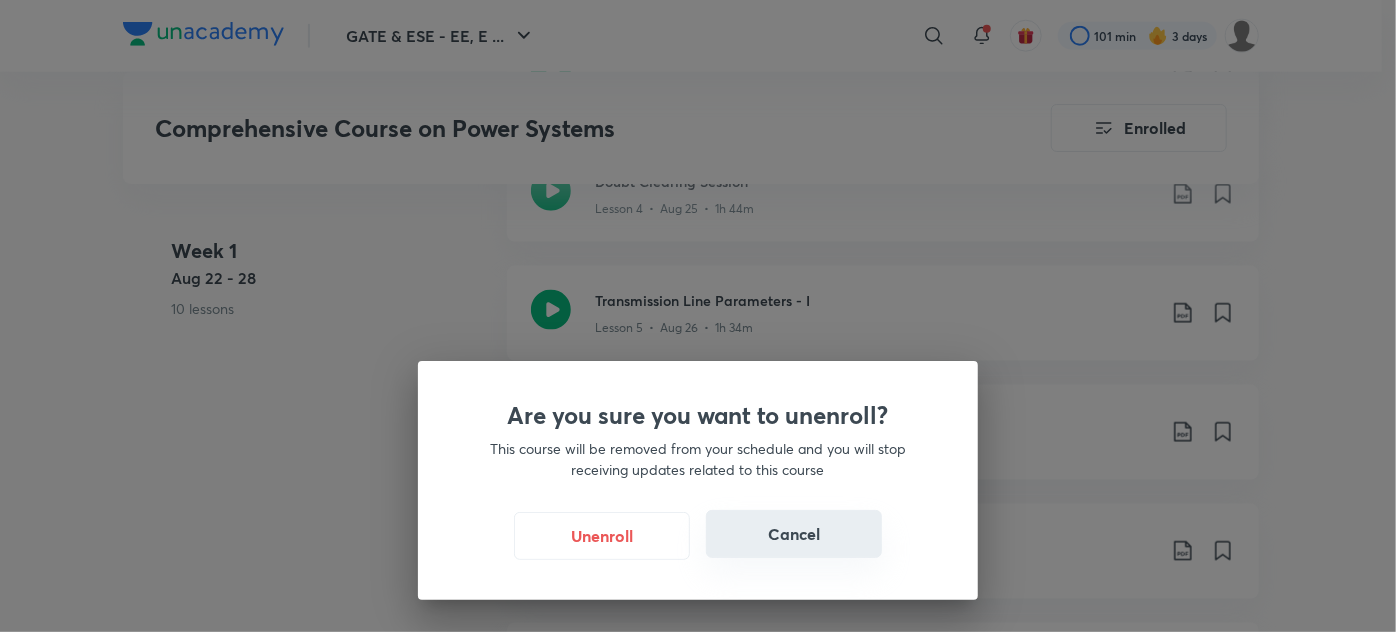 click on "Cancel" at bounding box center [794, 534] 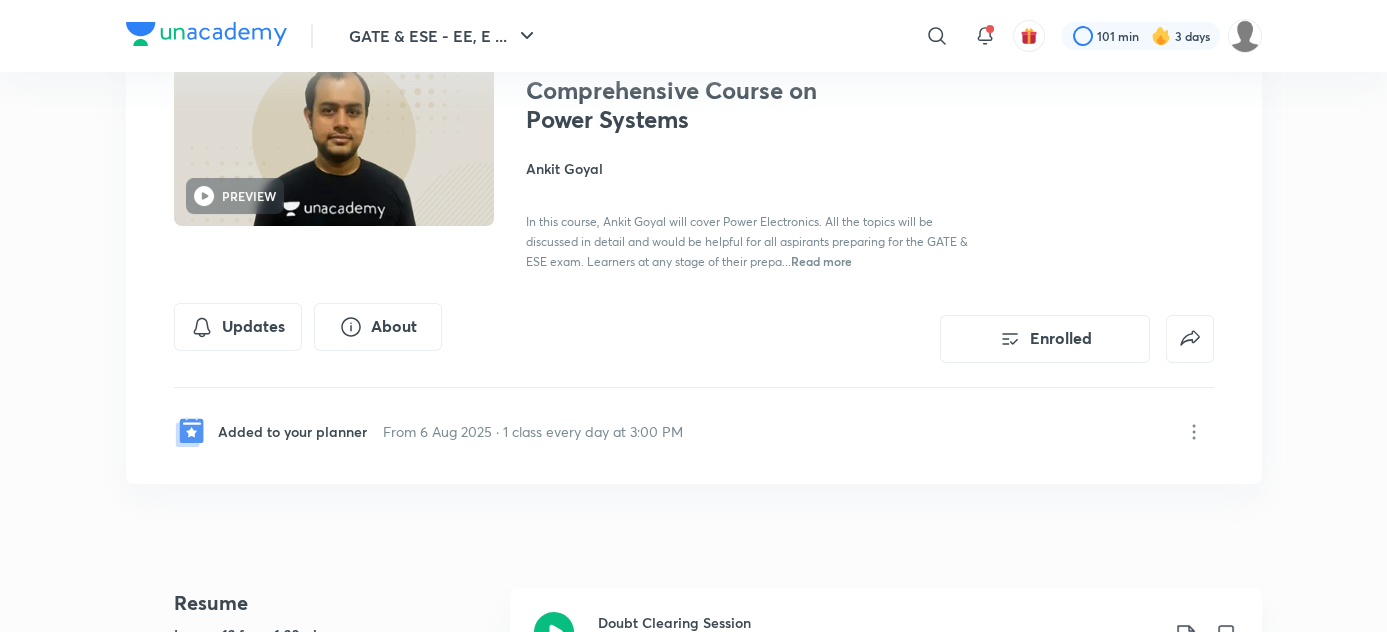 scroll, scrollTop: 0, scrollLeft: 0, axis: both 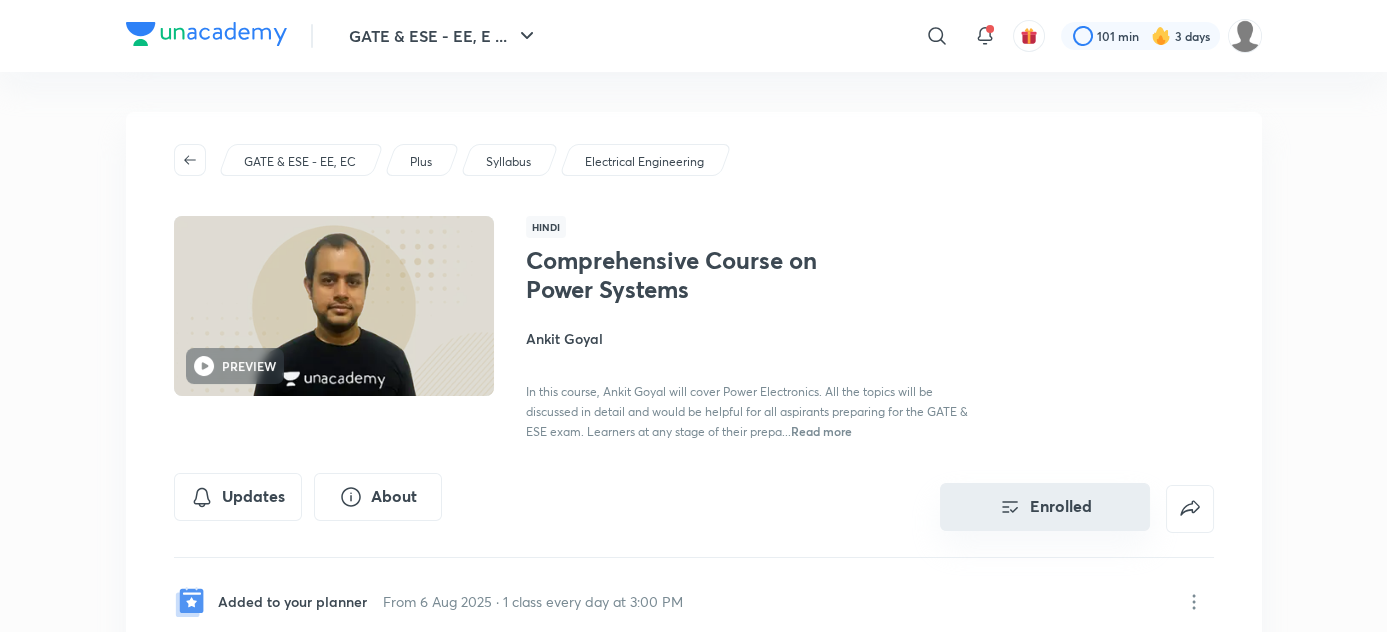 click on "Enrolled" at bounding box center (1045, 507) 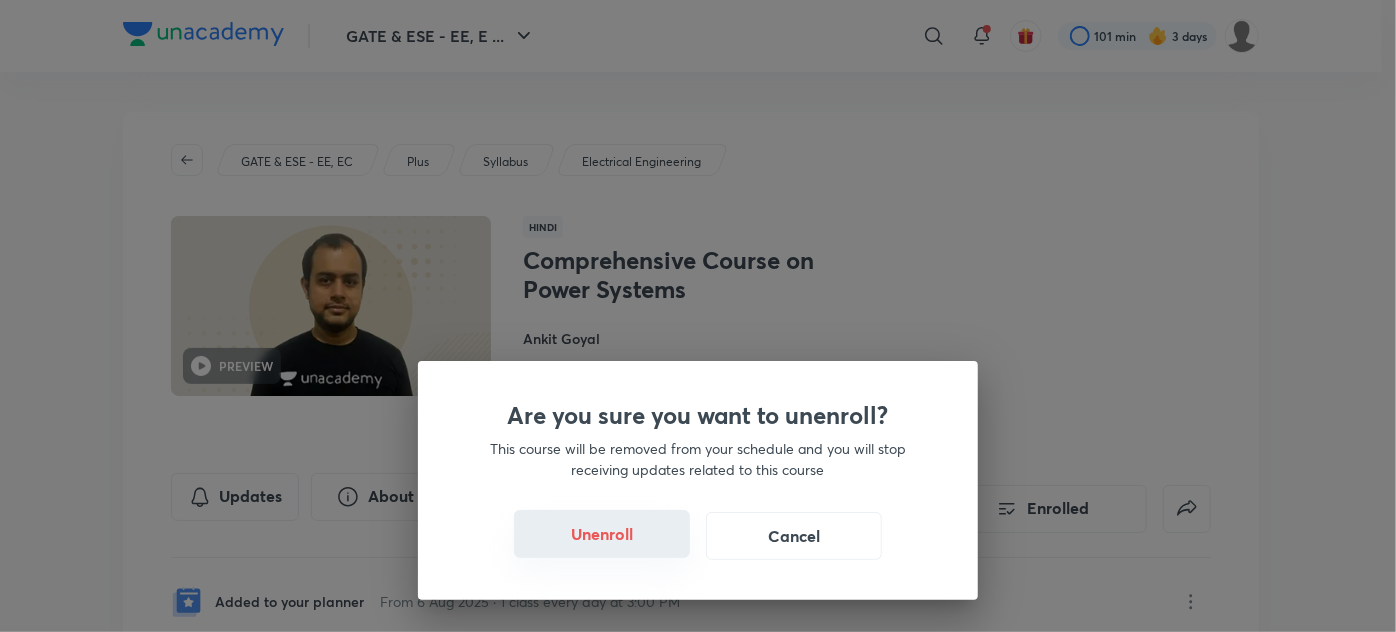 click on "Unenroll" at bounding box center [602, 534] 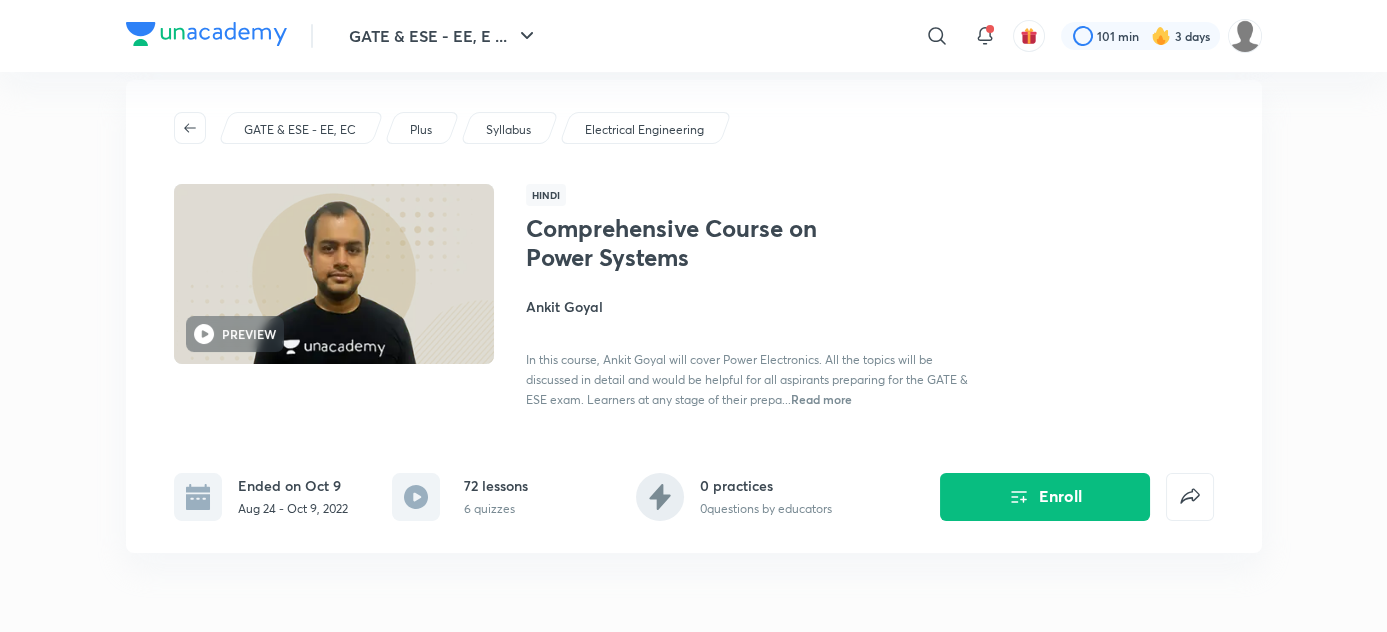 scroll, scrollTop: 32, scrollLeft: 0, axis: vertical 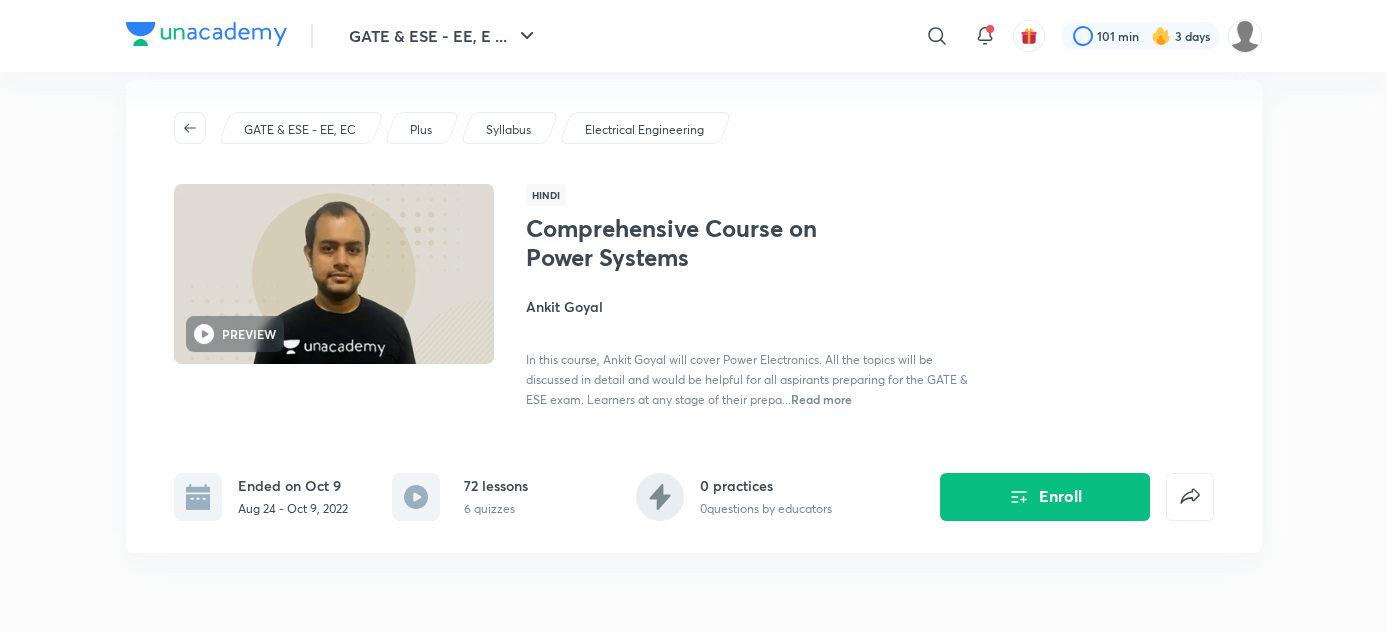 click on "72 lessons 6 quizzes" at bounding box center [460, 497] 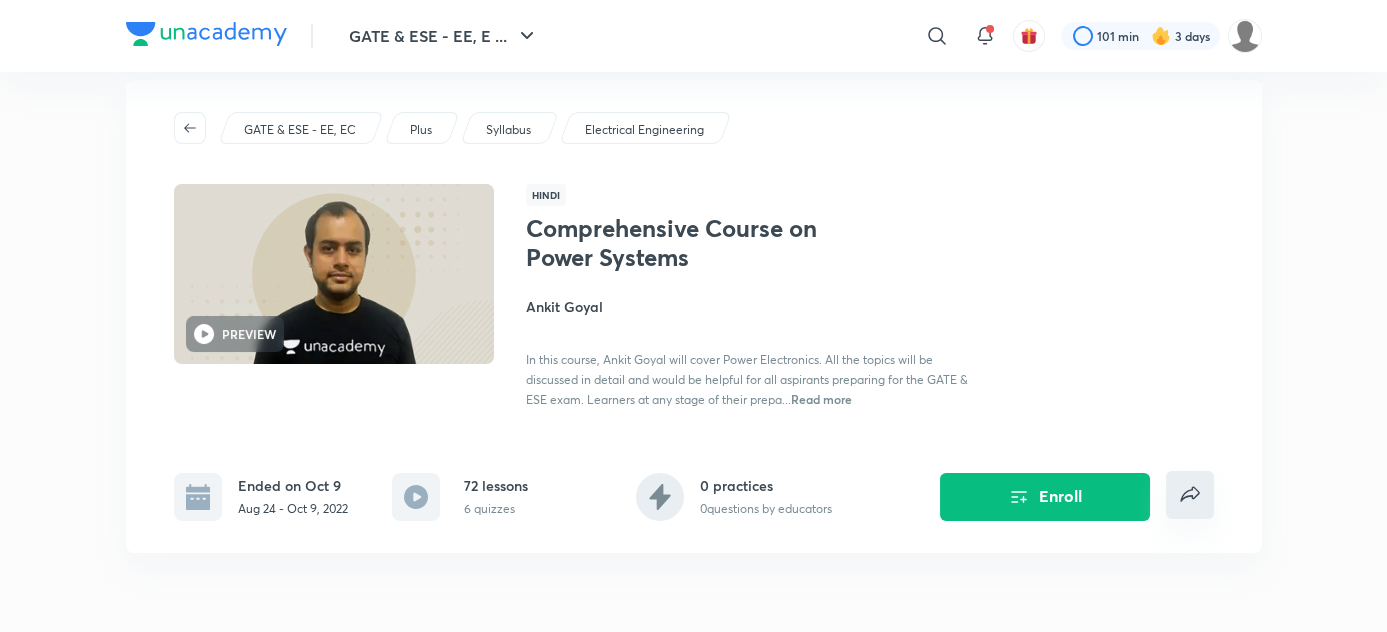 click at bounding box center [1190, 495] 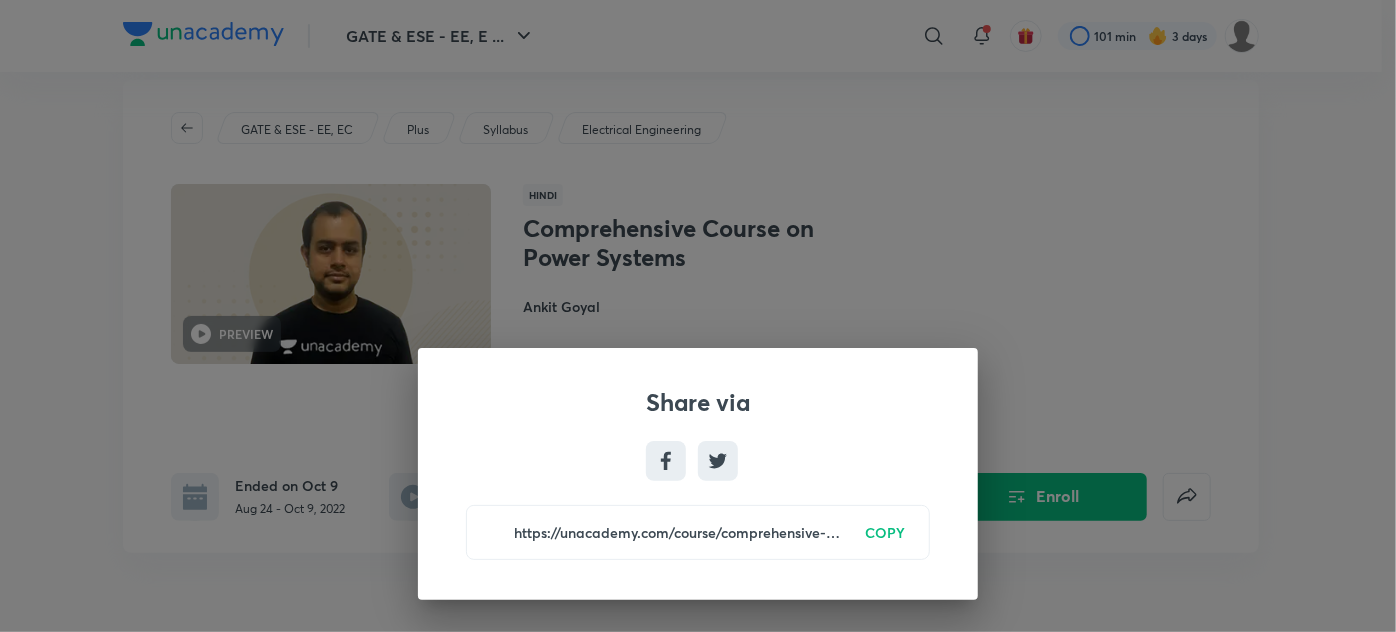 click on "Share via https://unacademy.com/course/comprehensive-course-on-power-systems/4E6CEA12 COPY" at bounding box center [698, 316] 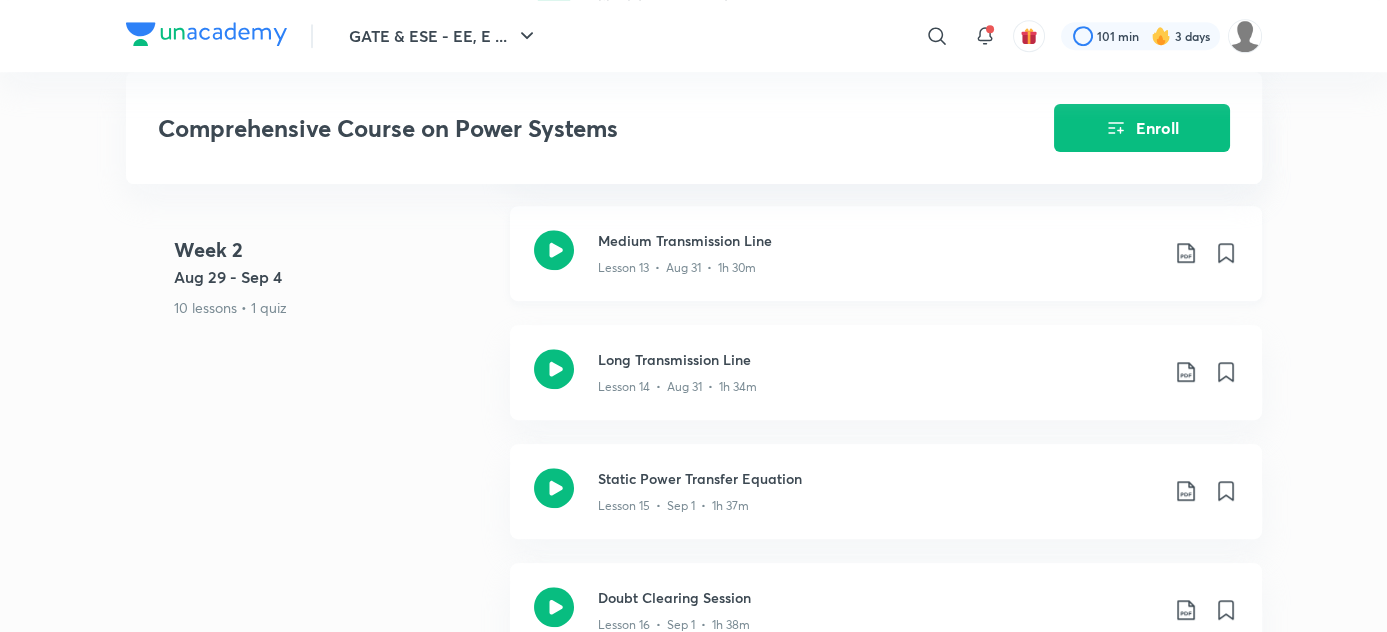 scroll, scrollTop: 2160, scrollLeft: 0, axis: vertical 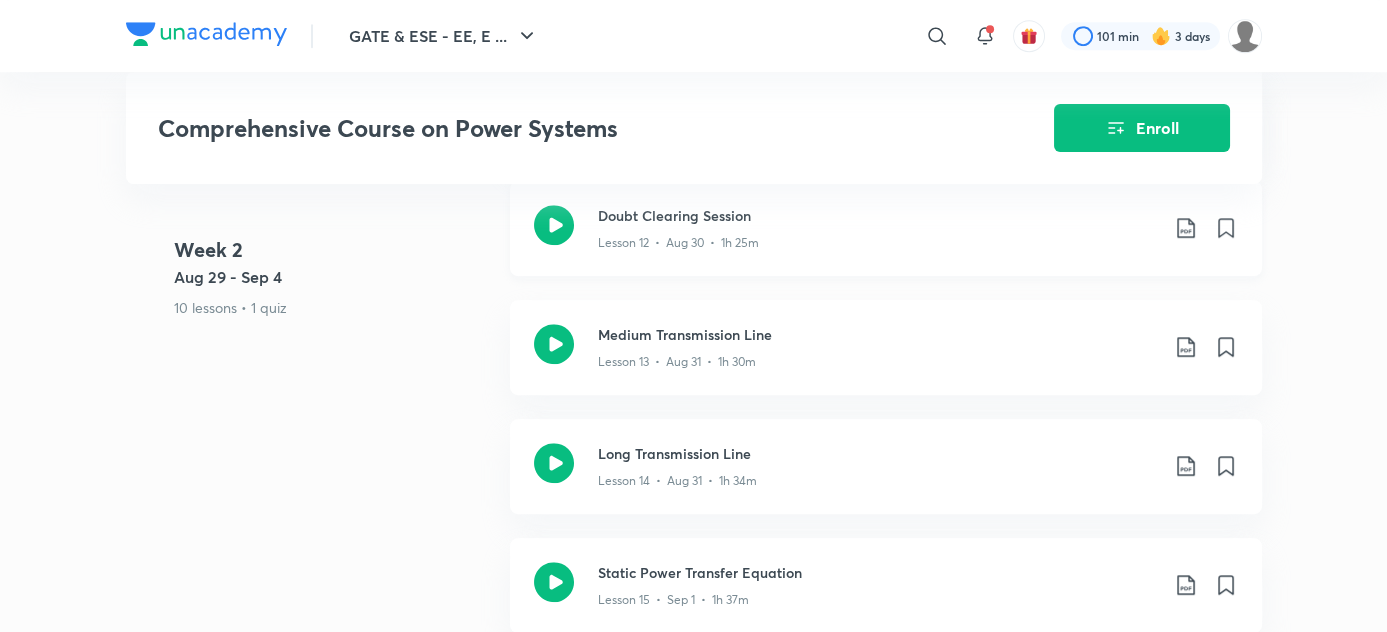 click on "Doubt Clearing Session Lesson 12 • Aug 30 • 1h 25m" at bounding box center (886, 228) 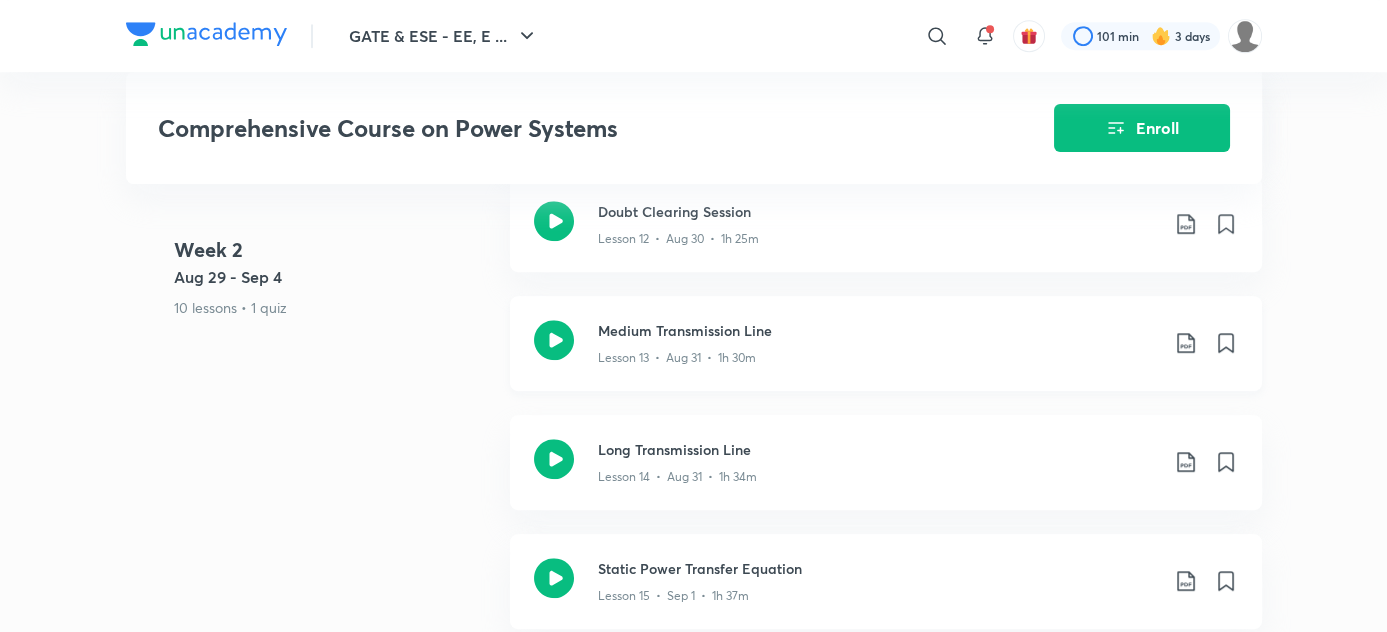 scroll, scrollTop: 2165, scrollLeft: 0, axis: vertical 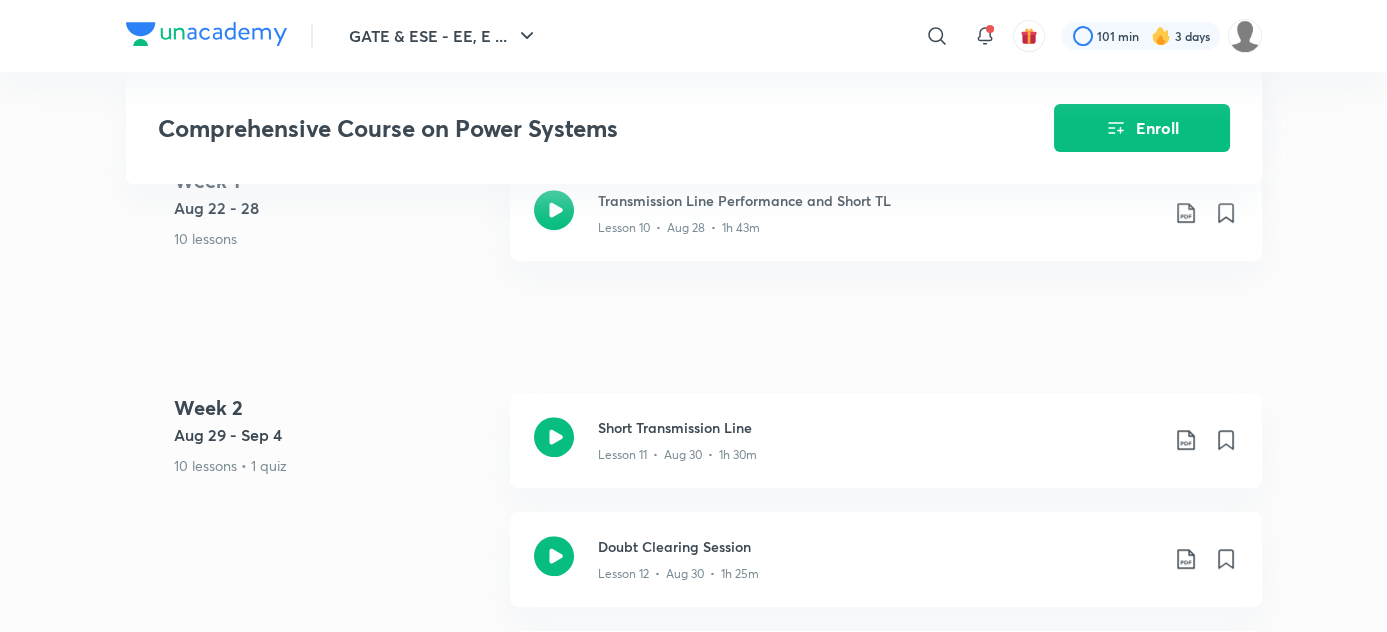 drag, startPoint x: 698, startPoint y: 236, endPoint x: 1028, endPoint y: 367, distance: 355.0507 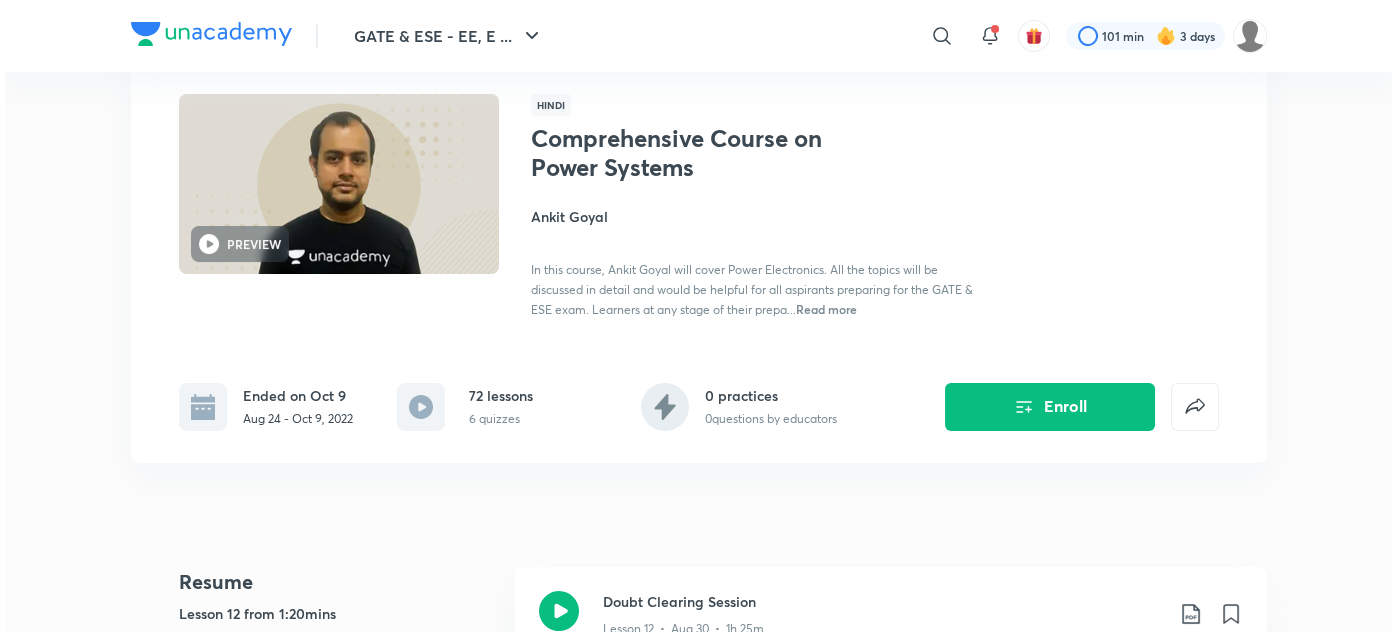 scroll, scrollTop: 122, scrollLeft: 0, axis: vertical 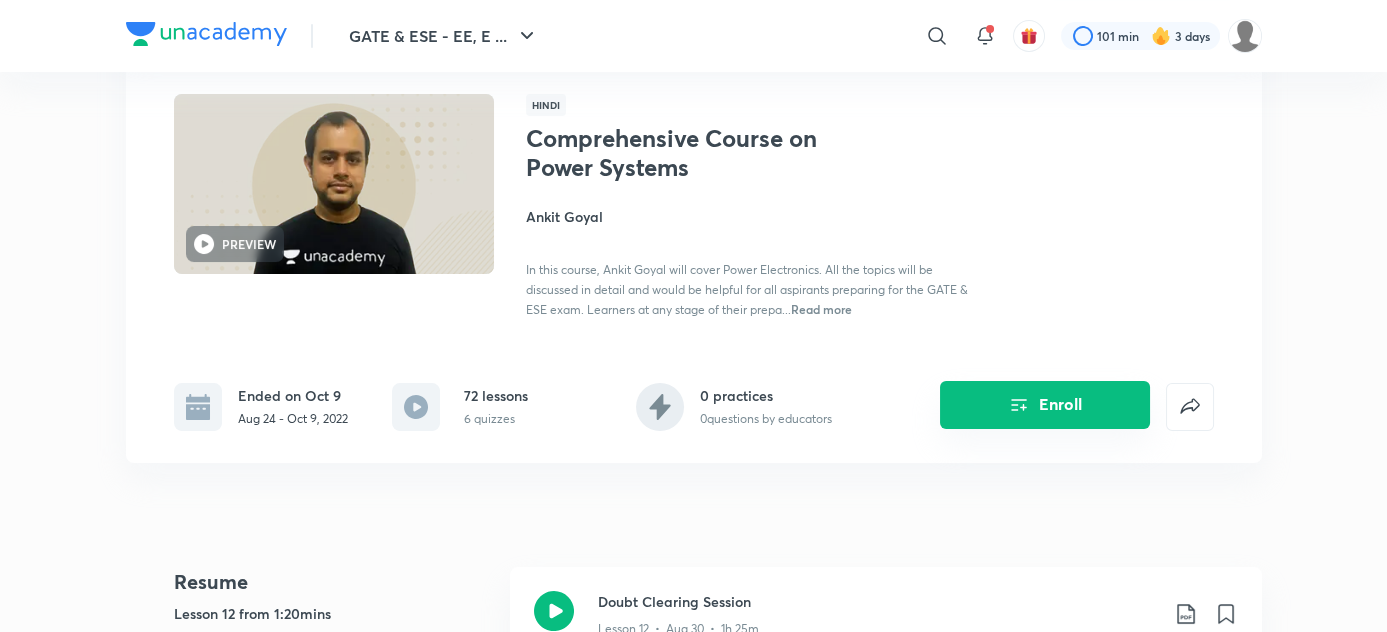 click 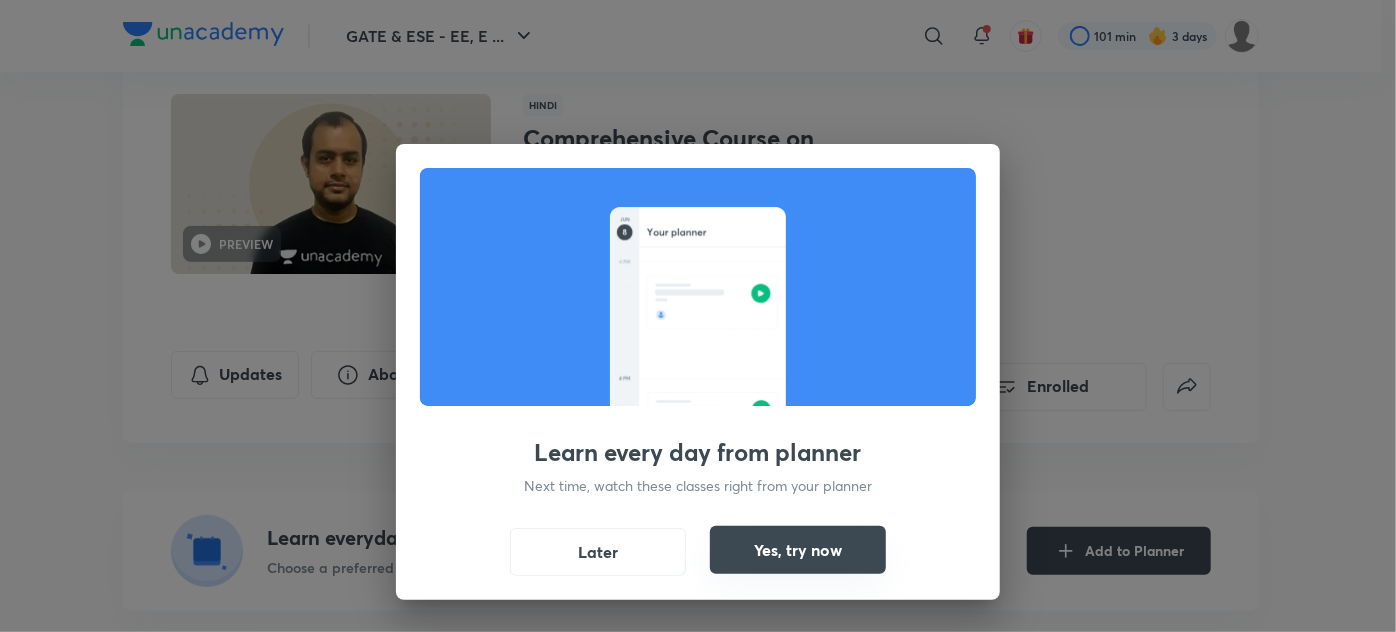 click on "Yes, try now" at bounding box center (798, 550) 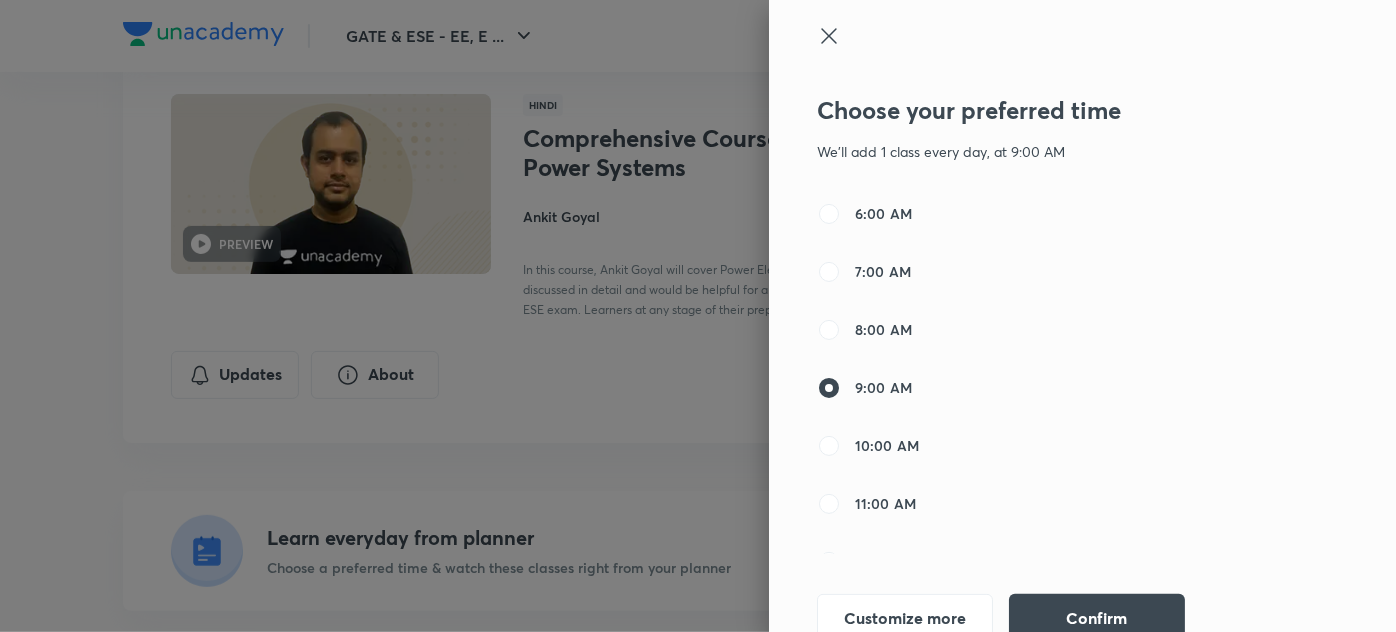 scroll, scrollTop: 33, scrollLeft: 0, axis: vertical 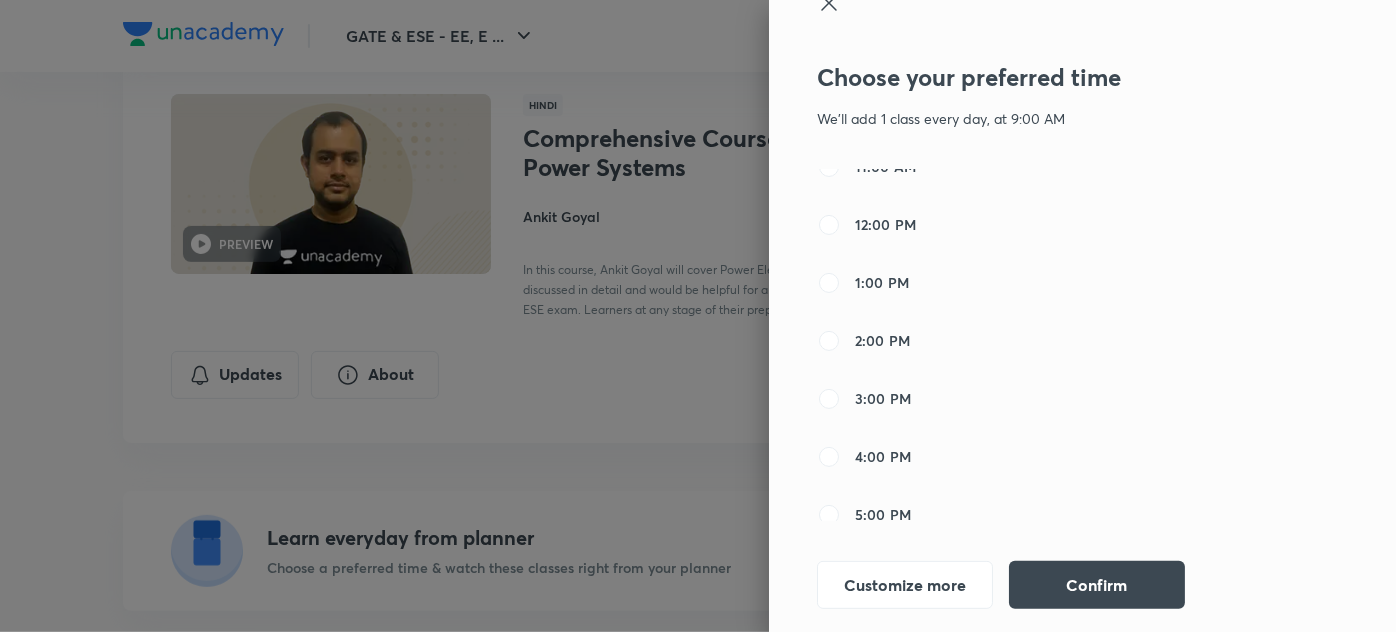 click on "3:00 PM" at bounding box center (883, 398) 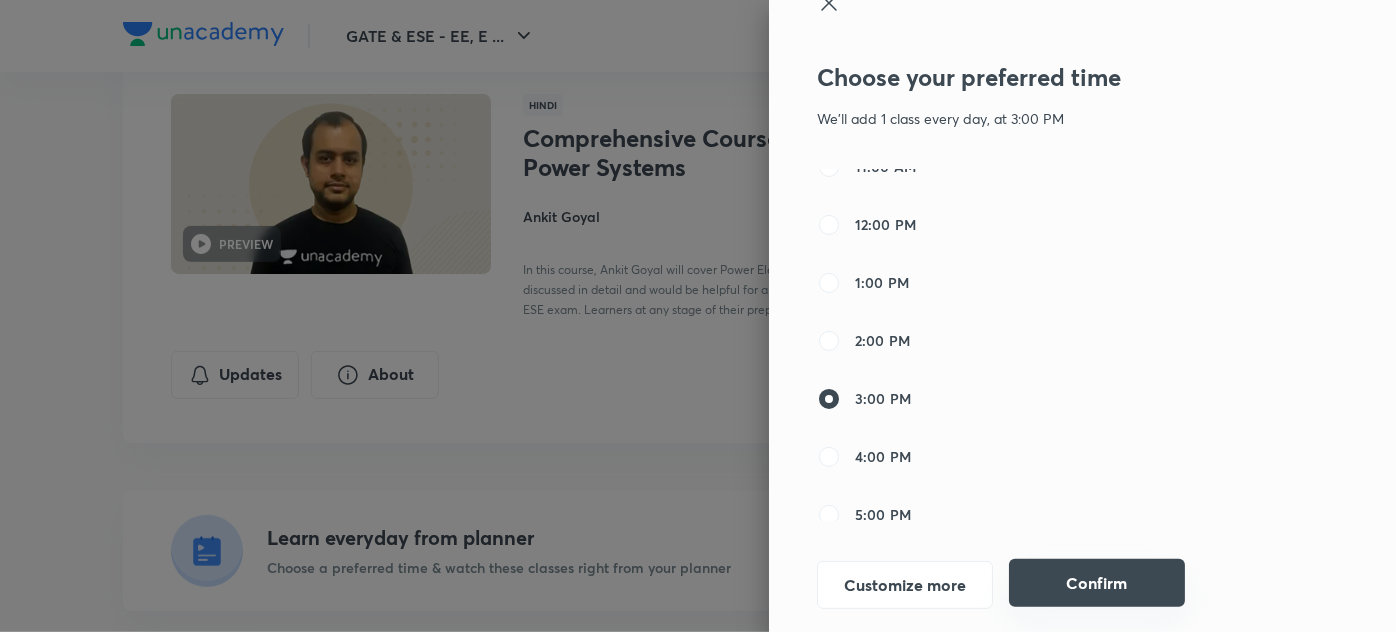 click on "Confirm" at bounding box center (1097, 583) 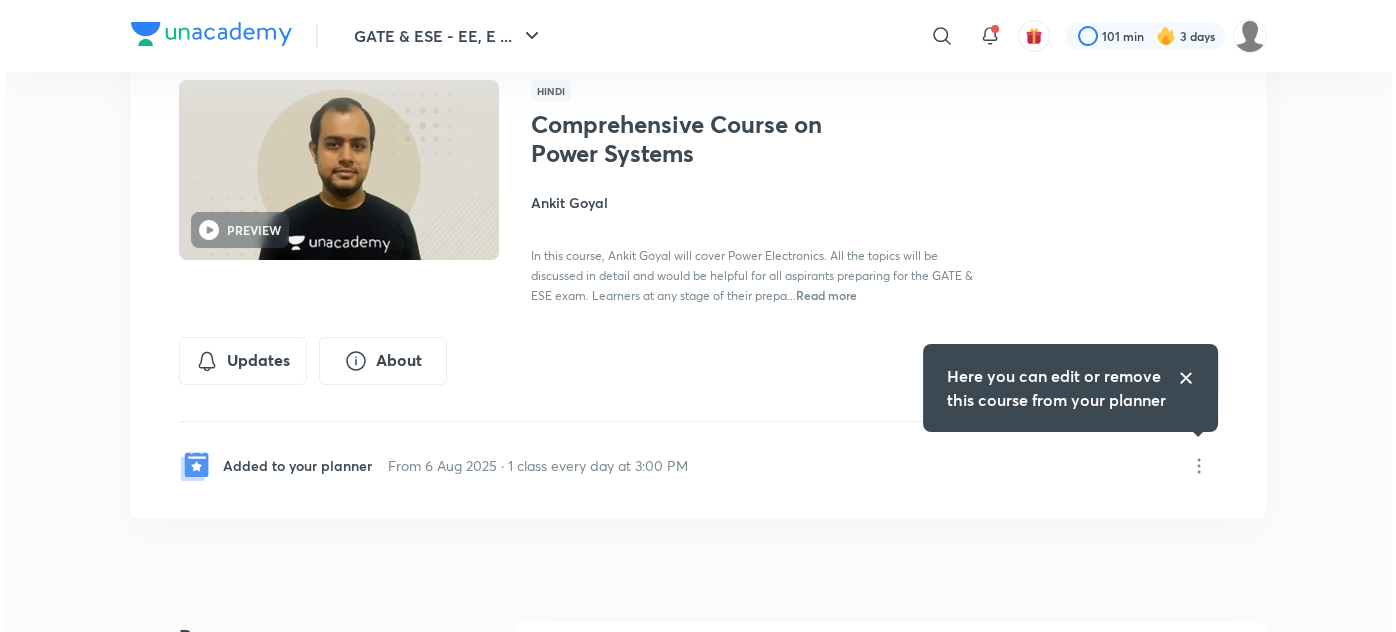 scroll, scrollTop: 137, scrollLeft: 0, axis: vertical 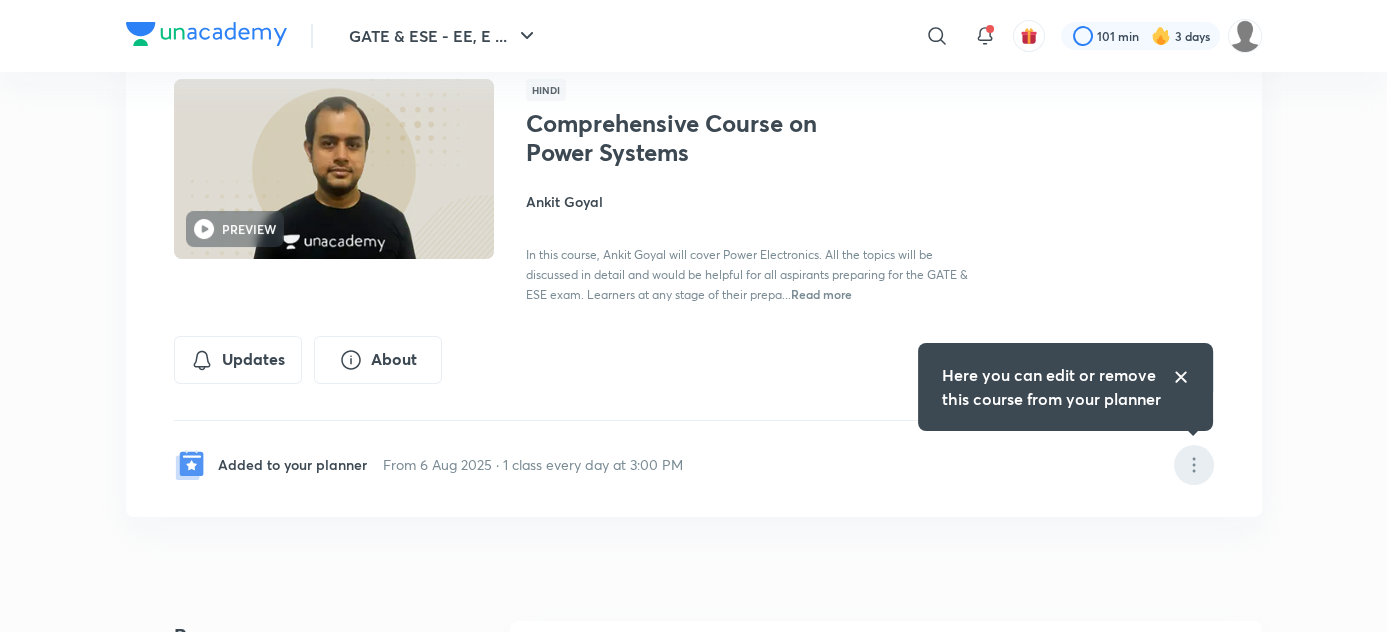 click 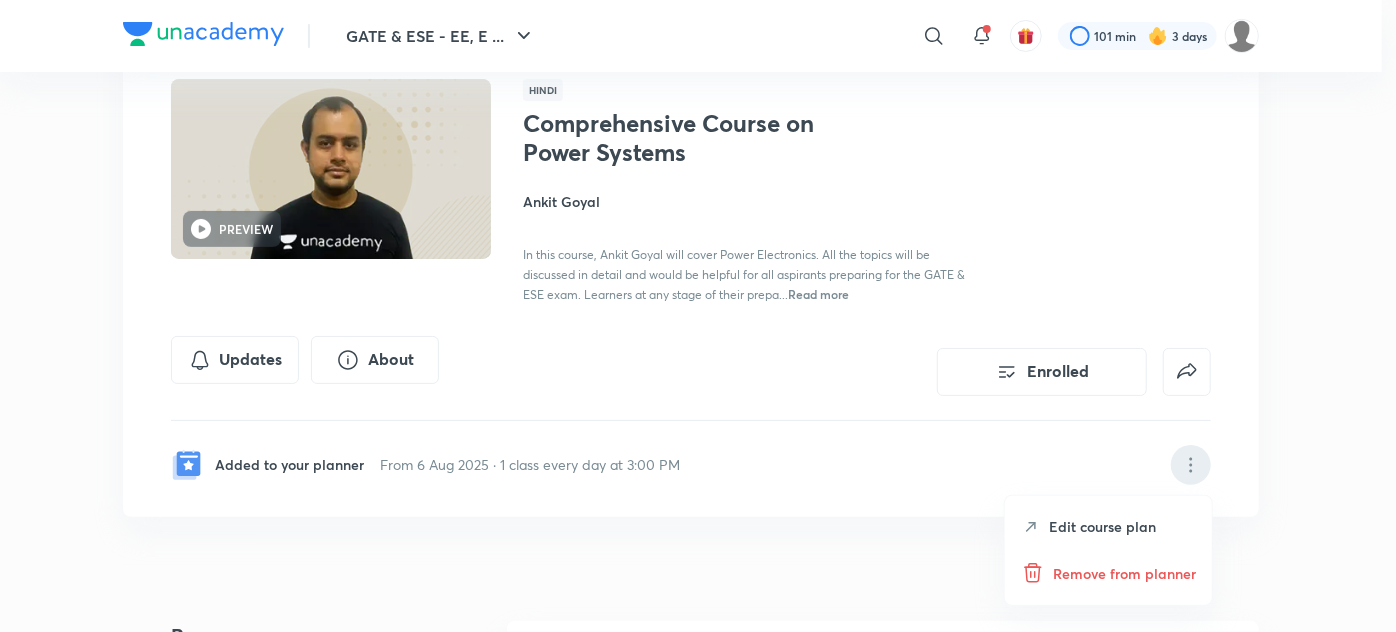 click on "Edit course plan" at bounding box center [1102, 526] 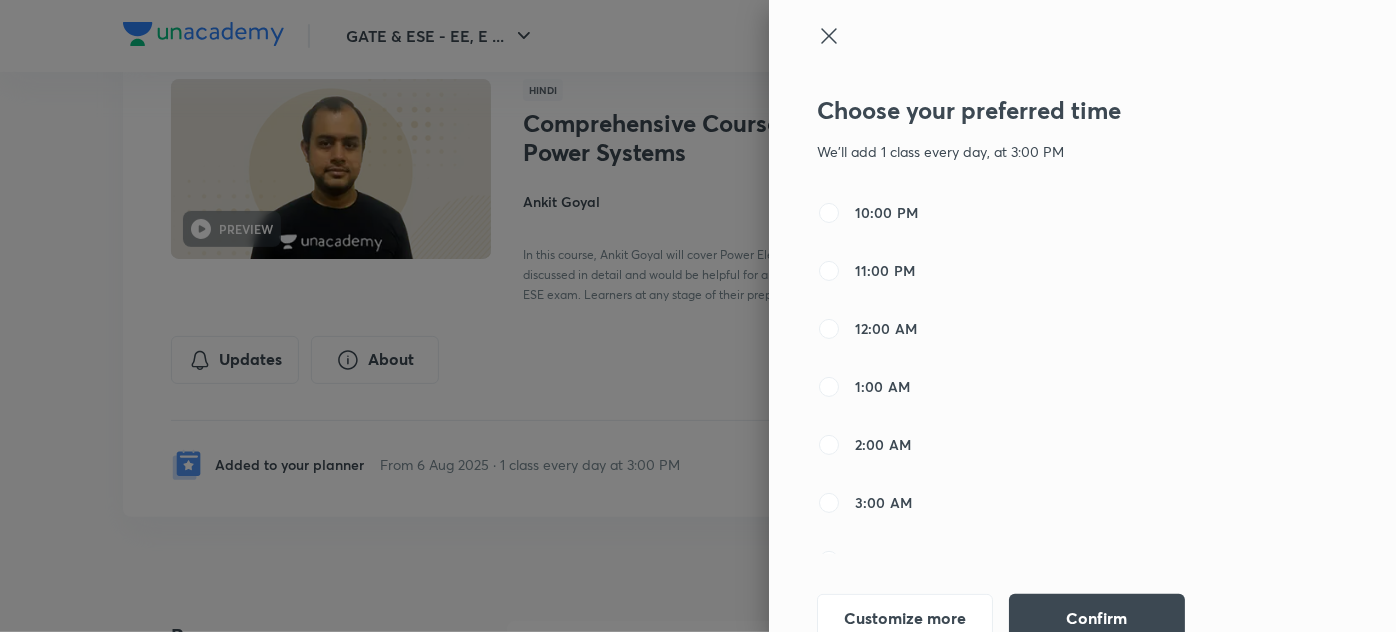 scroll, scrollTop: 1009, scrollLeft: 0, axis: vertical 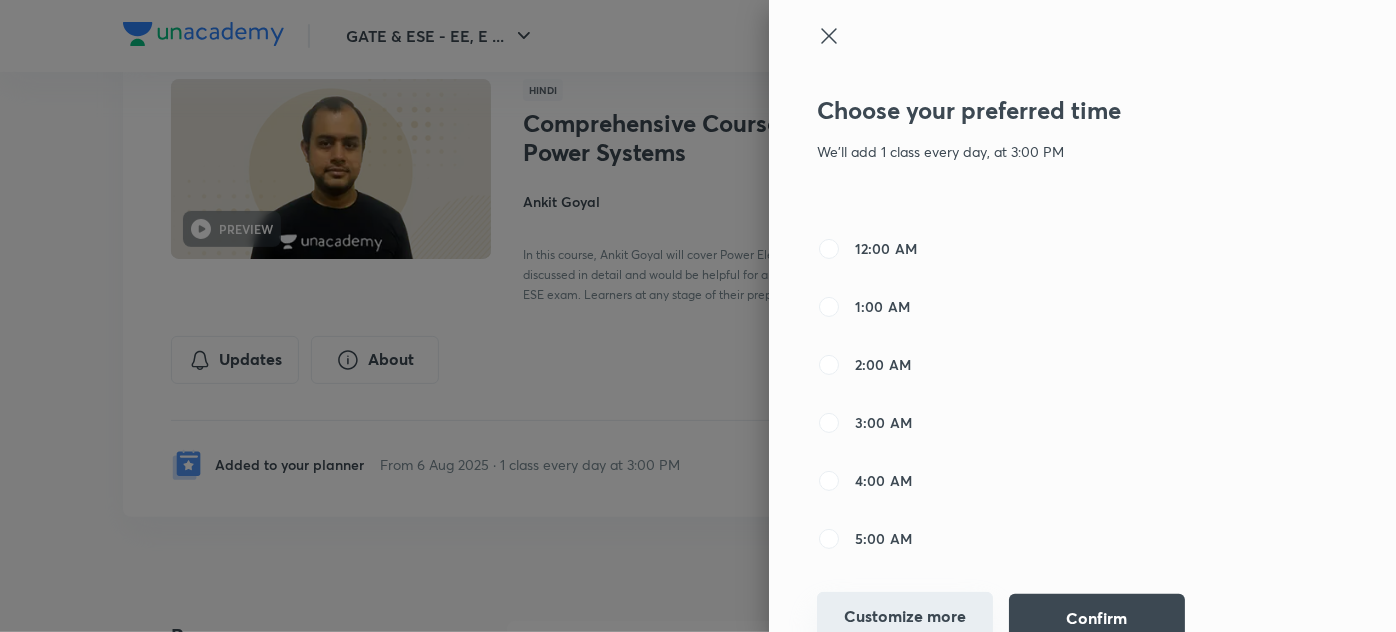 click on "Customize more" at bounding box center [905, 616] 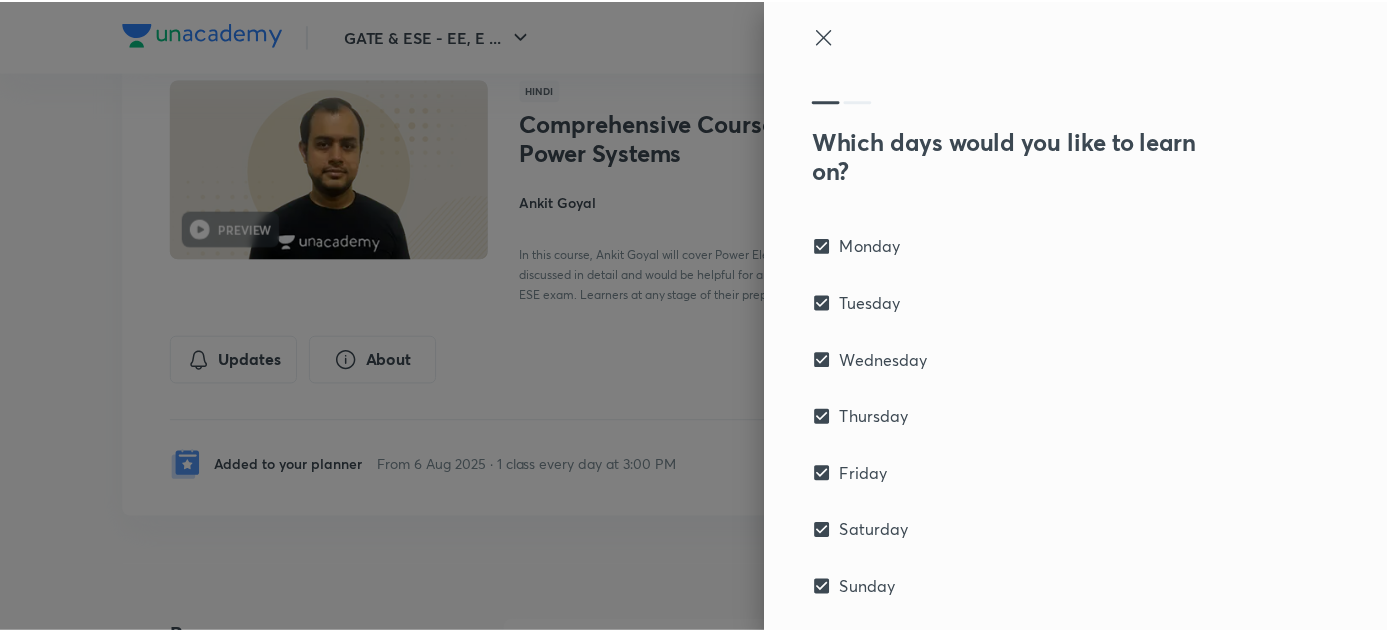 scroll, scrollTop: 90, scrollLeft: 0, axis: vertical 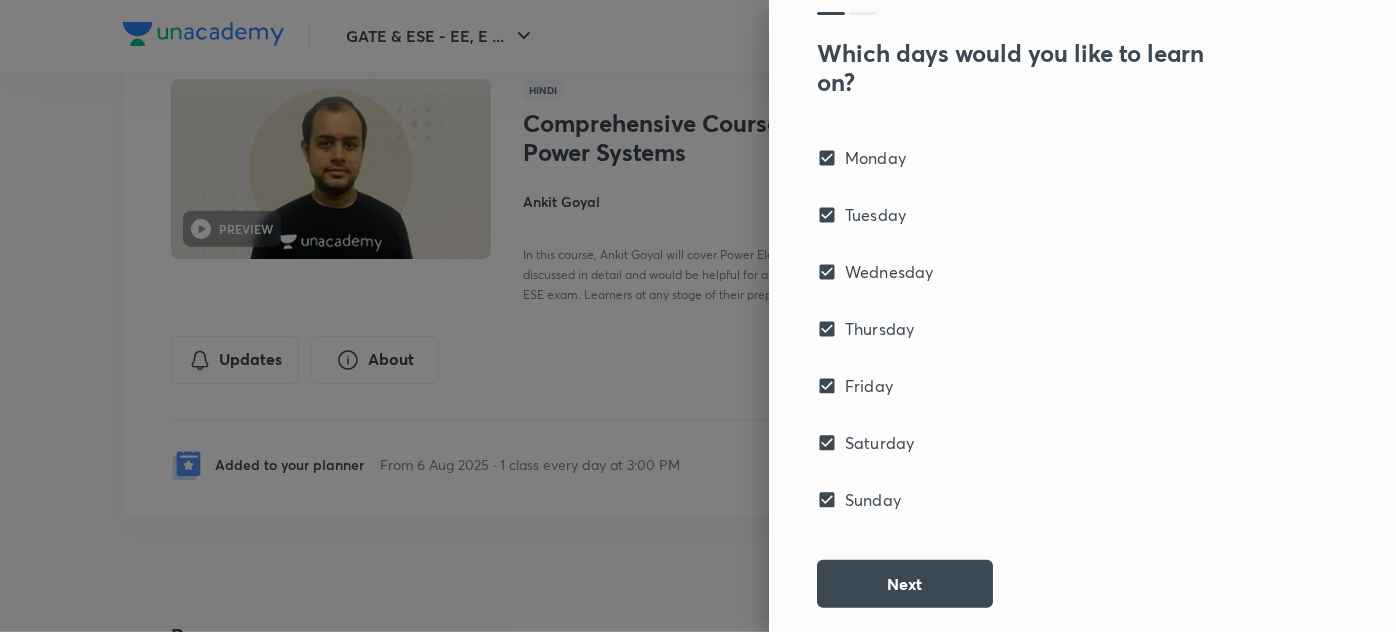 click on "Sunday" at bounding box center [859, 500] 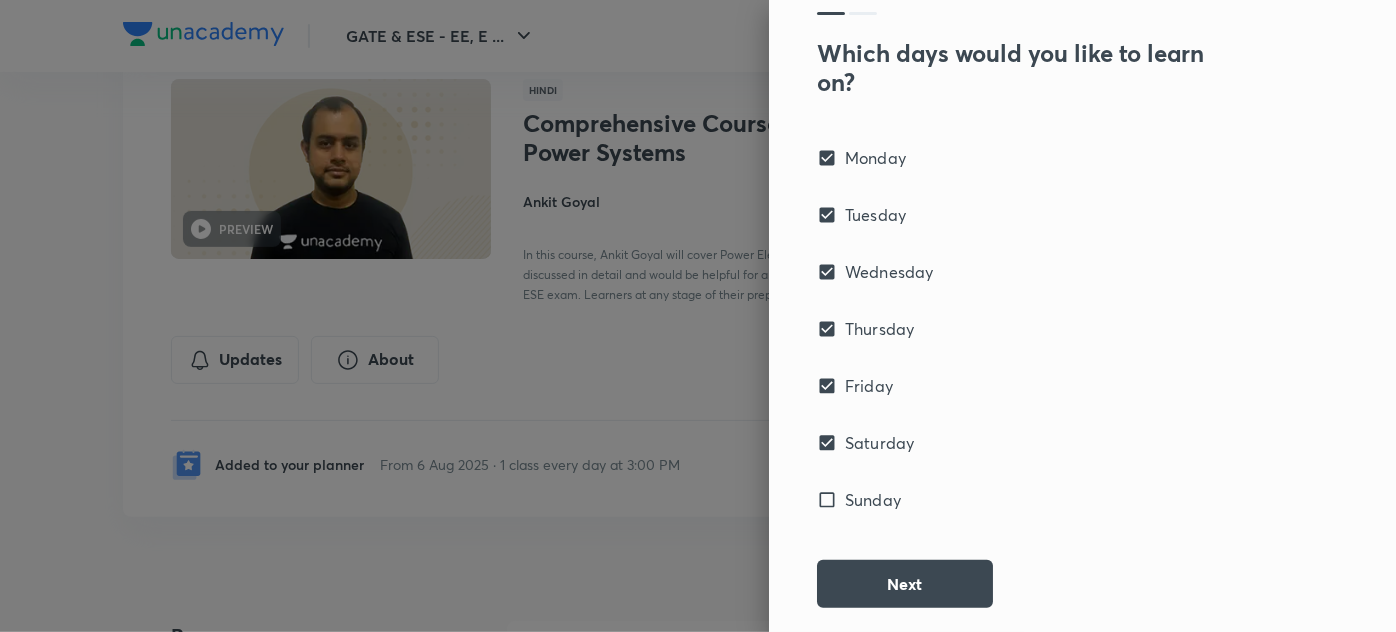 click on "Sunday" at bounding box center (831, 500) 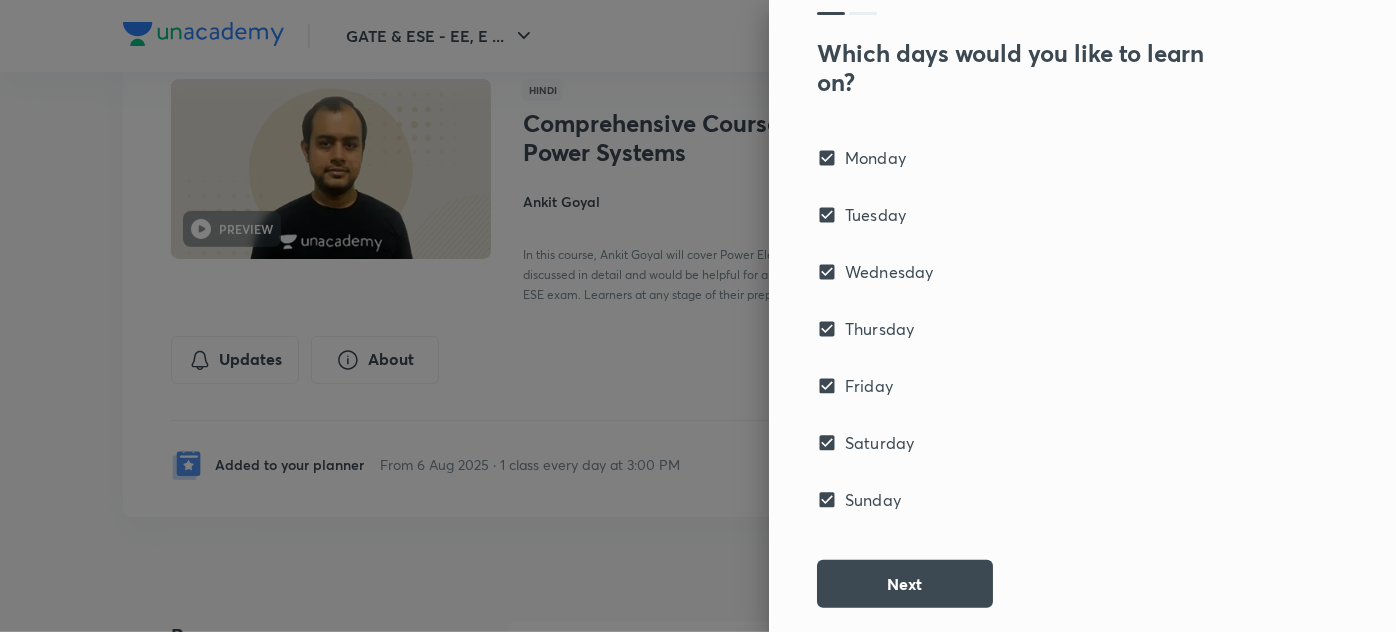 click at bounding box center [698, 316] 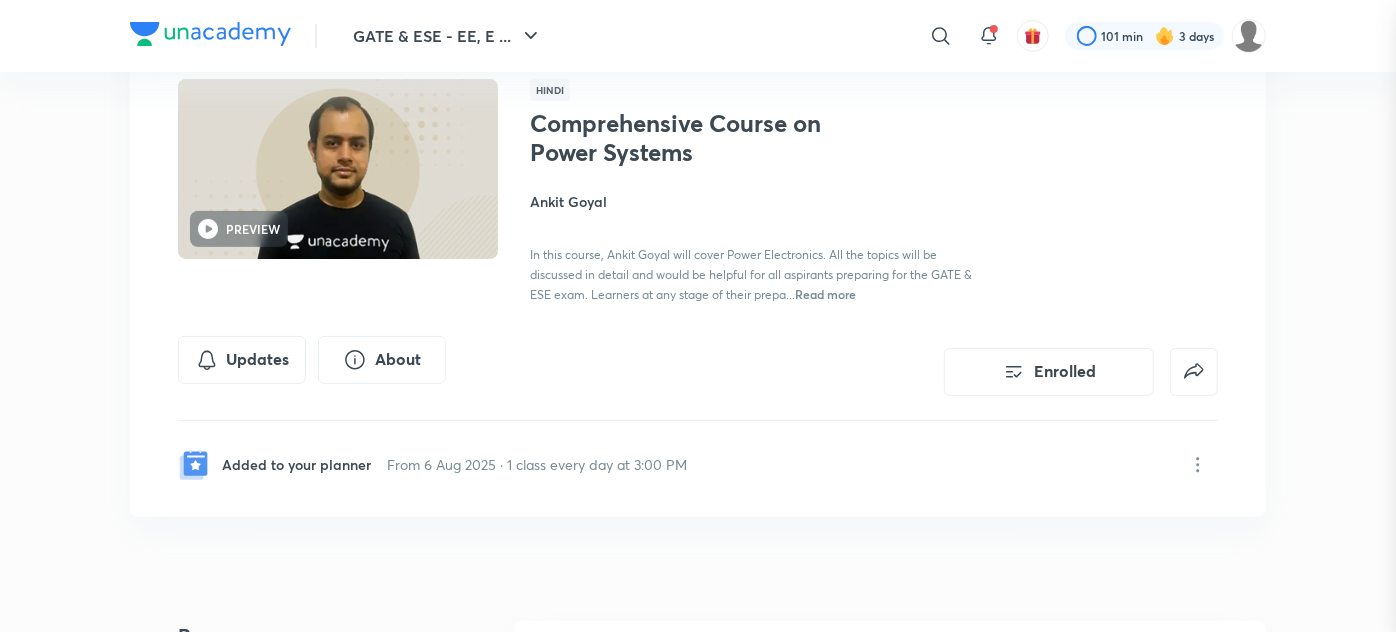 scroll, scrollTop: 33, scrollLeft: 0, axis: vertical 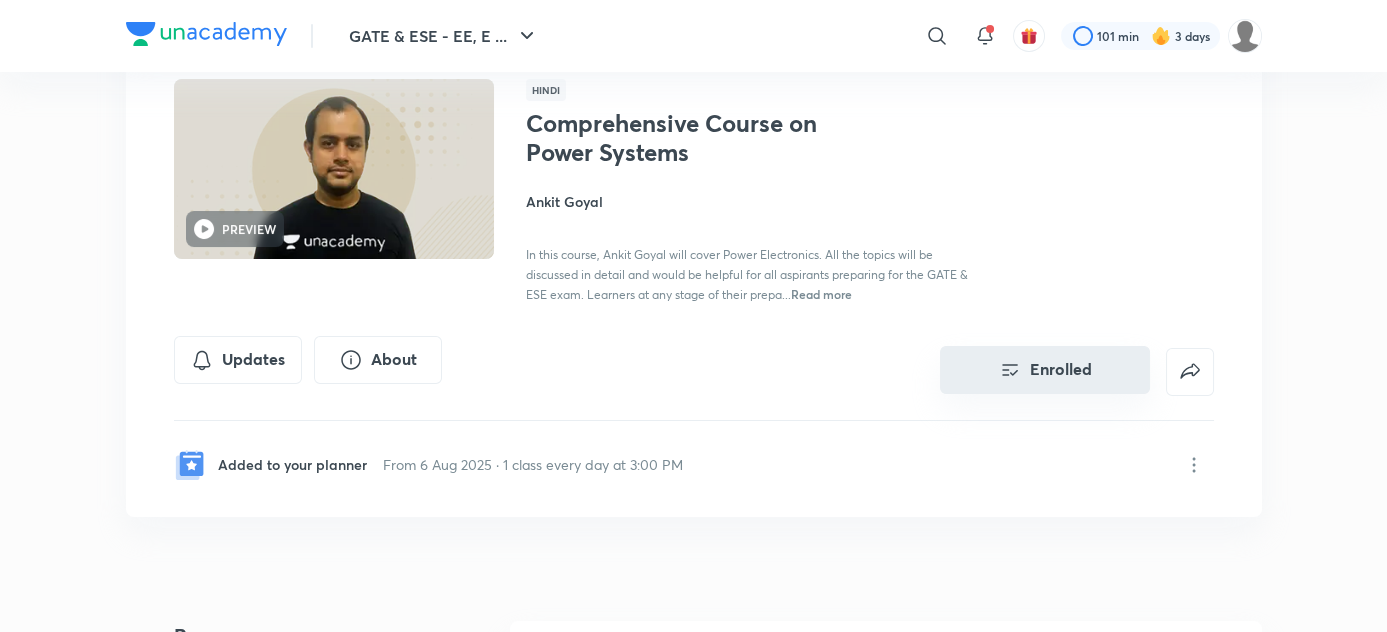 click on "Enrolled" at bounding box center [1045, 370] 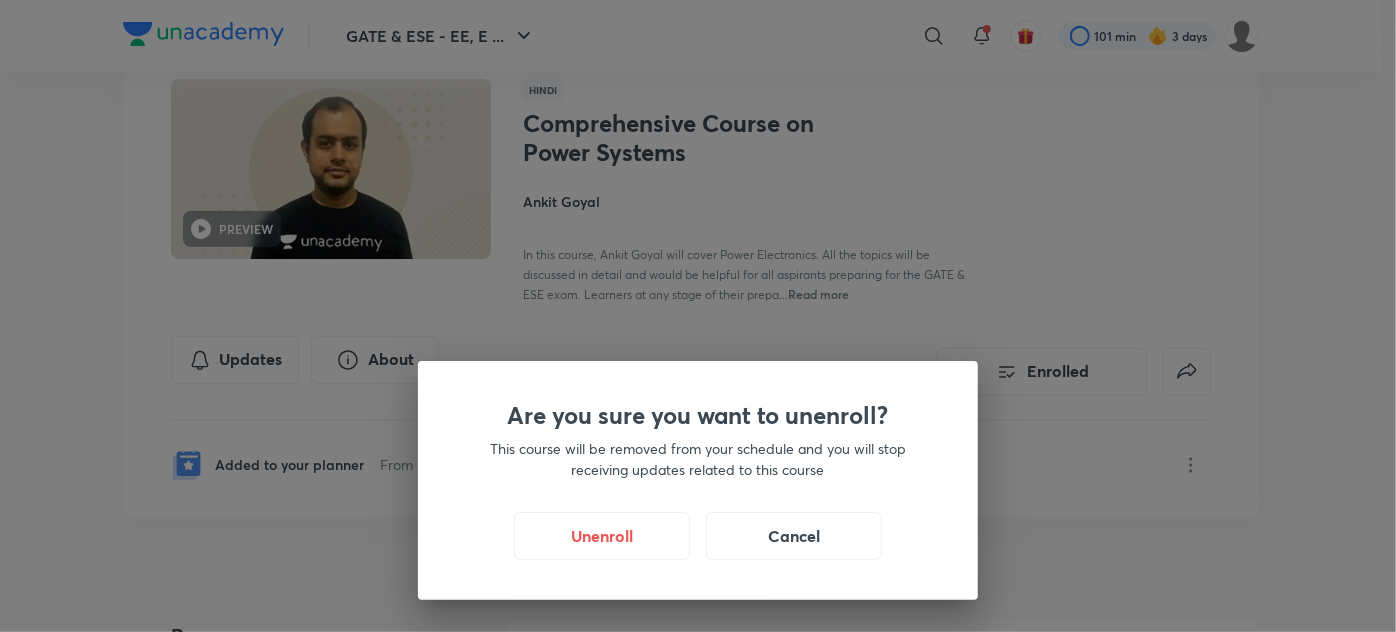 click on "Are you sure you want to unenroll? This course will be removed from your schedule and you will stop receiving updates related to this course Unenroll Cancel" at bounding box center [698, 316] 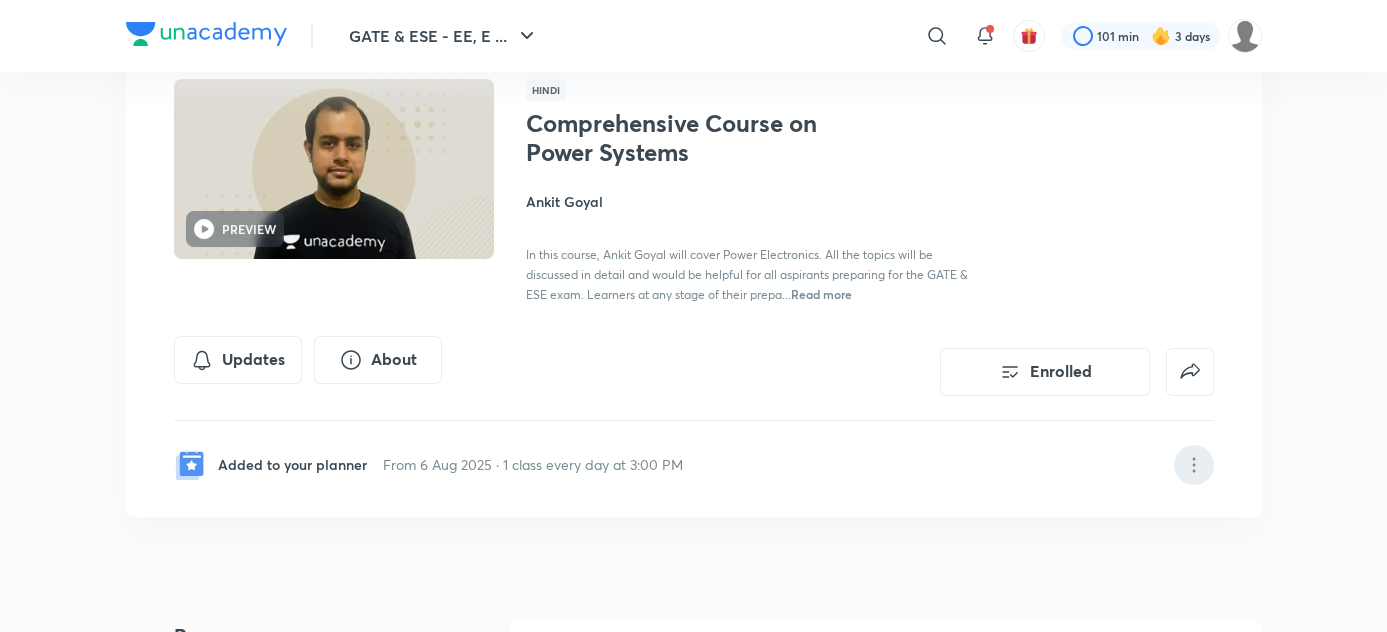 click at bounding box center (1194, 465) 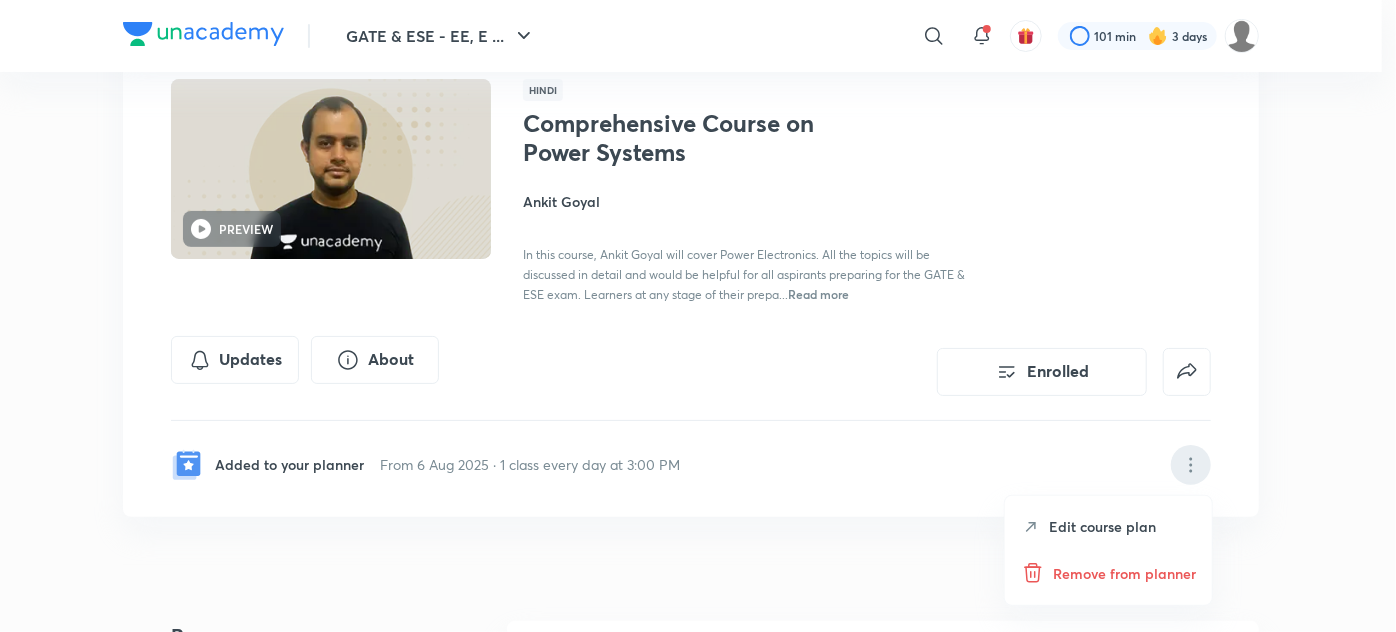 click on "Edit course plan" at bounding box center (1102, 526) 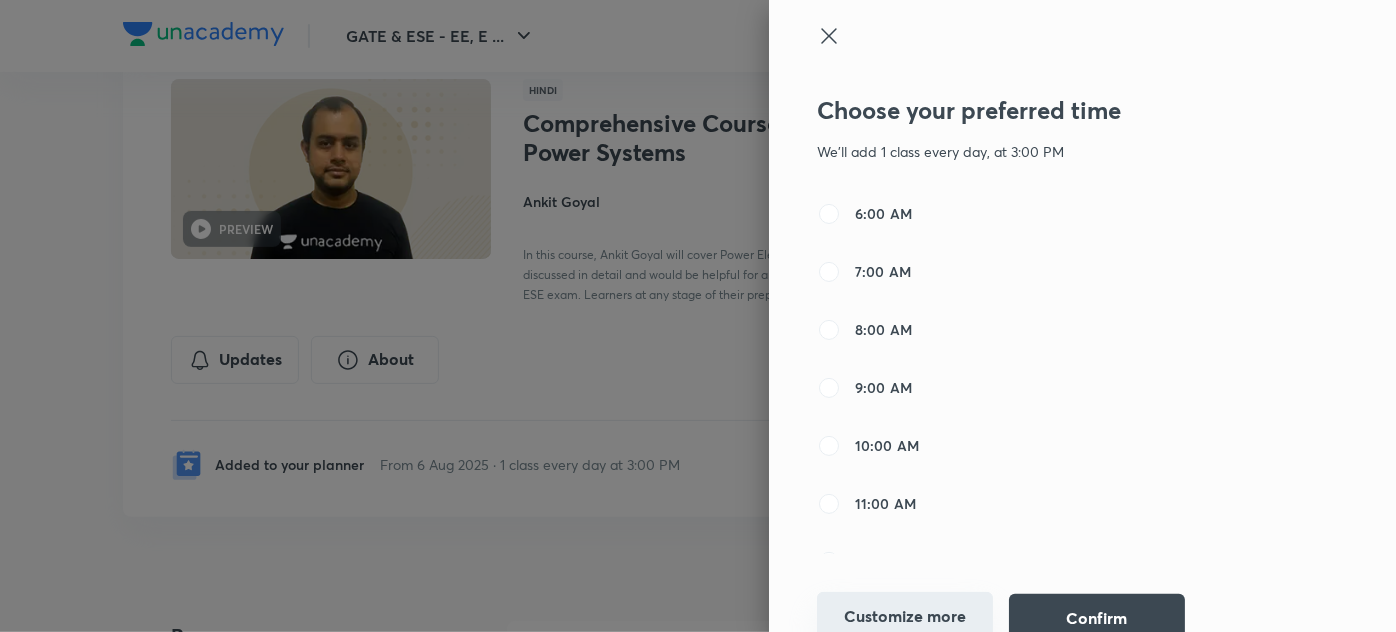 click on "Customize more" at bounding box center (905, 616) 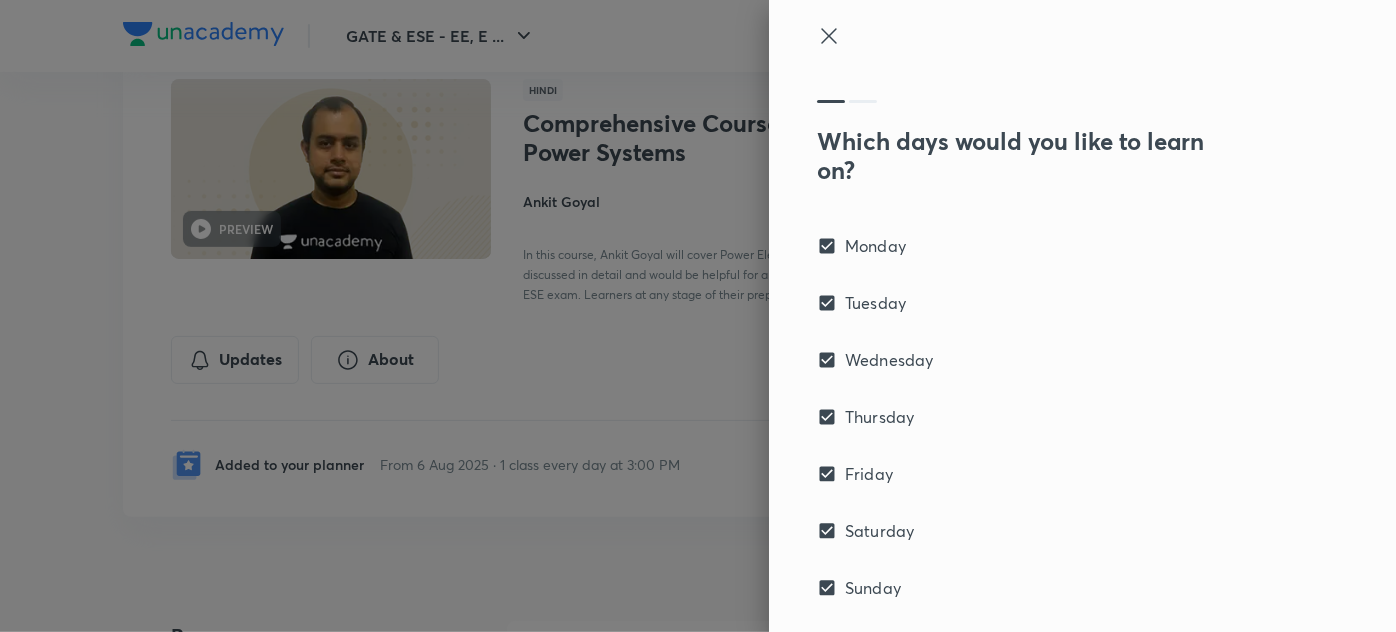 click at bounding box center [863, 101] 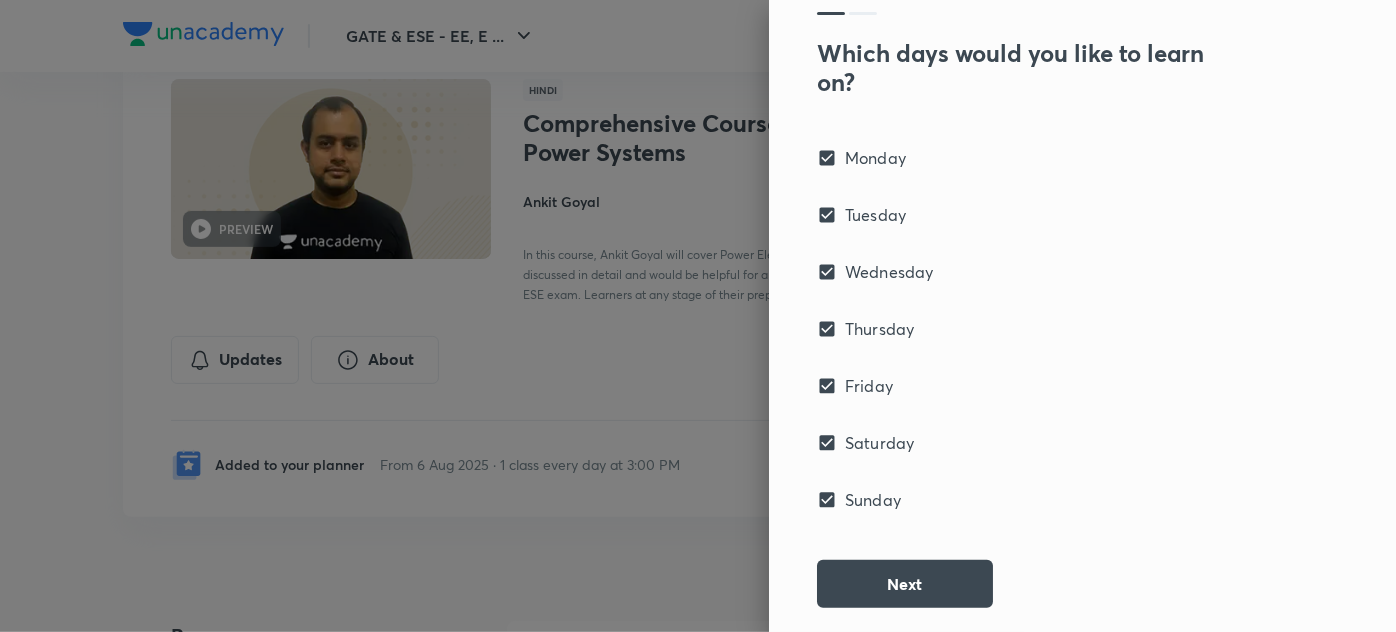 scroll, scrollTop: 0, scrollLeft: 0, axis: both 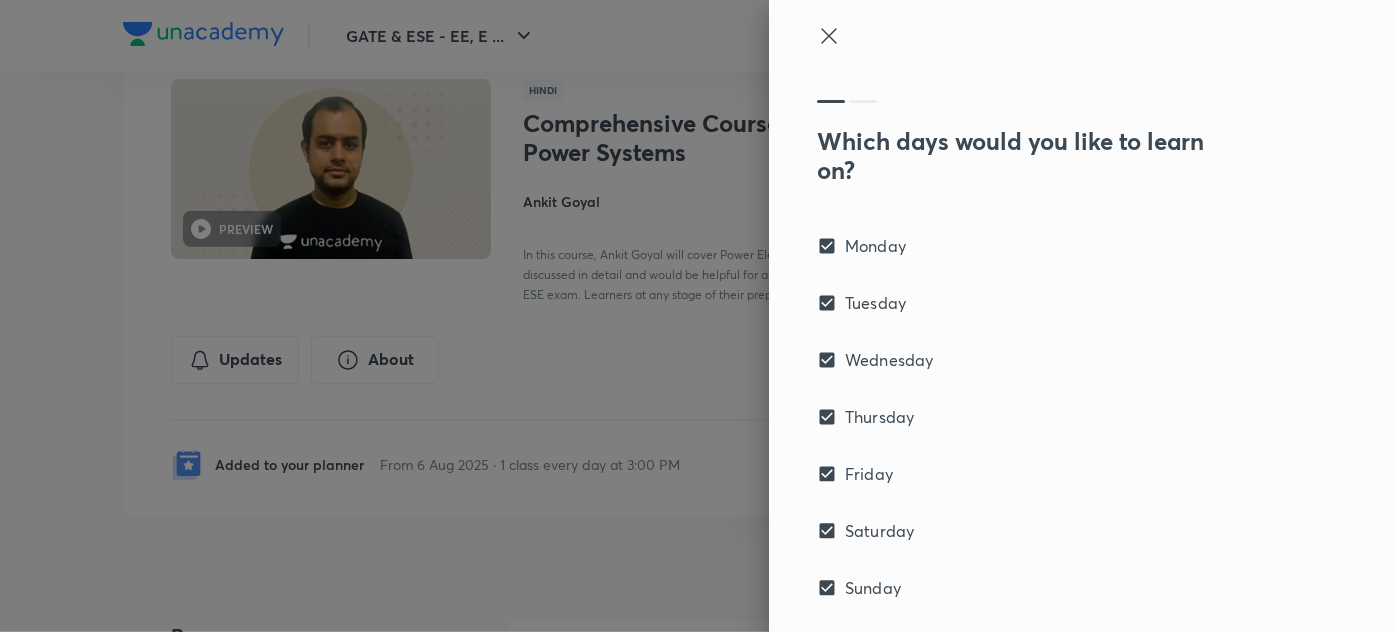 click at bounding box center (863, 101) 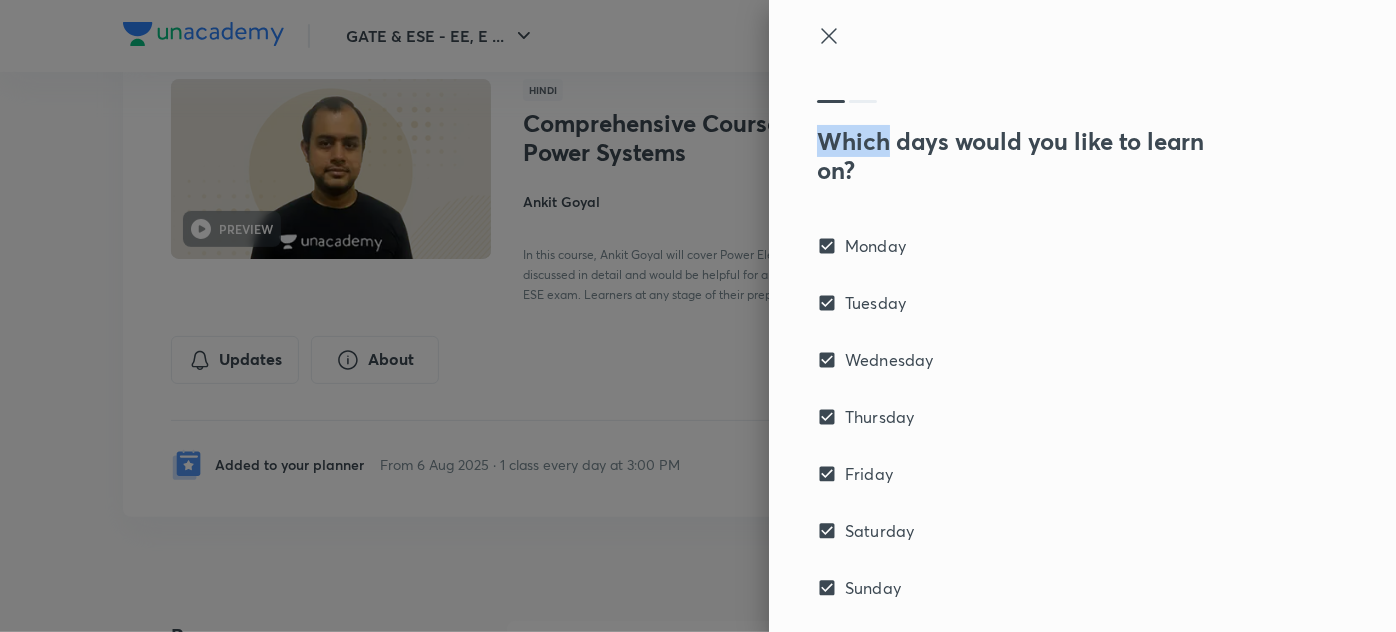 drag, startPoint x: 837, startPoint y: 102, endPoint x: 853, endPoint y: 103, distance: 16.03122 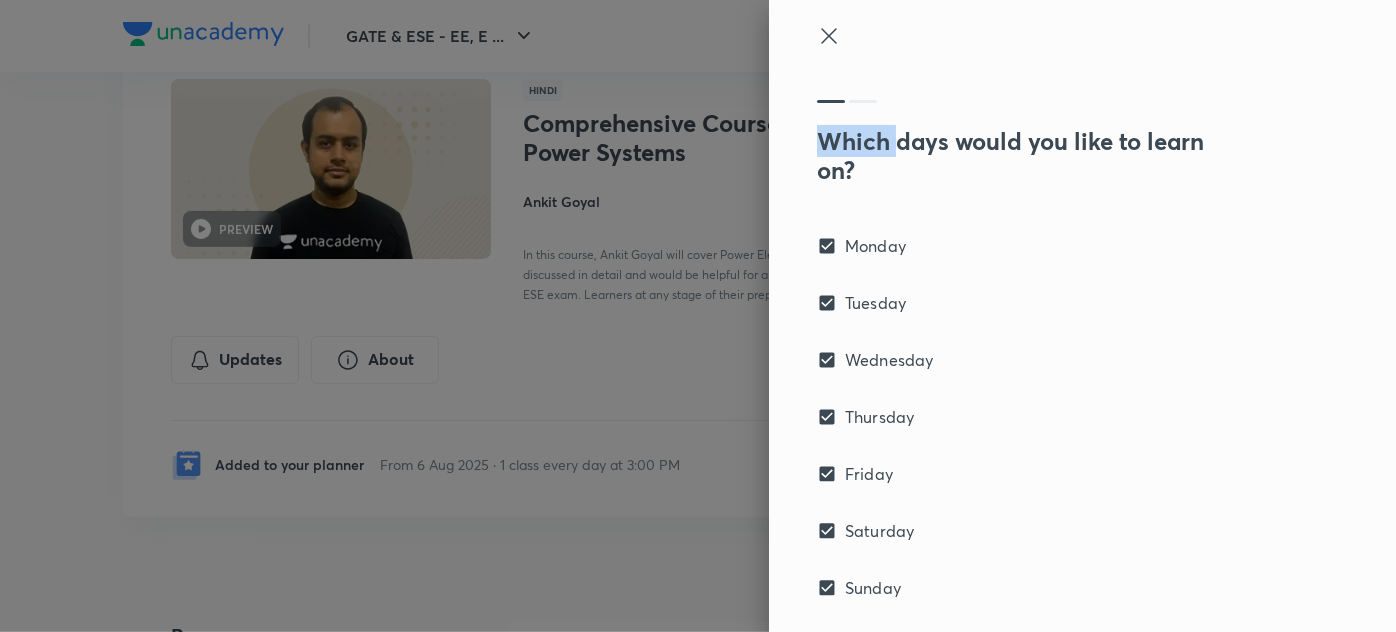 click on "Which days would you like to learn on? Monday Tuesday Wednesday Thursday Friday Saturday Sunday Next" at bounding box center [1025, 402] 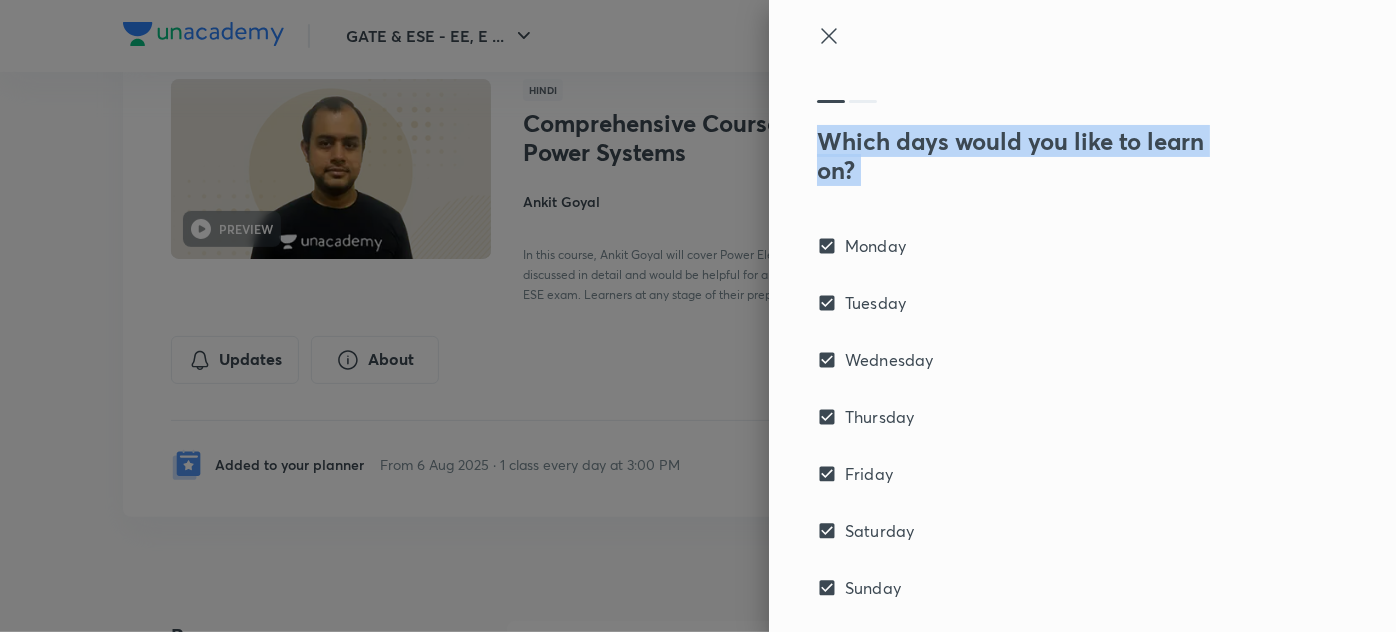 click on "Which days would you like to learn on? Monday Tuesday Wednesday Thursday Friday Saturday Sunday Next" at bounding box center [1025, 402] 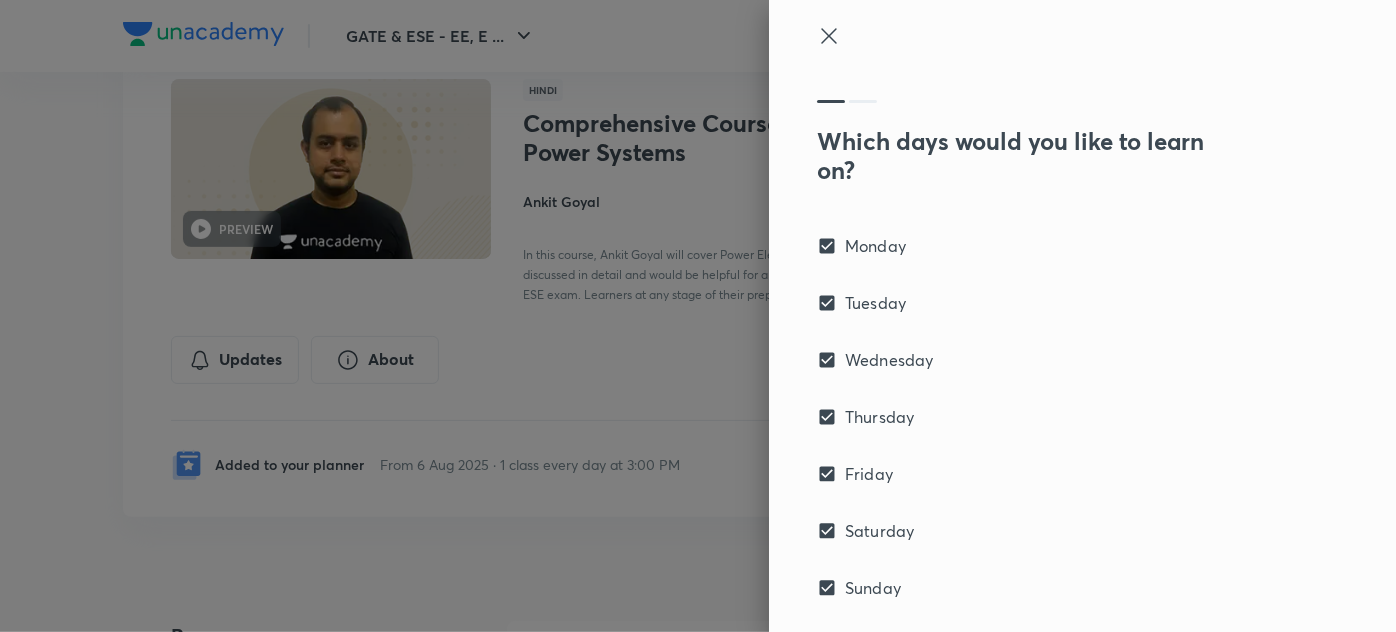 click on "Which days would you like to learn on? Monday Tuesday Wednesday Thursday Friday Saturday Sunday Next" at bounding box center (1025, 402) 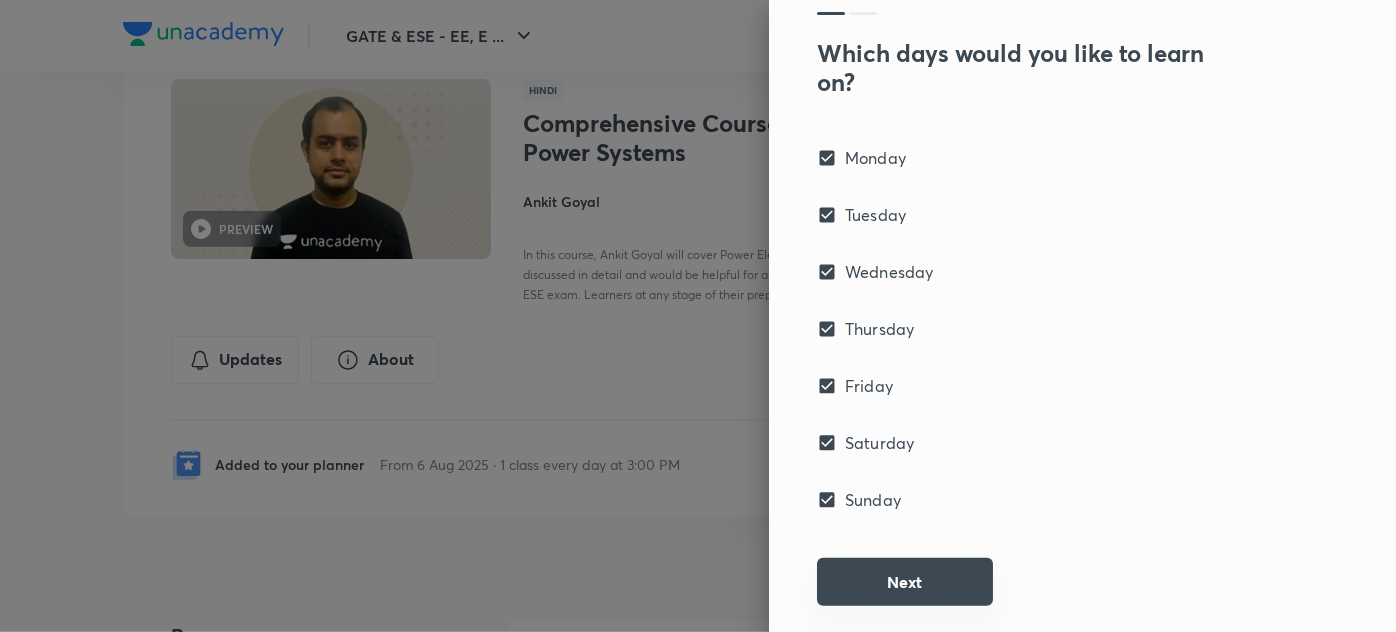click on "Next" at bounding box center (905, 582) 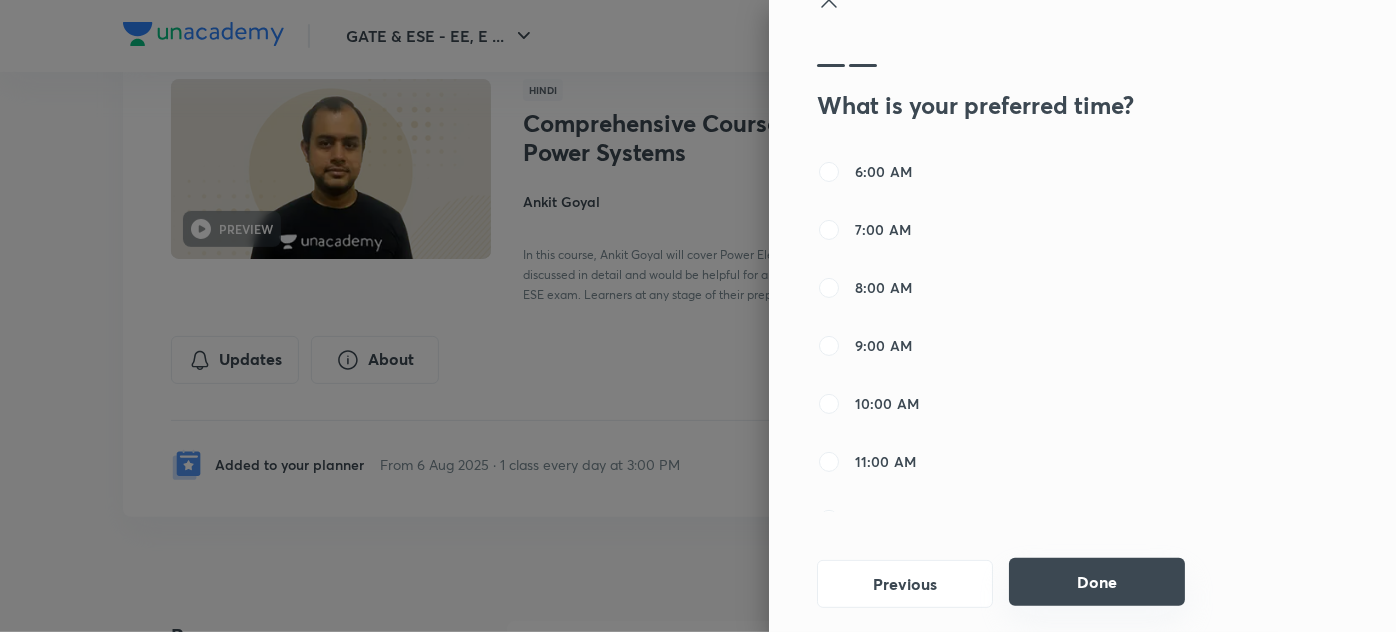 scroll, scrollTop: 35, scrollLeft: 0, axis: vertical 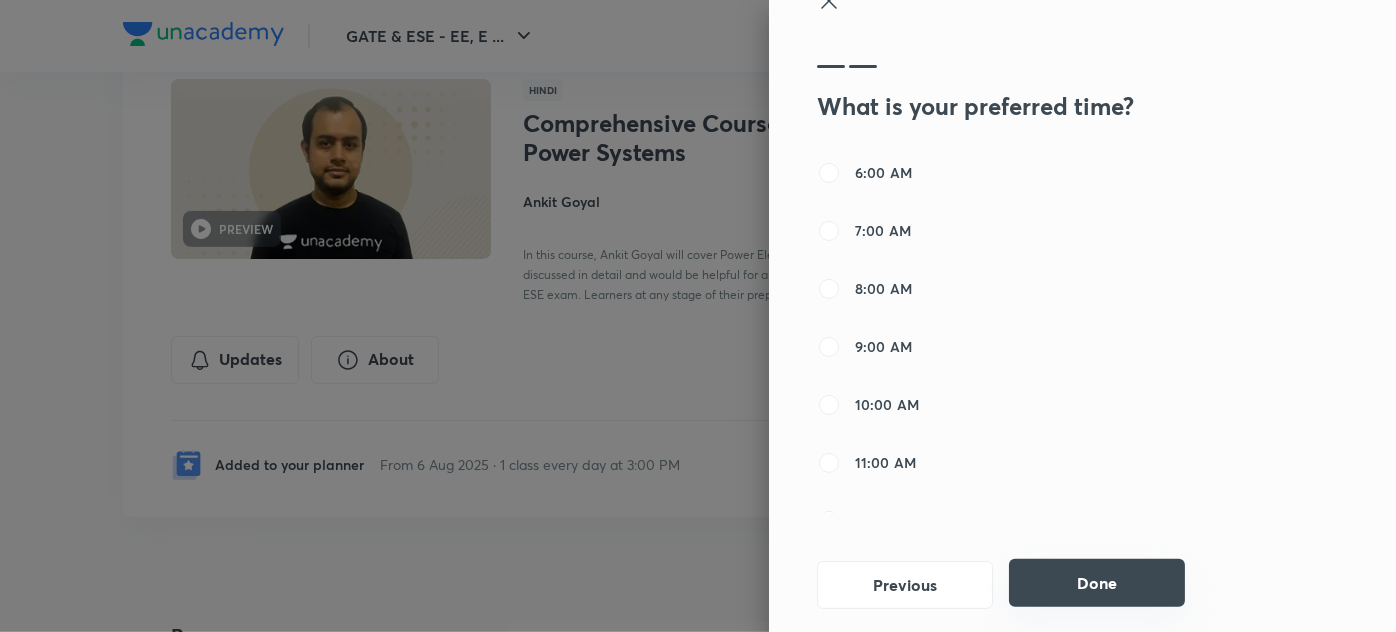 click on "Done" at bounding box center (1097, 583) 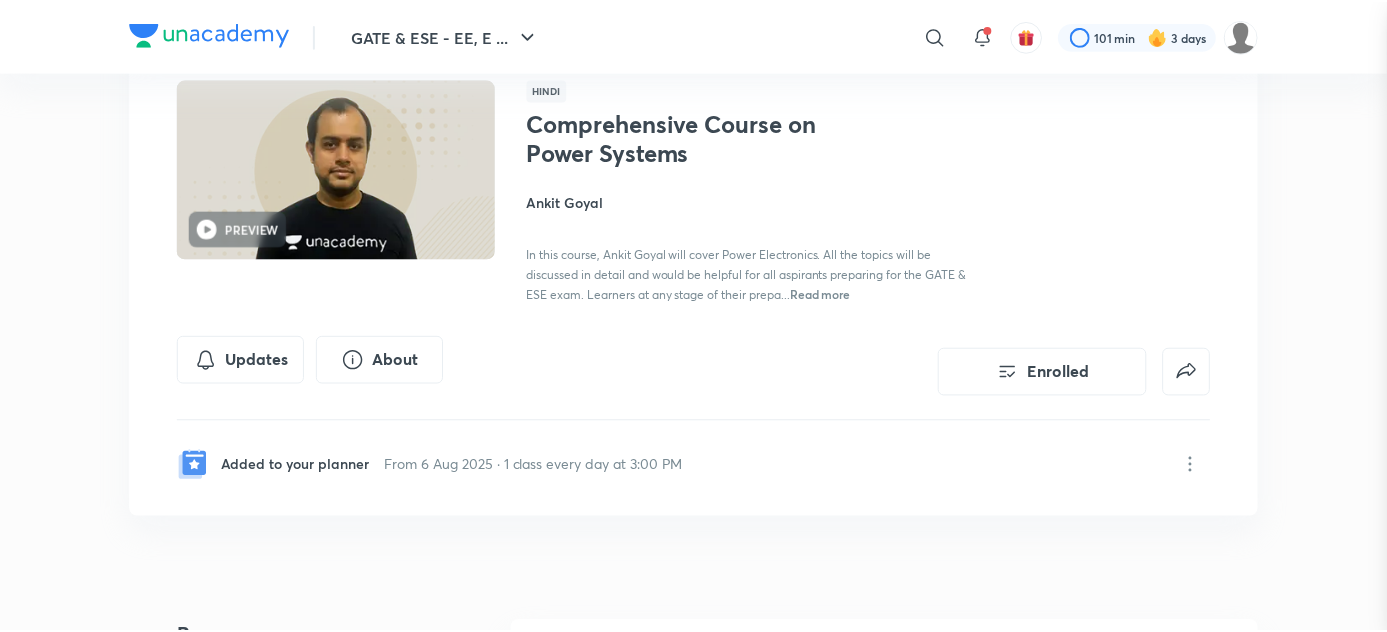 scroll, scrollTop: 0, scrollLeft: 0, axis: both 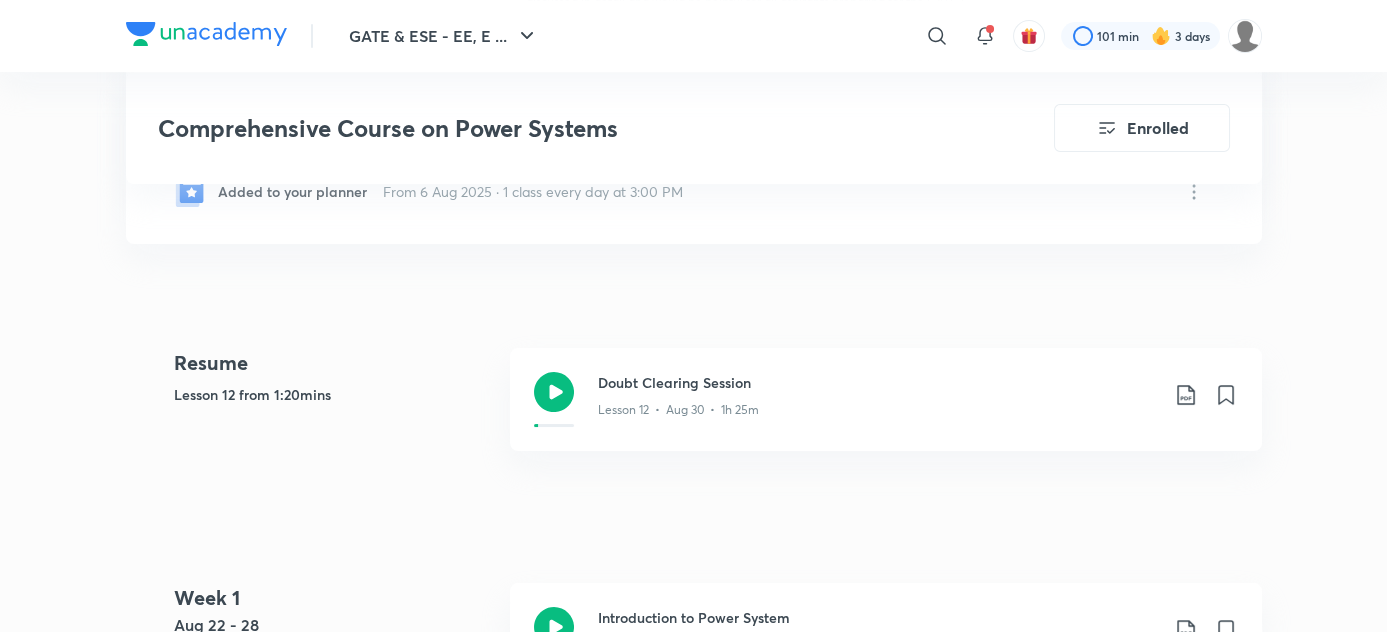 click on "Doubt Clearing Session Lesson 12 • Aug 30 • 1h 25m" at bounding box center [886, 399] 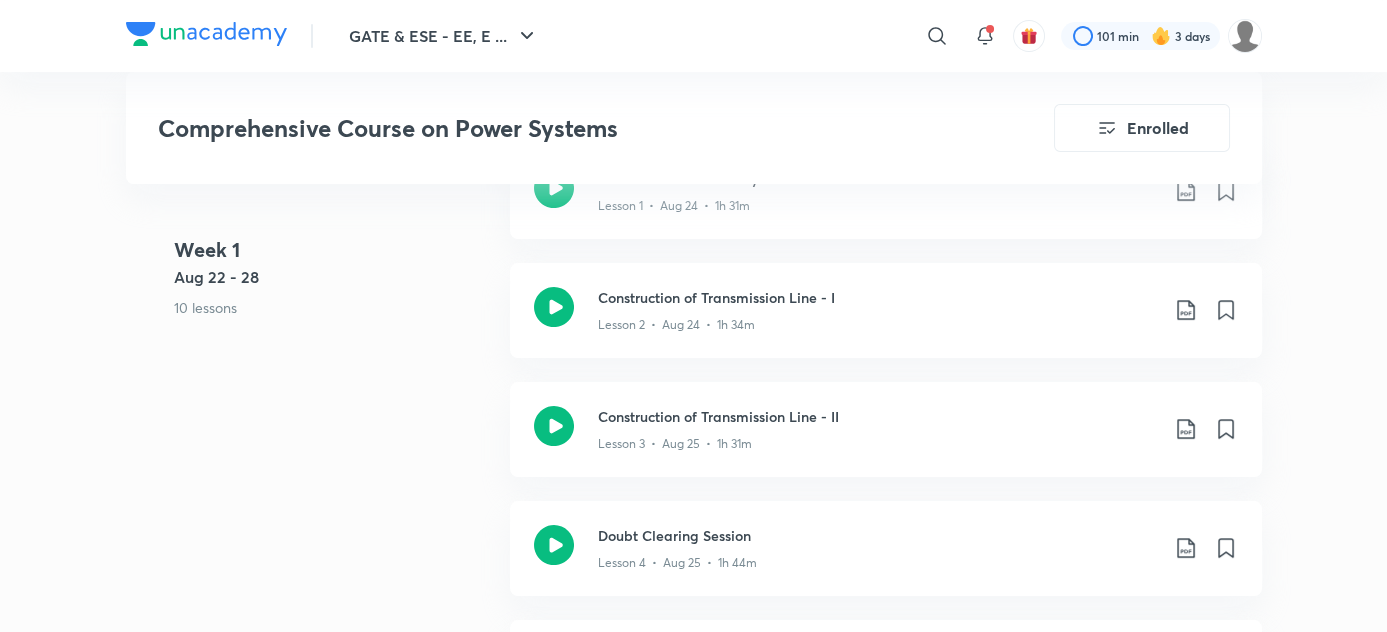 scroll, scrollTop: 908, scrollLeft: 0, axis: vertical 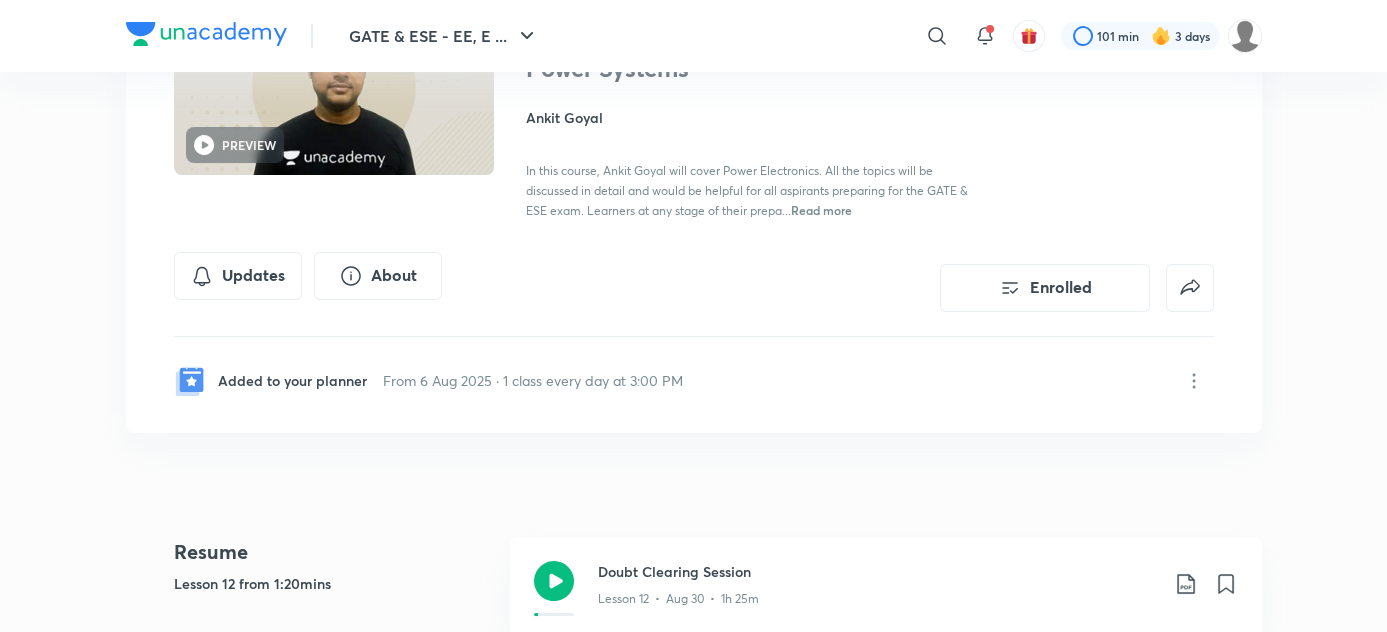 click 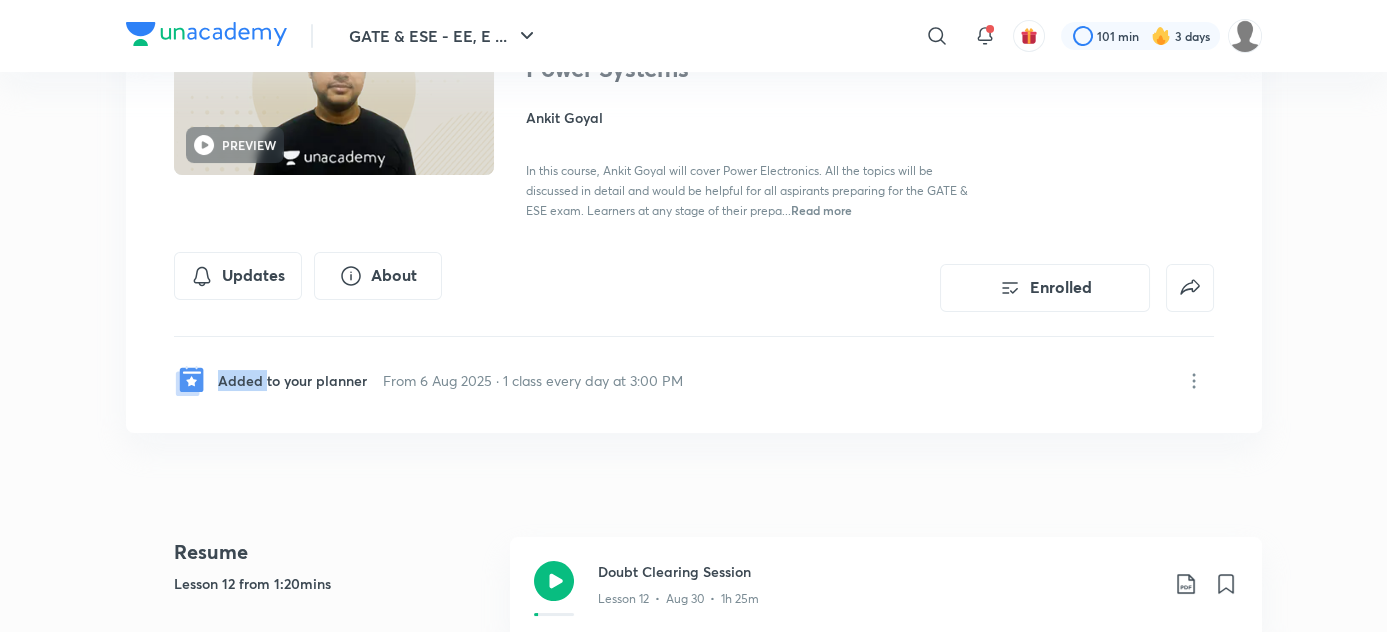 click 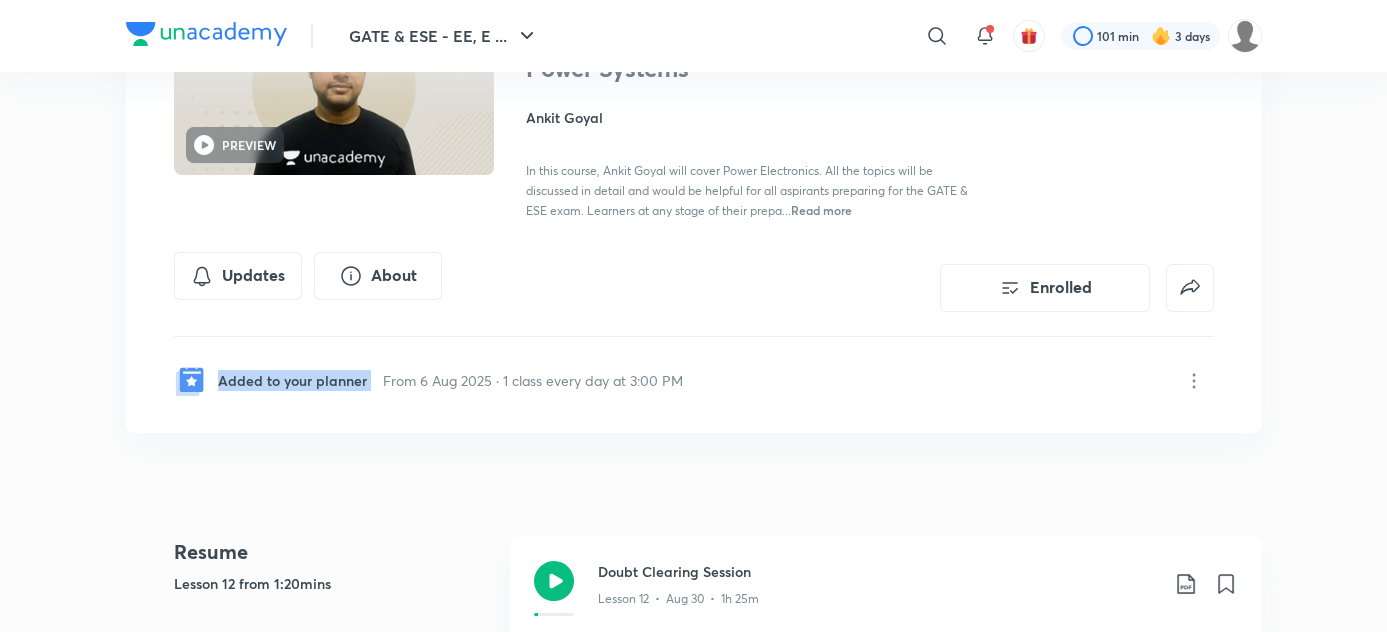 click 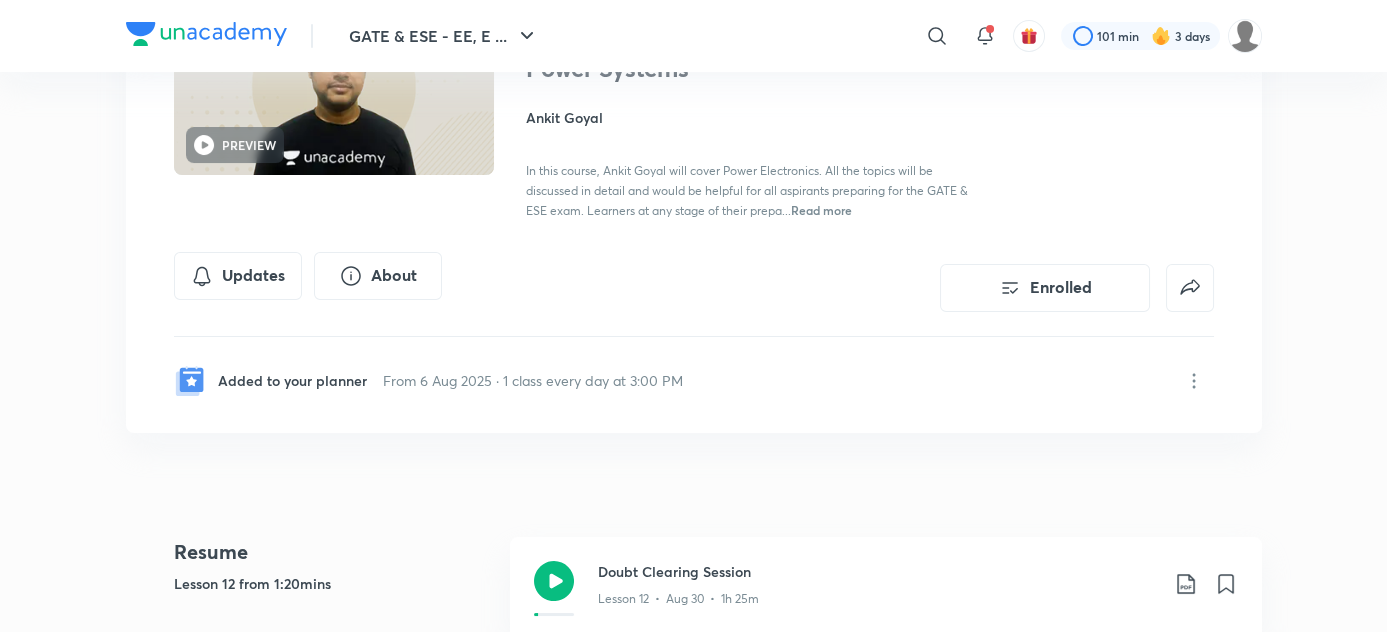 click 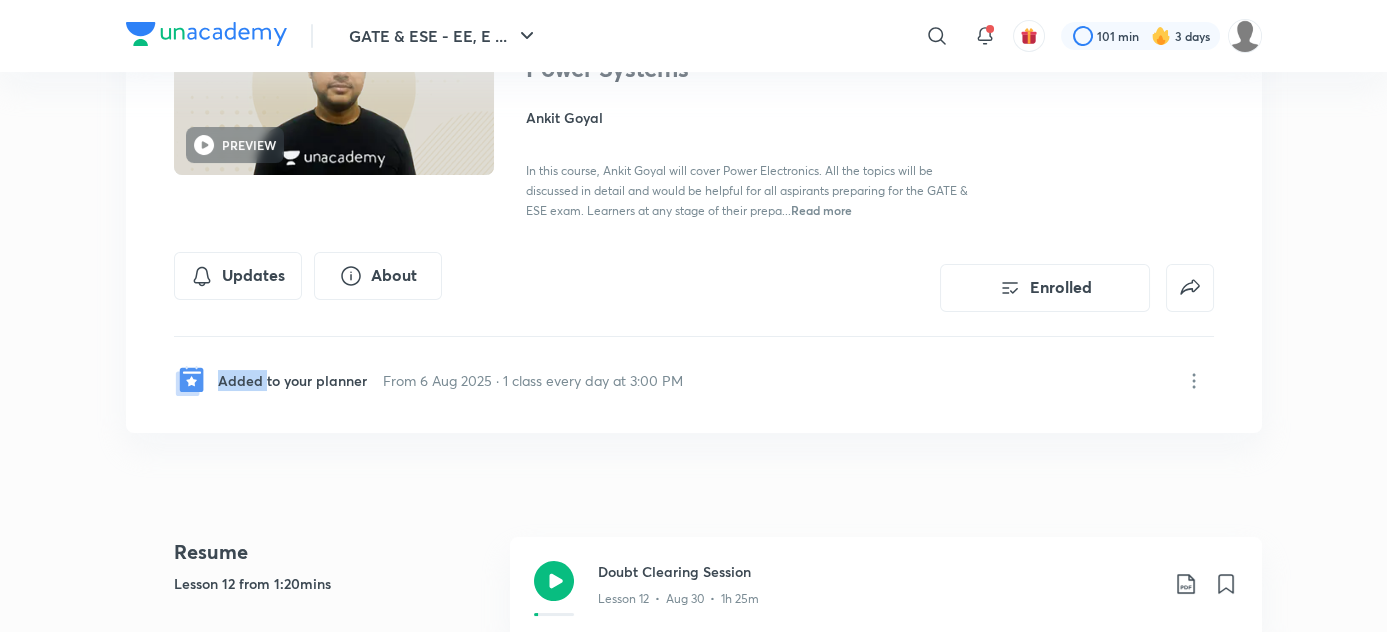 click 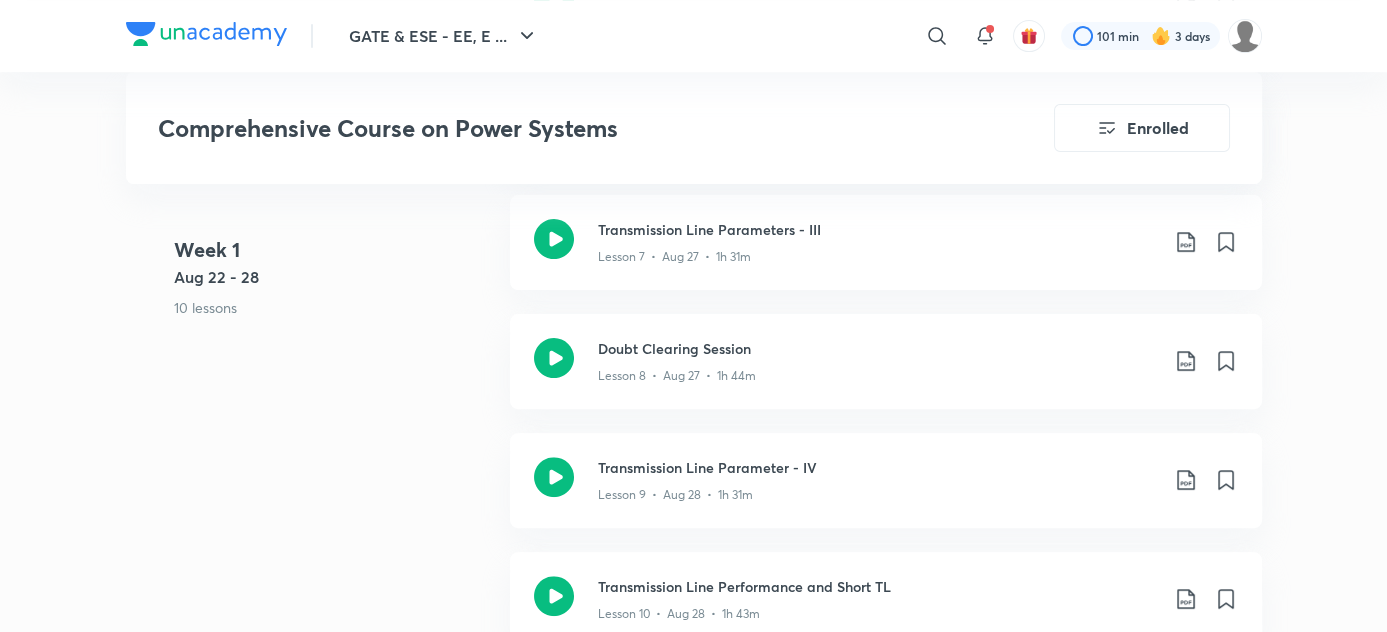scroll, scrollTop: 1464, scrollLeft: 0, axis: vertical 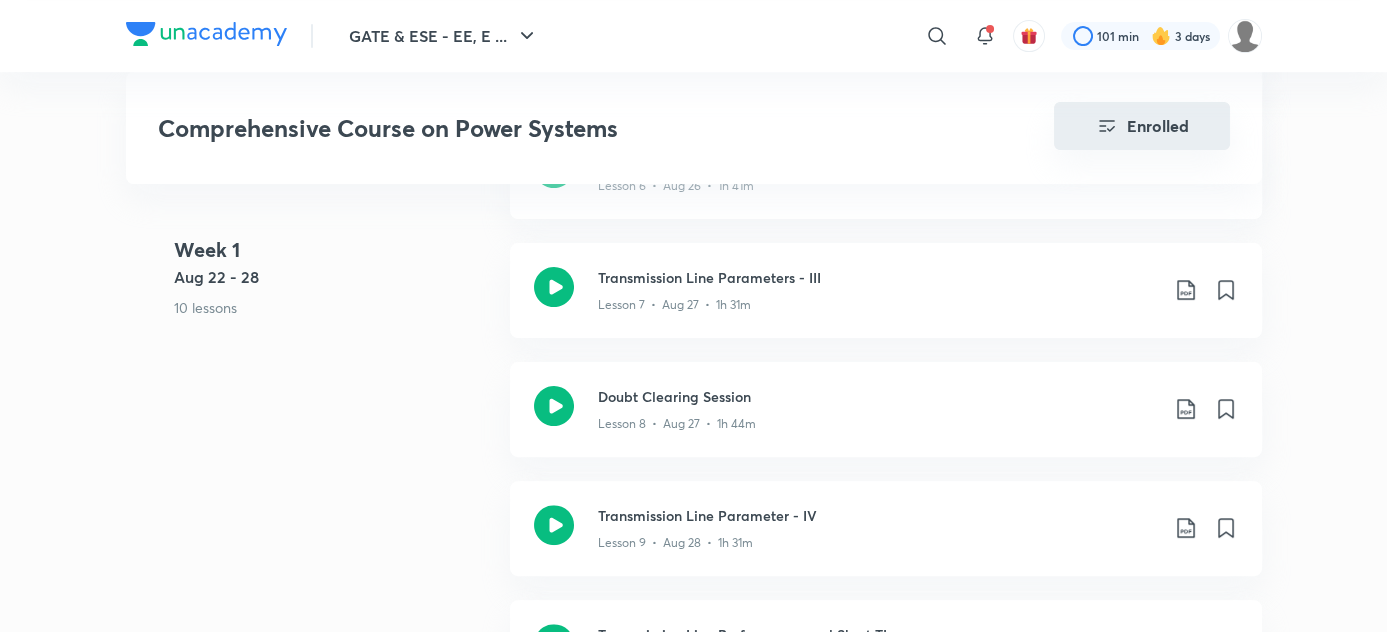 click on "Enrolled" at bounding box center [1142, 126] 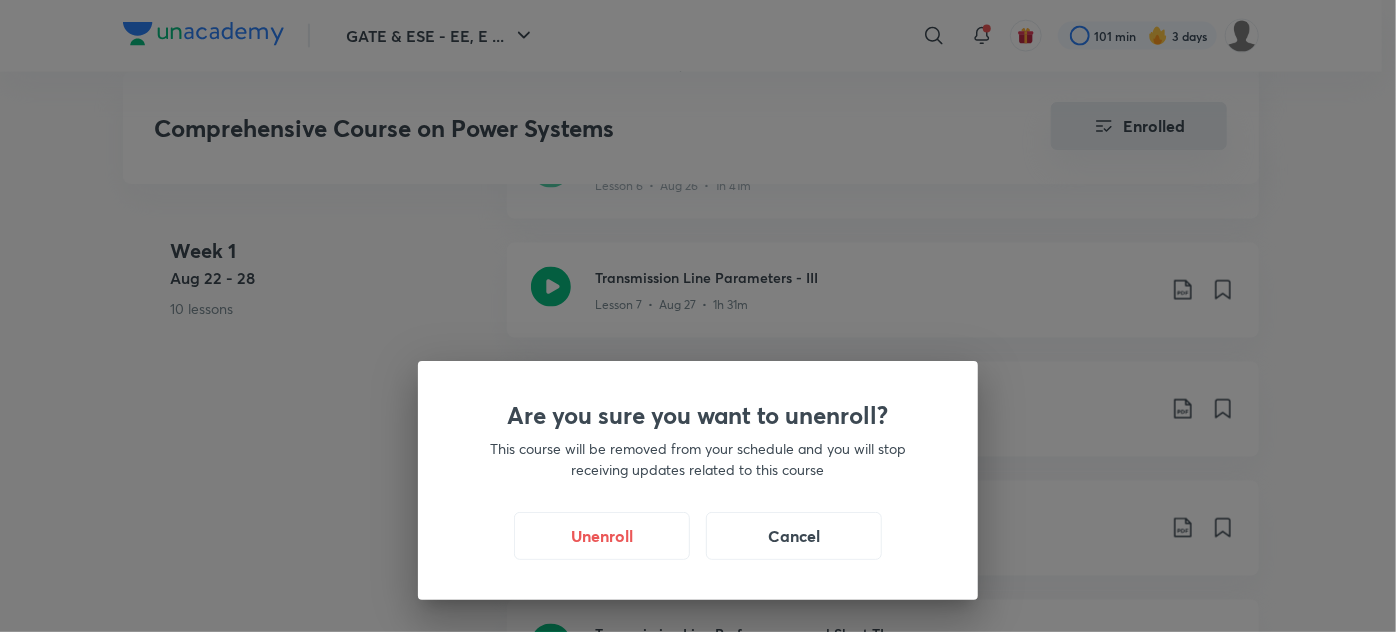 click on "Are you sure you want to unenroll? This course will be removed from your schedule and you will stop receiving updates related to this course Unenroll Cancel" at bounding box center [698, 316] 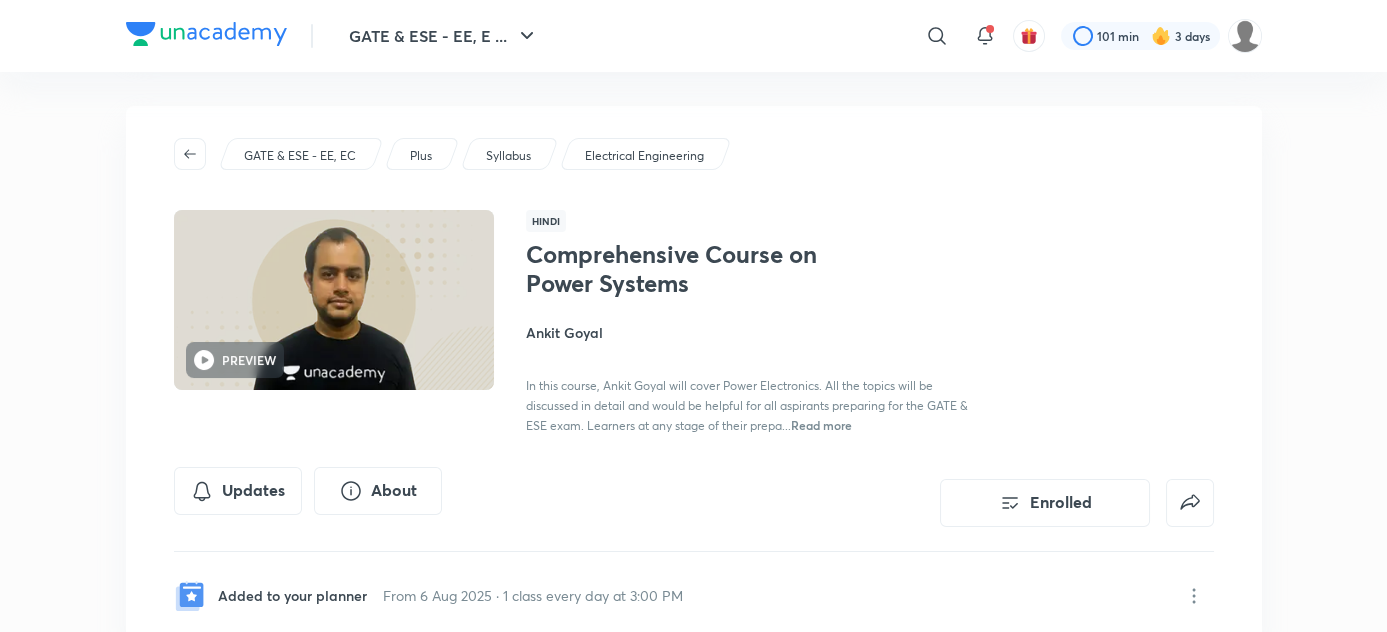 scroll, scrollTop: 0, scrollLeft: 0, axis: both 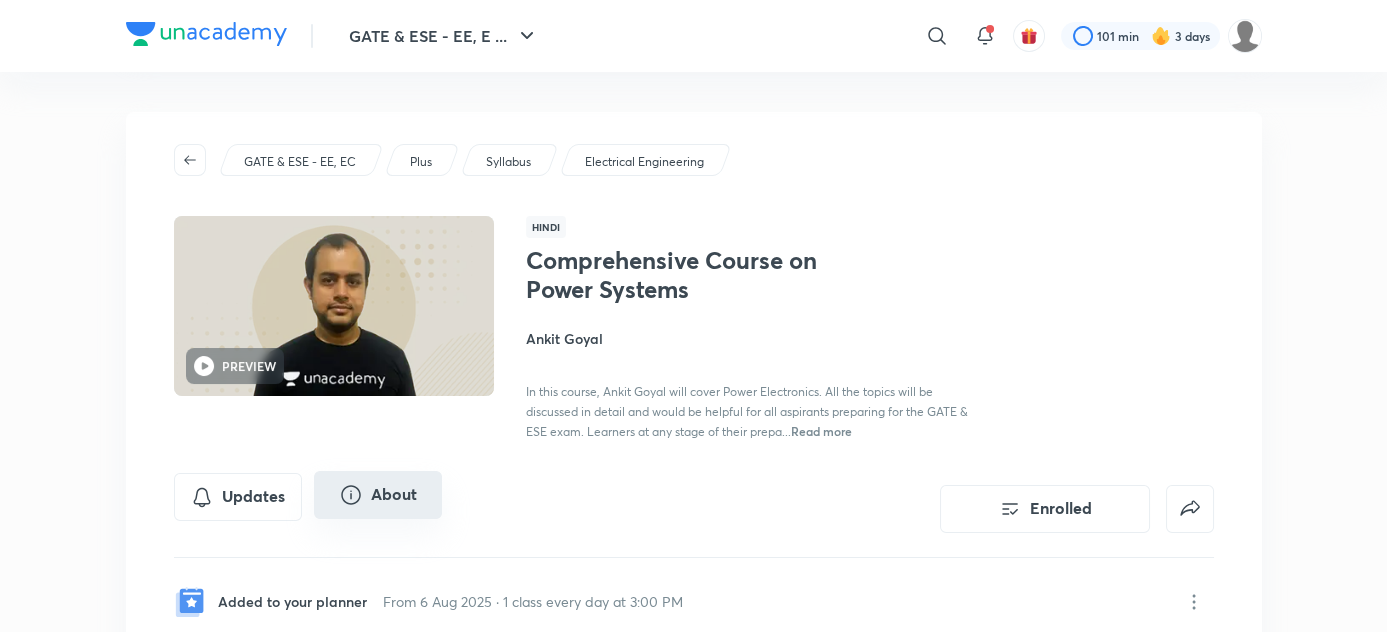 click on "About" at bounding box center (378, 495) 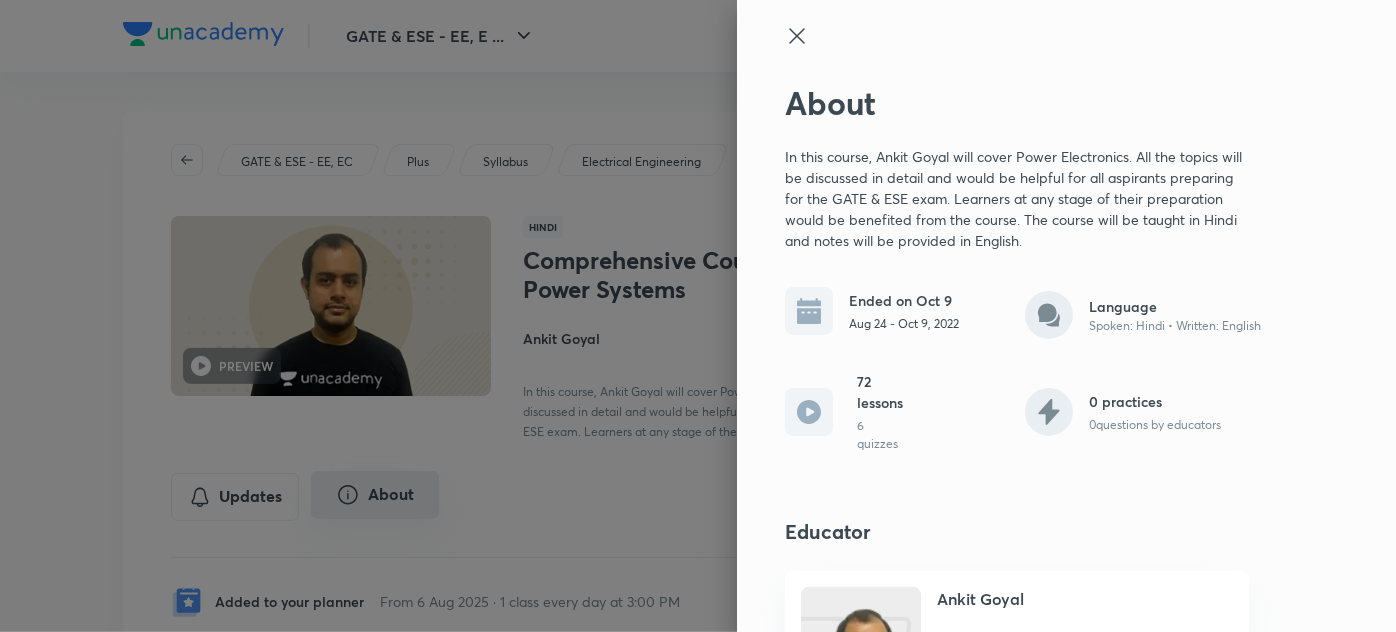 click at bounding box center (698, 316) 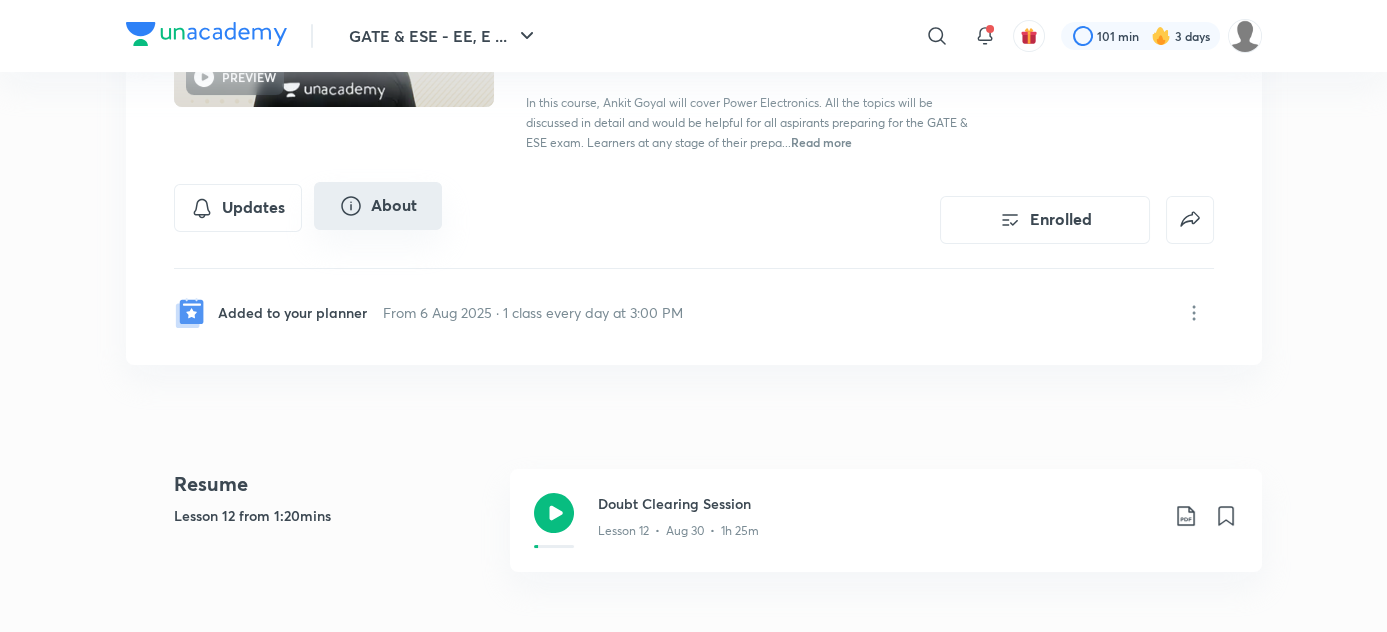 scroll, scrollTop: 288, scrollLeft: 0, axis: vertical 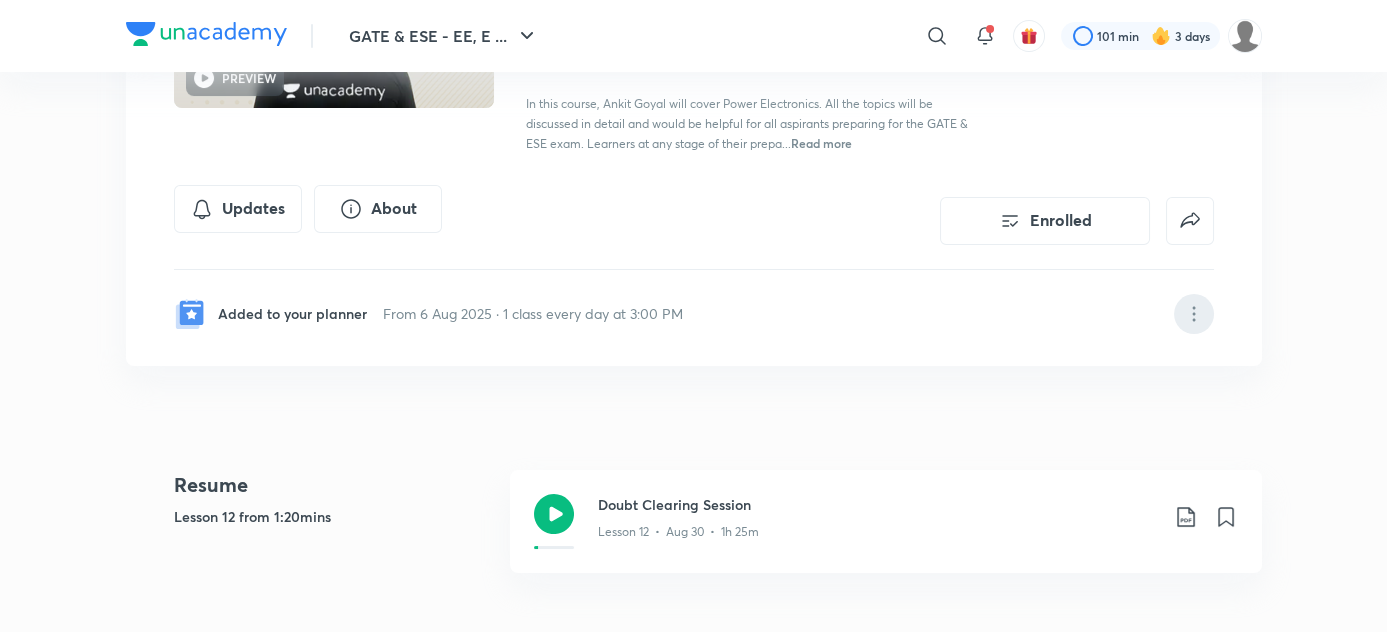 click at bounding box center (1194, 314) 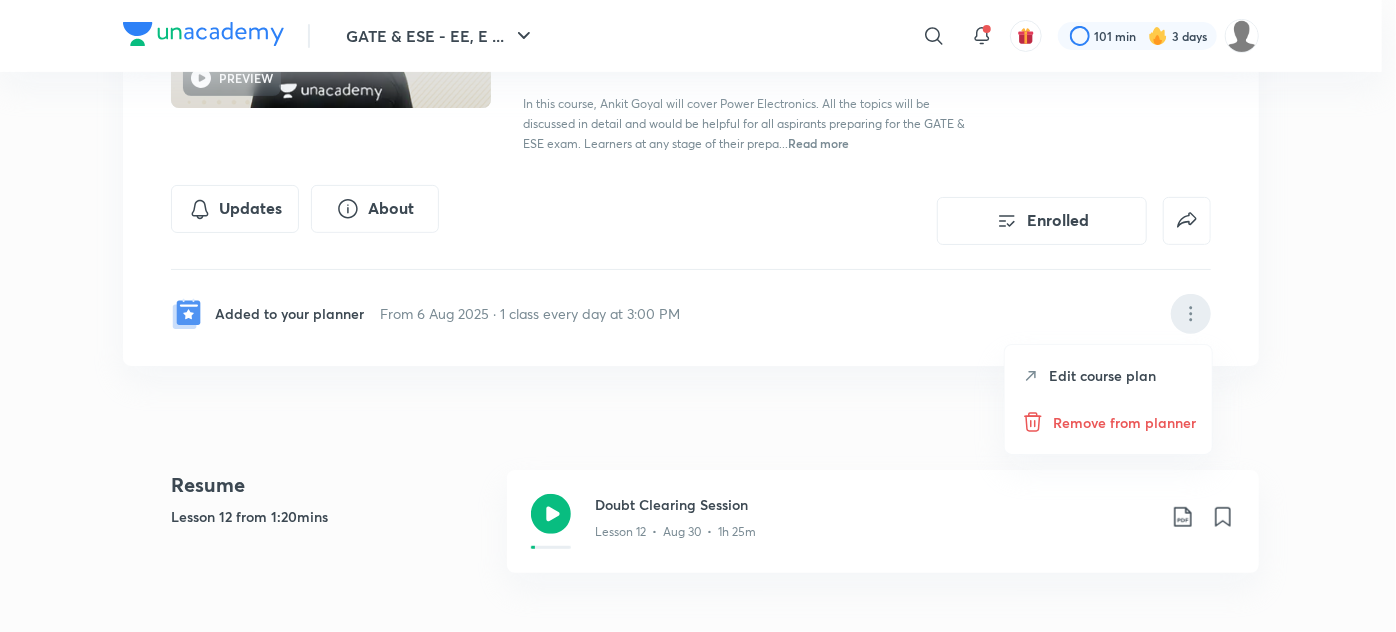 click at bounding box center [698, 316] 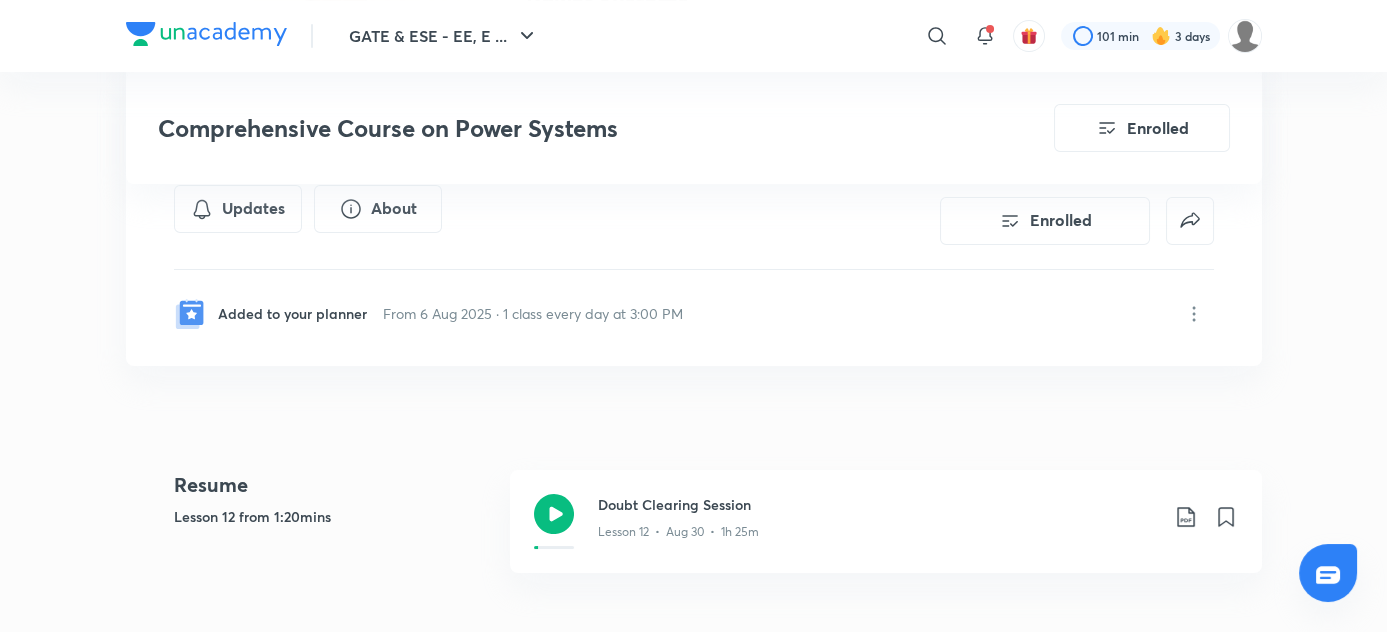 scroll, scrollTop: 94, scrollLeft: 0, axis: vertical 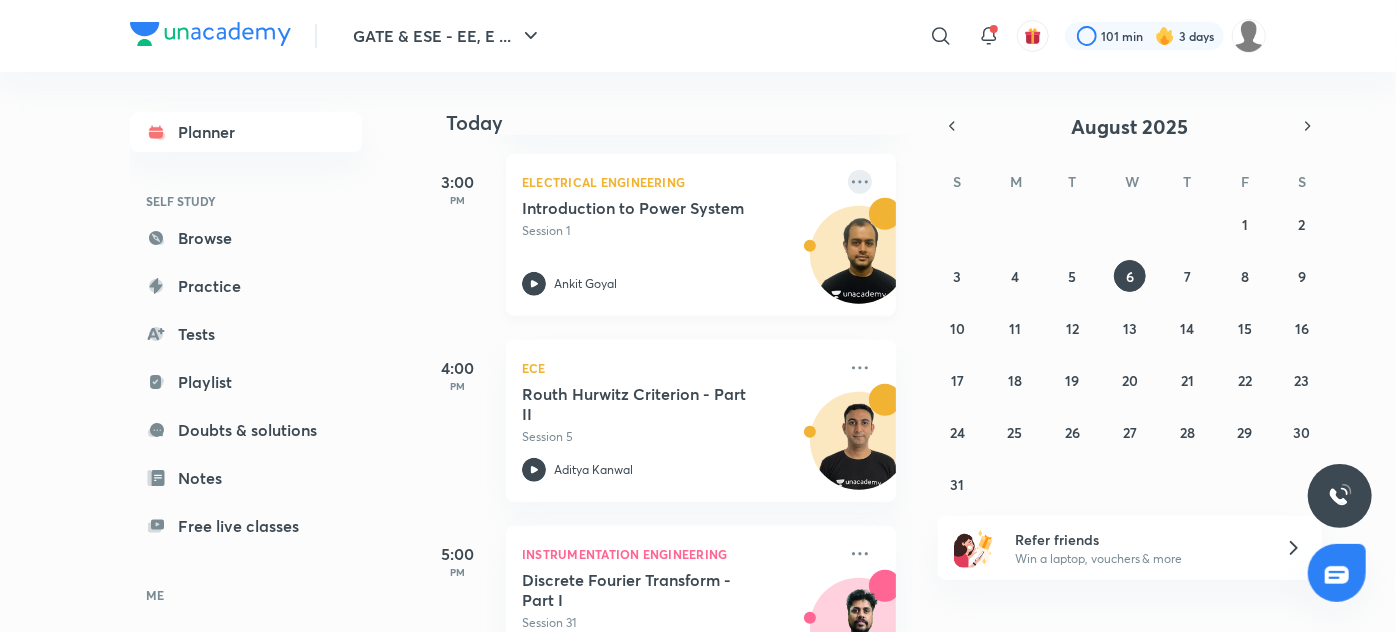 click 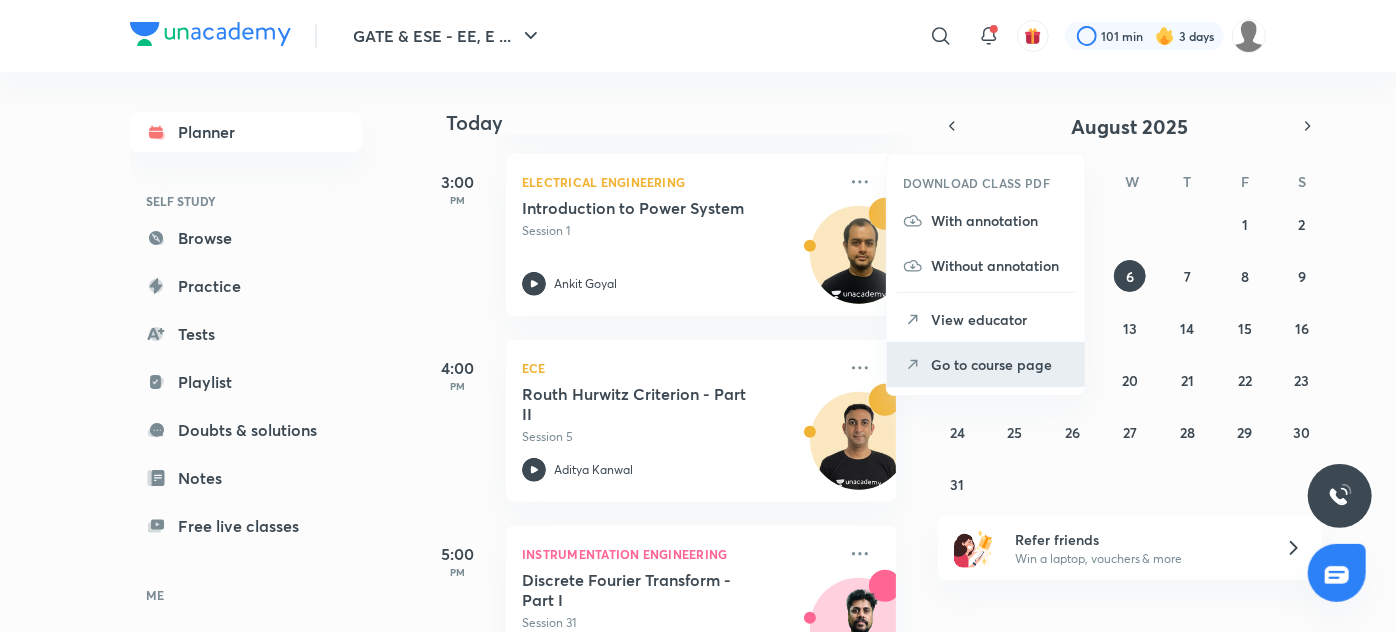 click on "Go to course page" at bounding box center (1000, 364) 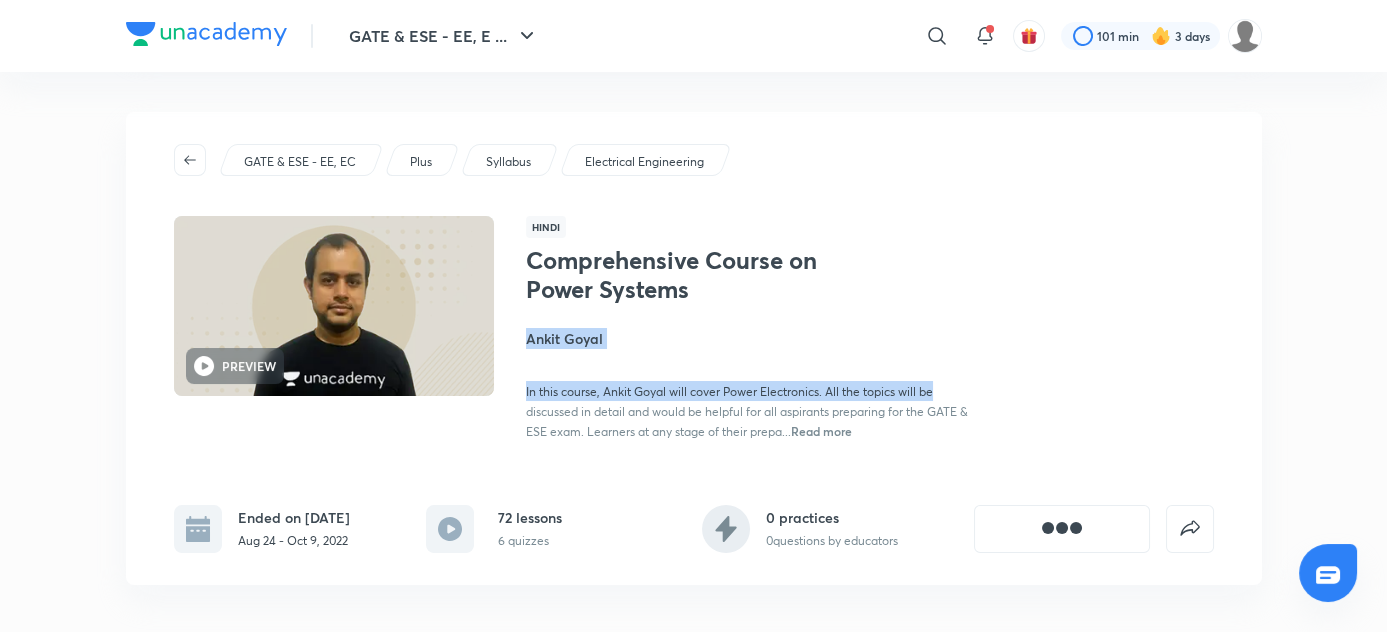 click on "Comprehensive Course on Power Systems Ankit Goyal In this course, Ankit Goyal will cover Power Electronics. All the topics will be discussed in detail and would be helpful for all aspirants preparing for the GATE & ESE exam. Learners at any stage of their prepa...  Read more" at bounding box center [870, 343] 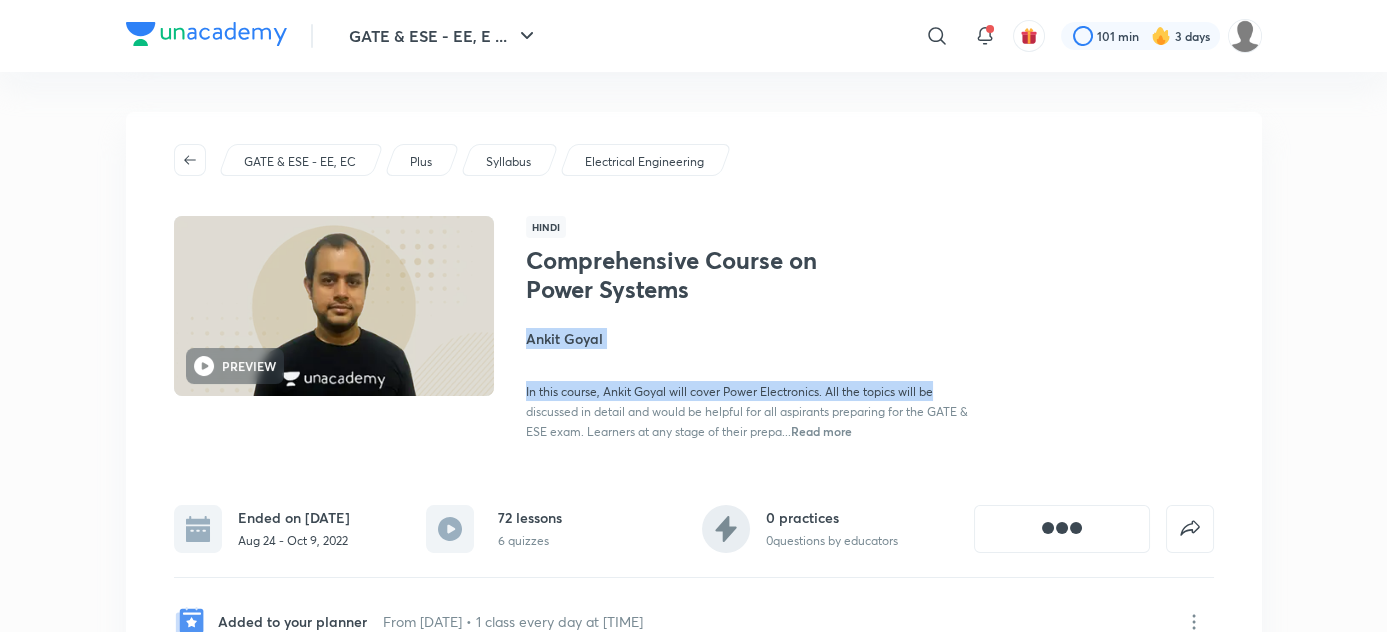 click on "Comprehensive Course on Power Systems Ankit Goyal In this course, Ankit Goyal will cover Power Electronics. All the topics will be discussed in detail and would be helpful for all aspirants preparing for the GATE & ESE exam. Learners at any stage of their prepa...  Read more" at bounding box center (870, 343) 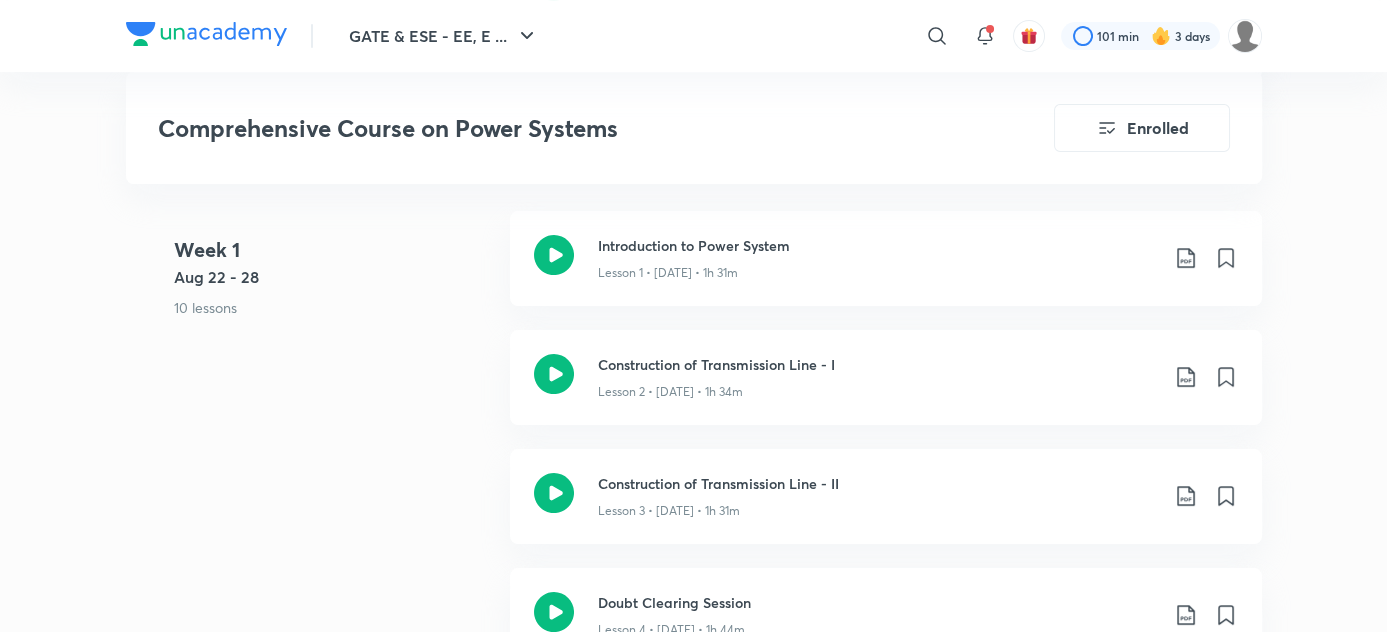 scroll, scrollTop: 749, scrollLeft: 0, axis: vertical 